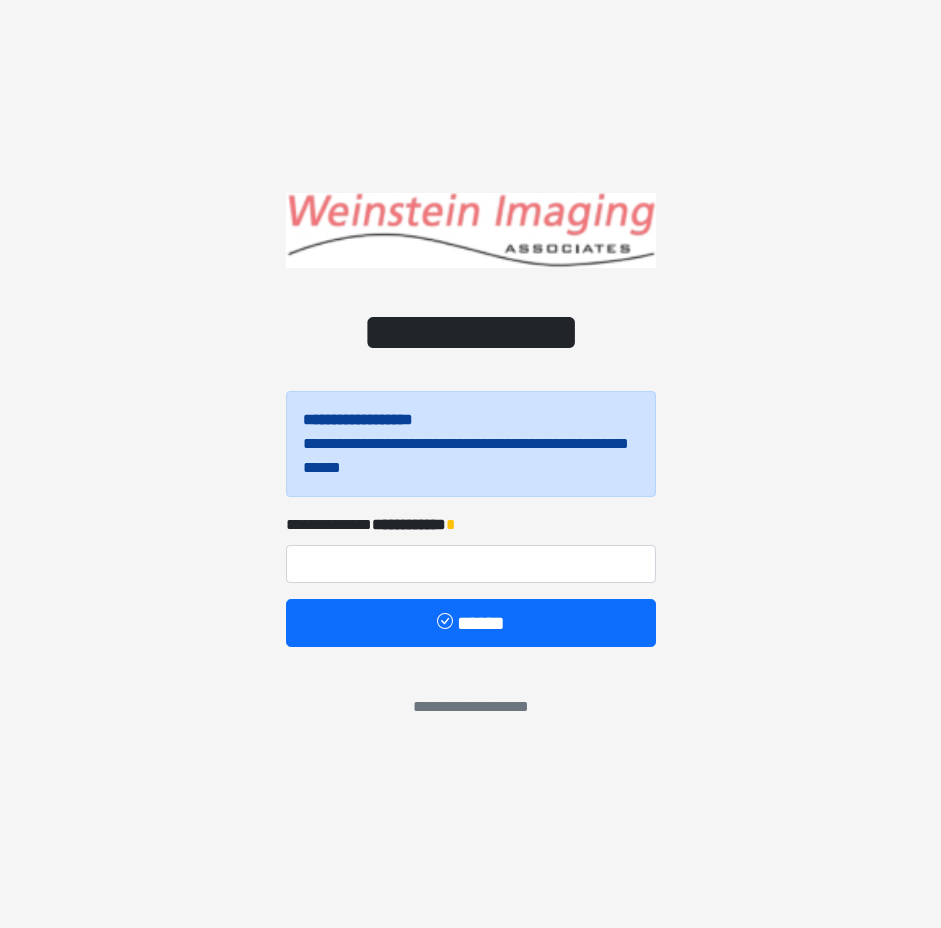 scroll, scrollTop: 0, scrollLeft: 0, axis: both 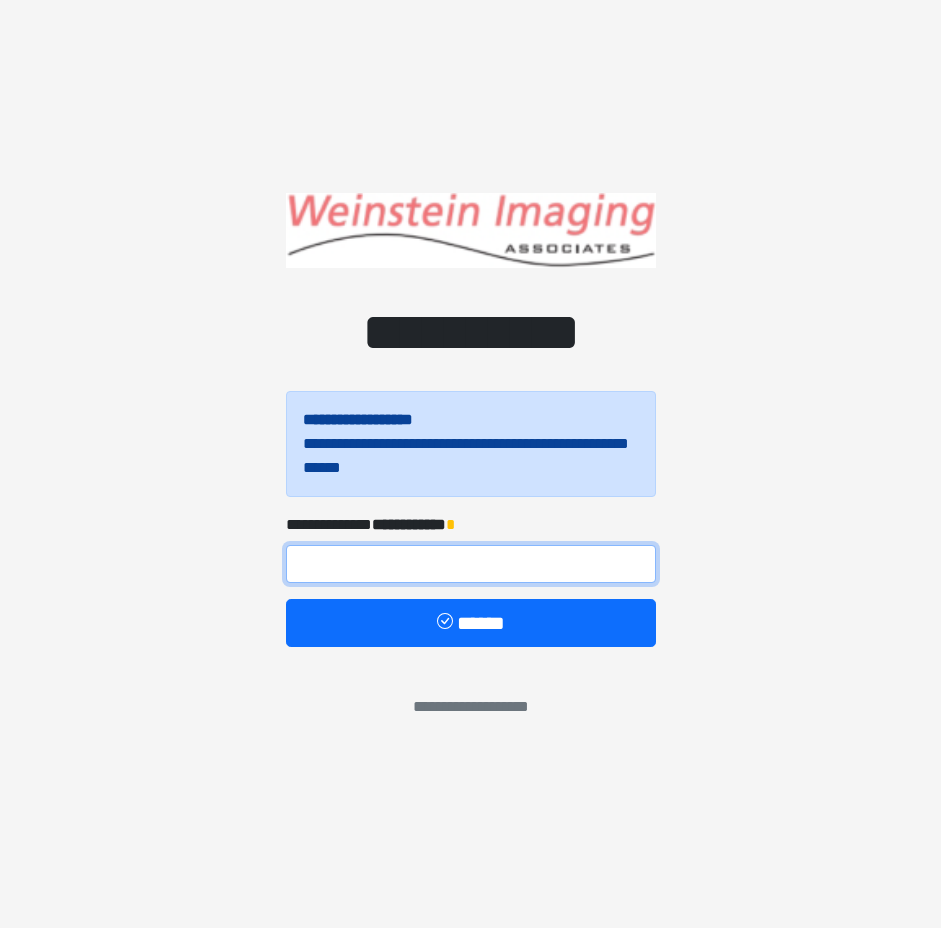 click at bounding box center [471, 564] 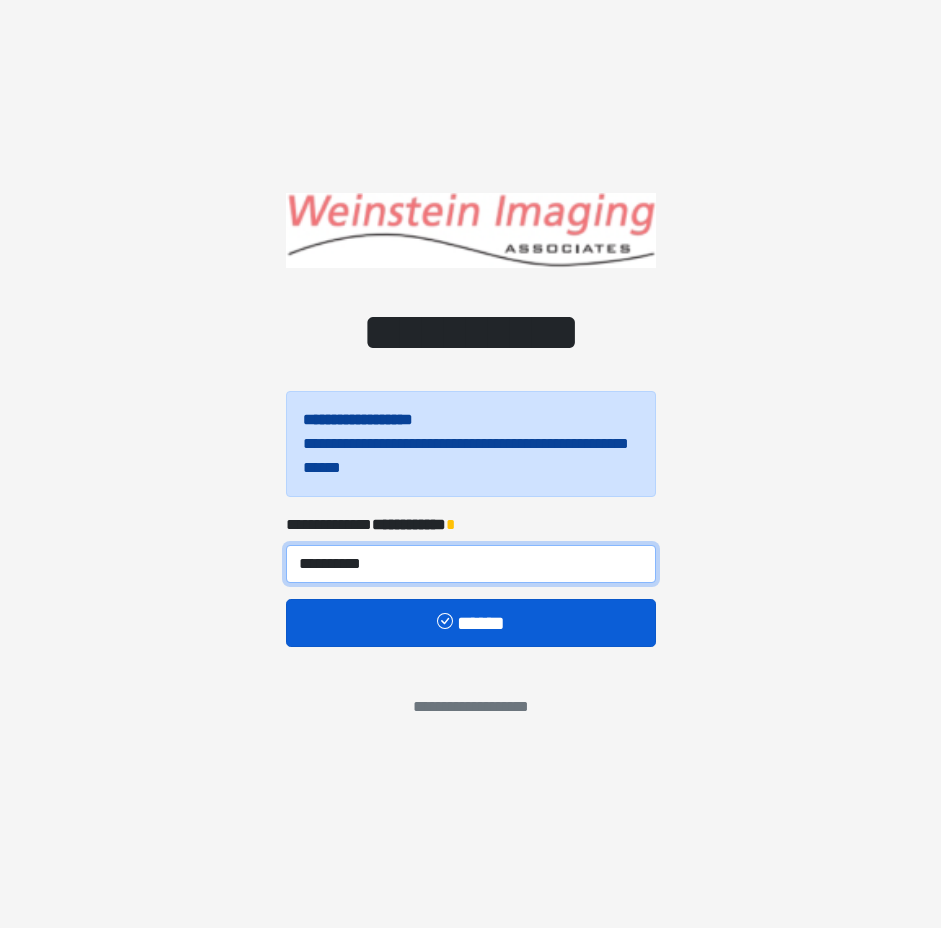 type on "**********" 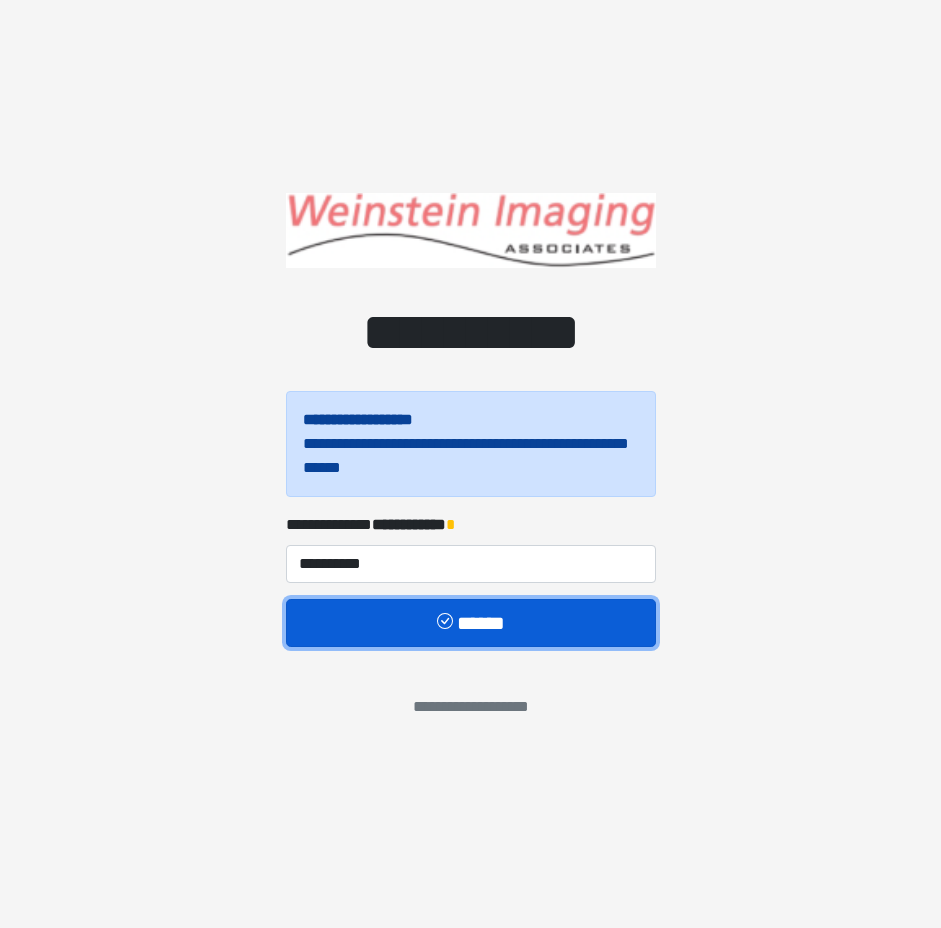 click on "******" at bounding box center [471, 623] 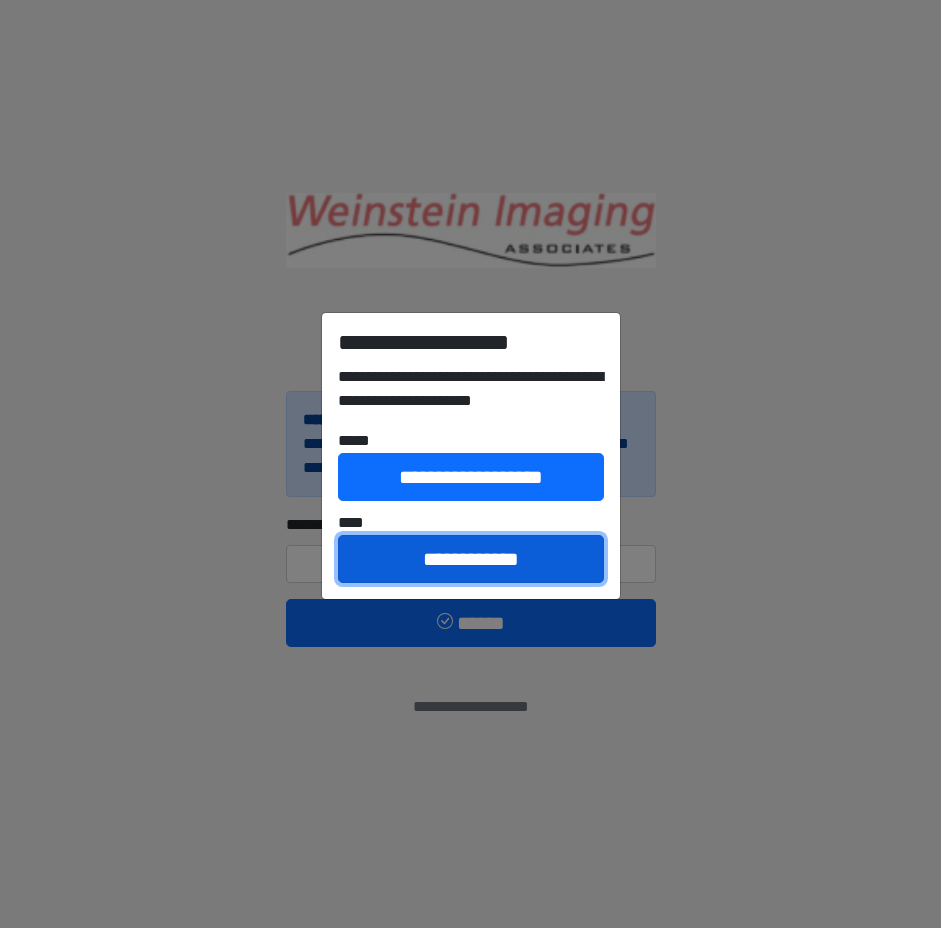 click on "**********" at bounding box center [471, 559] 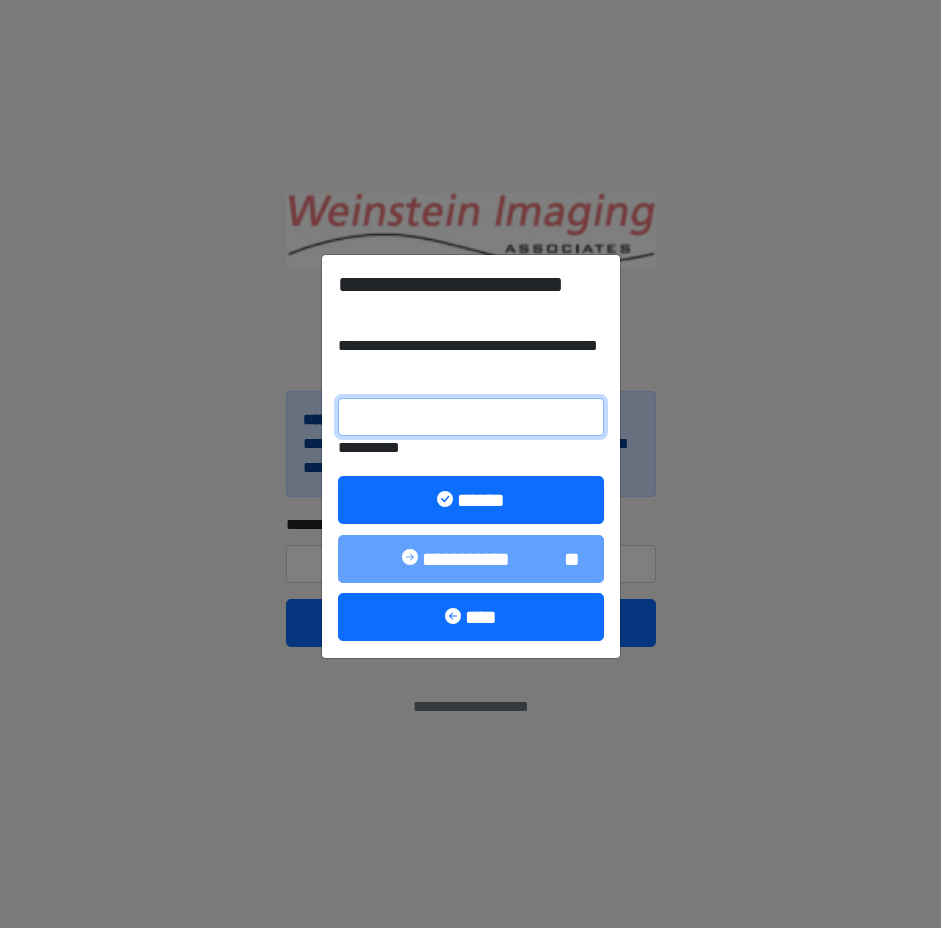 click on "**********" at bounding box center (471, 417) 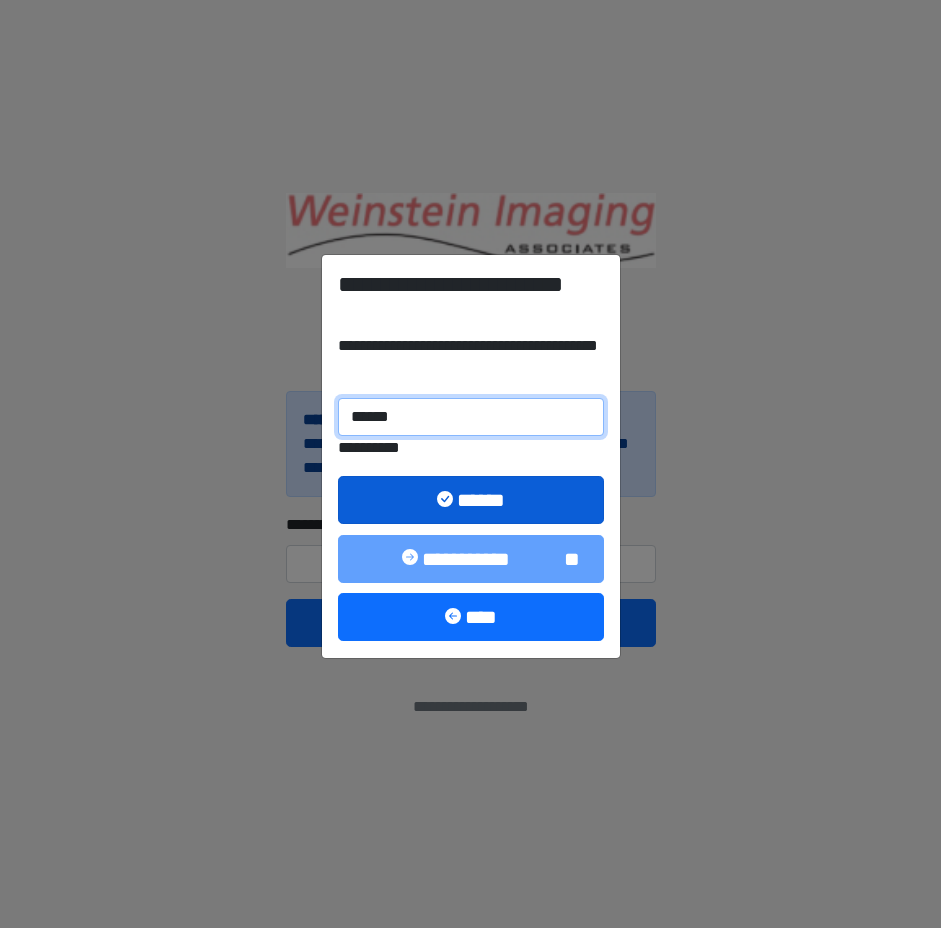 type on "******" 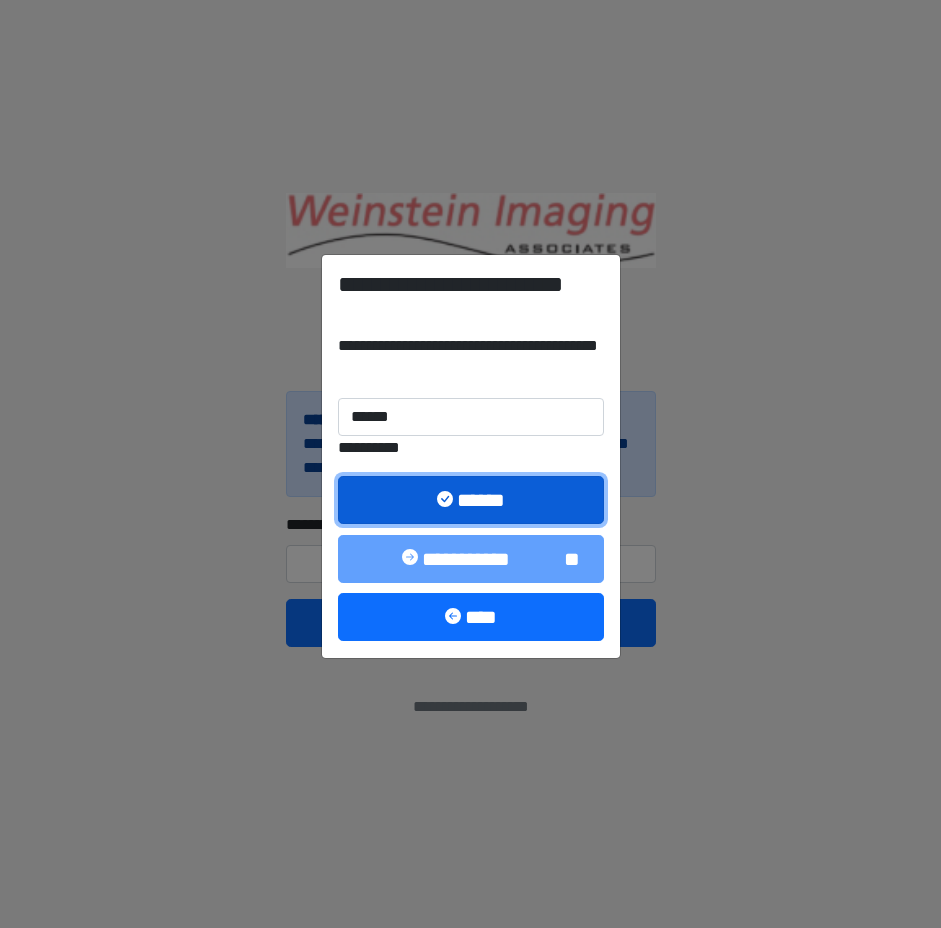 click on "******" at bounding box center (471, 500) 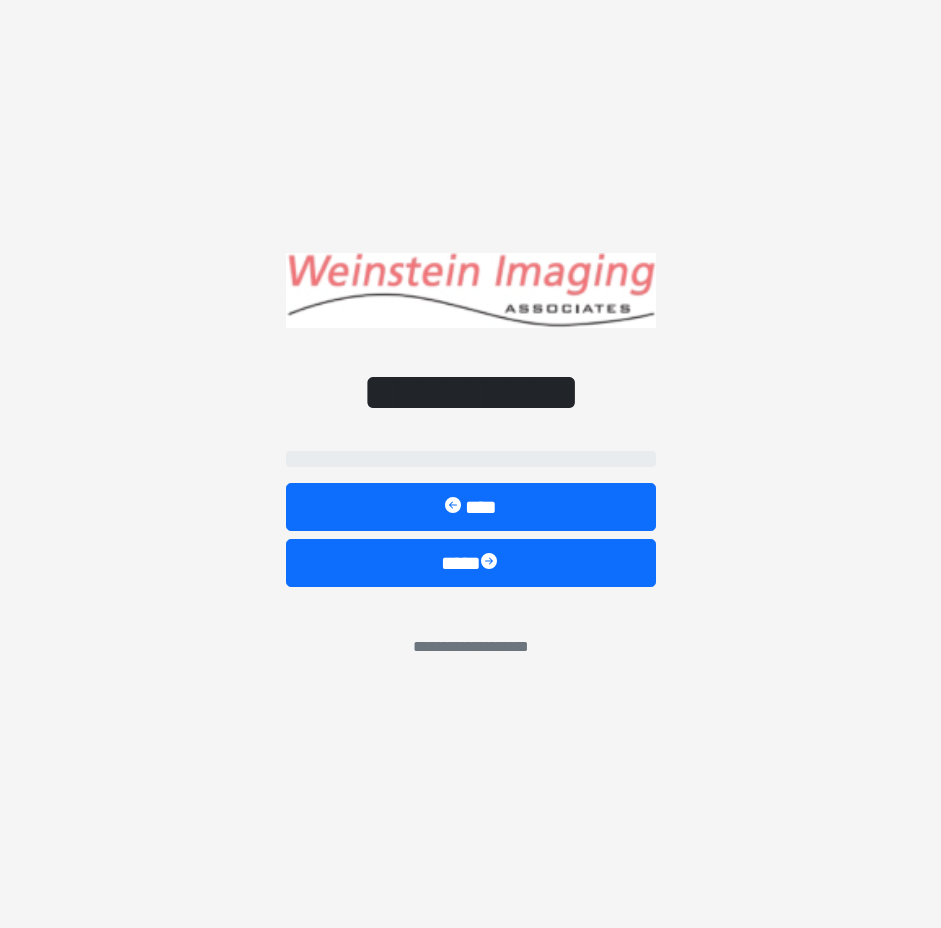 select on "*****" 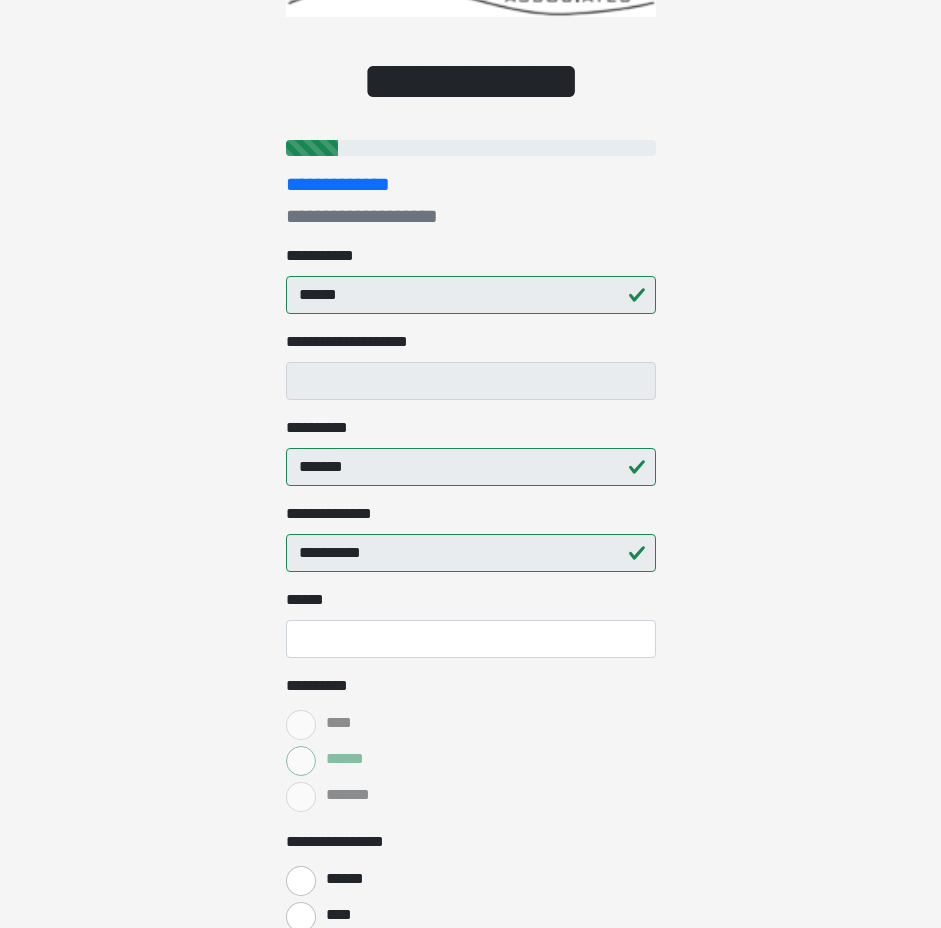 scroll, scrollTop: 150, scrollLeft: 0, axis: vertical 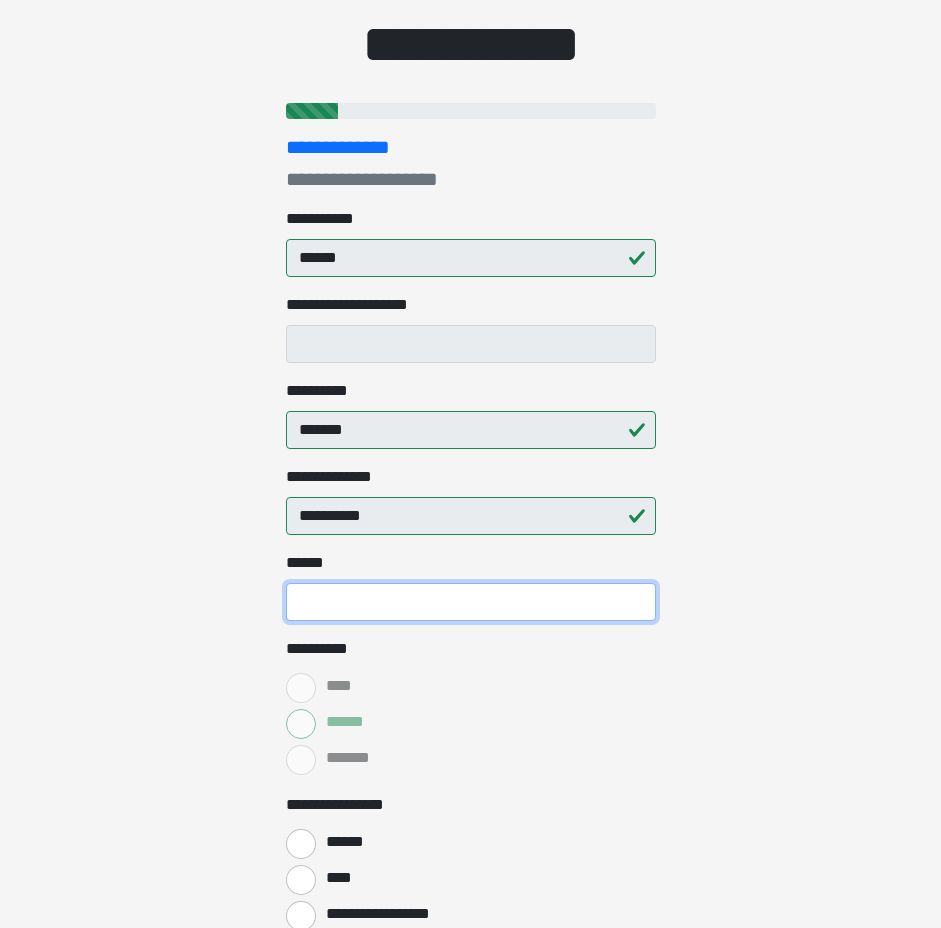 click on "**** *" at bounding box center (471, 602) 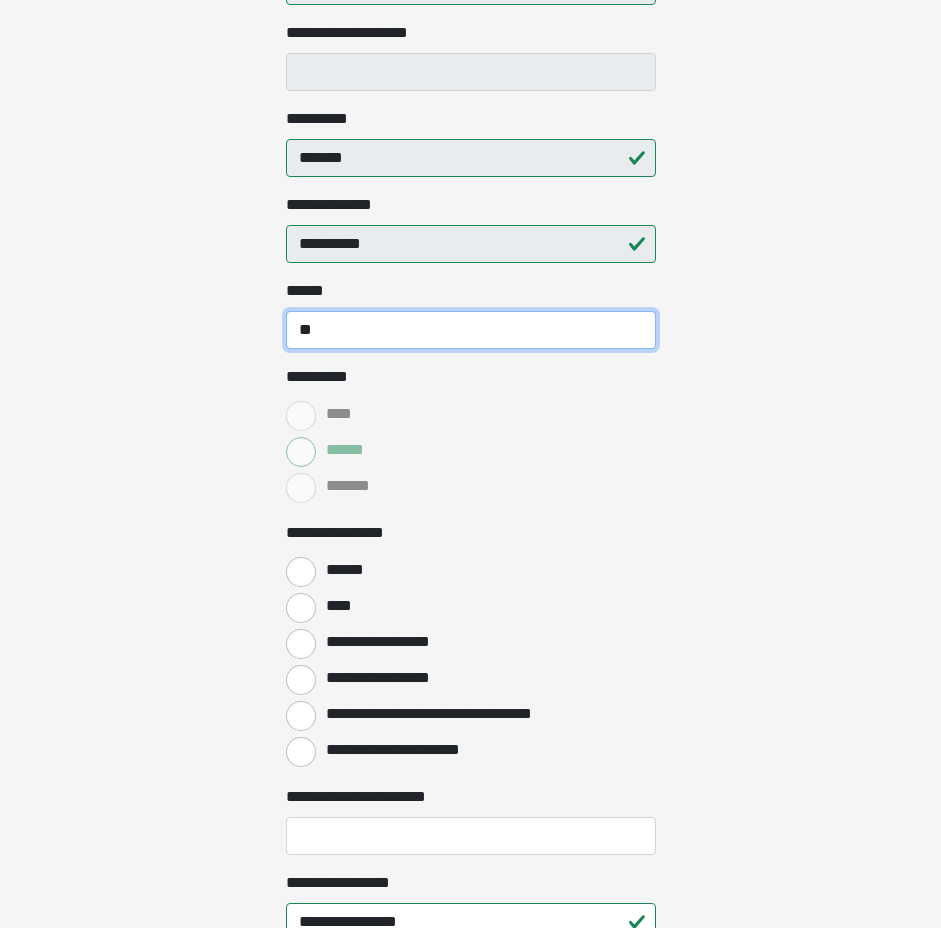 scroll, scrollTop: 424, scrollLeft: 0, axis: vertical 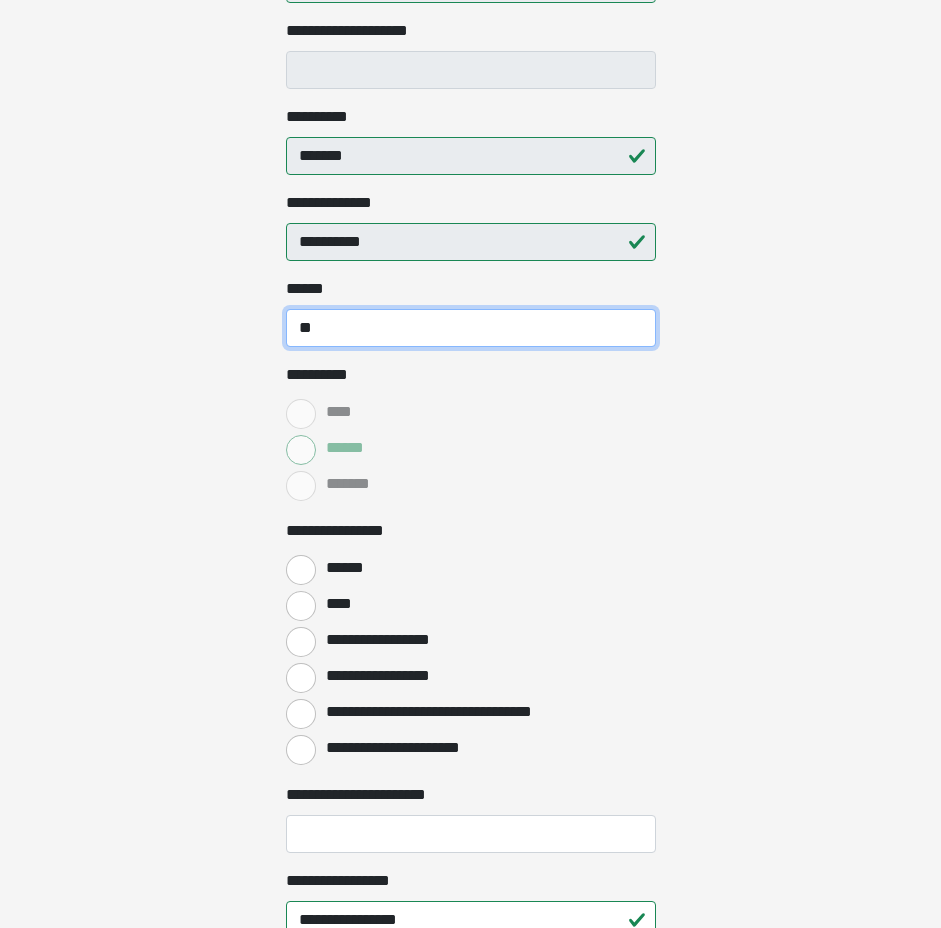 type on "**" 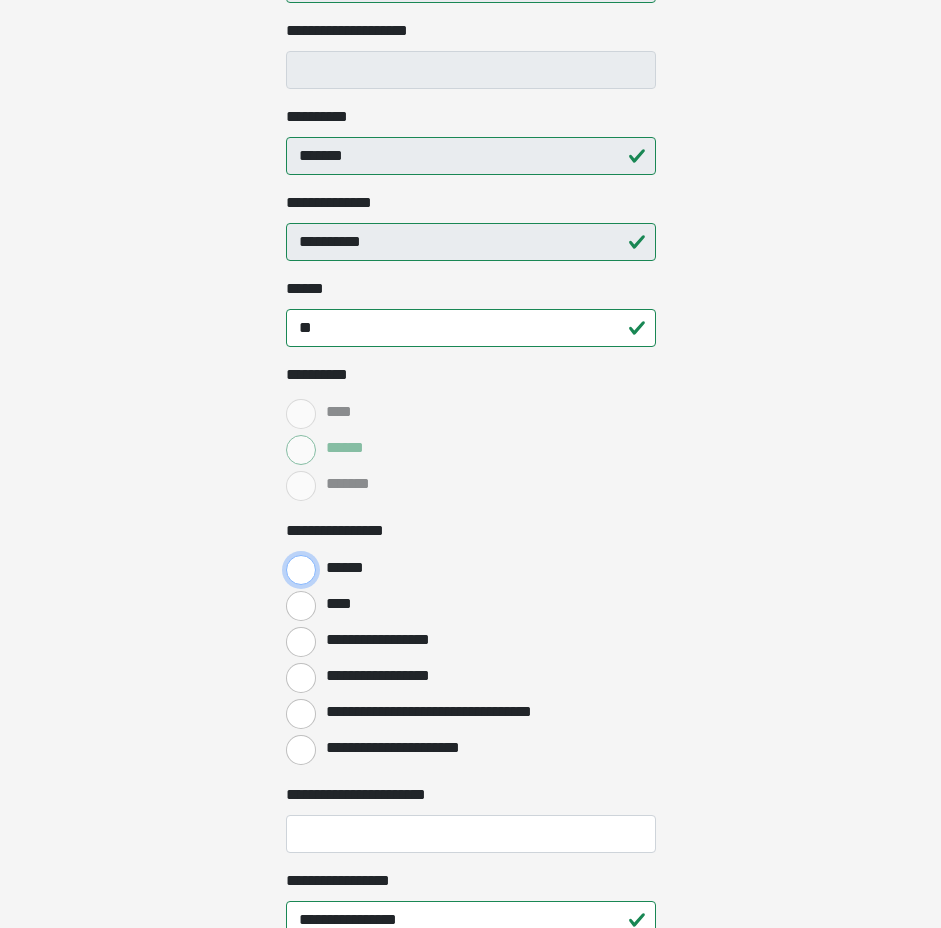 click on "******" at bounding box center [301, 570] 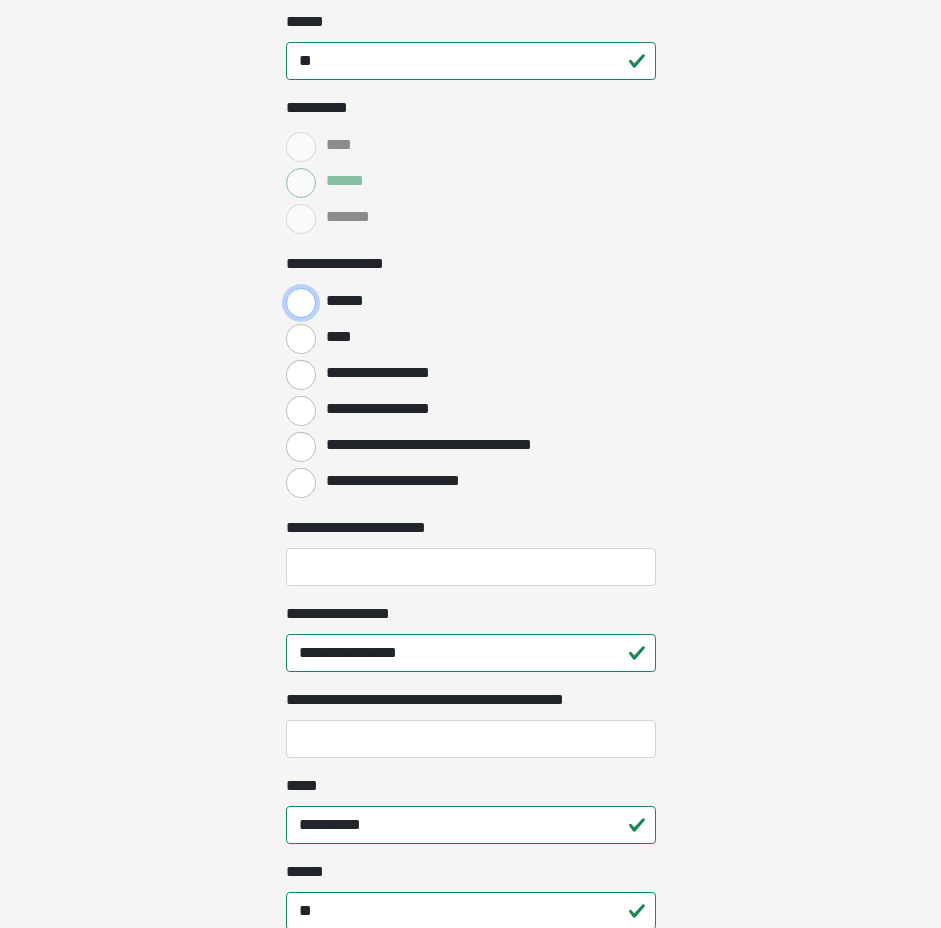 scroll, scrollTop: 695, scrollLeft: 0, axis: vertical 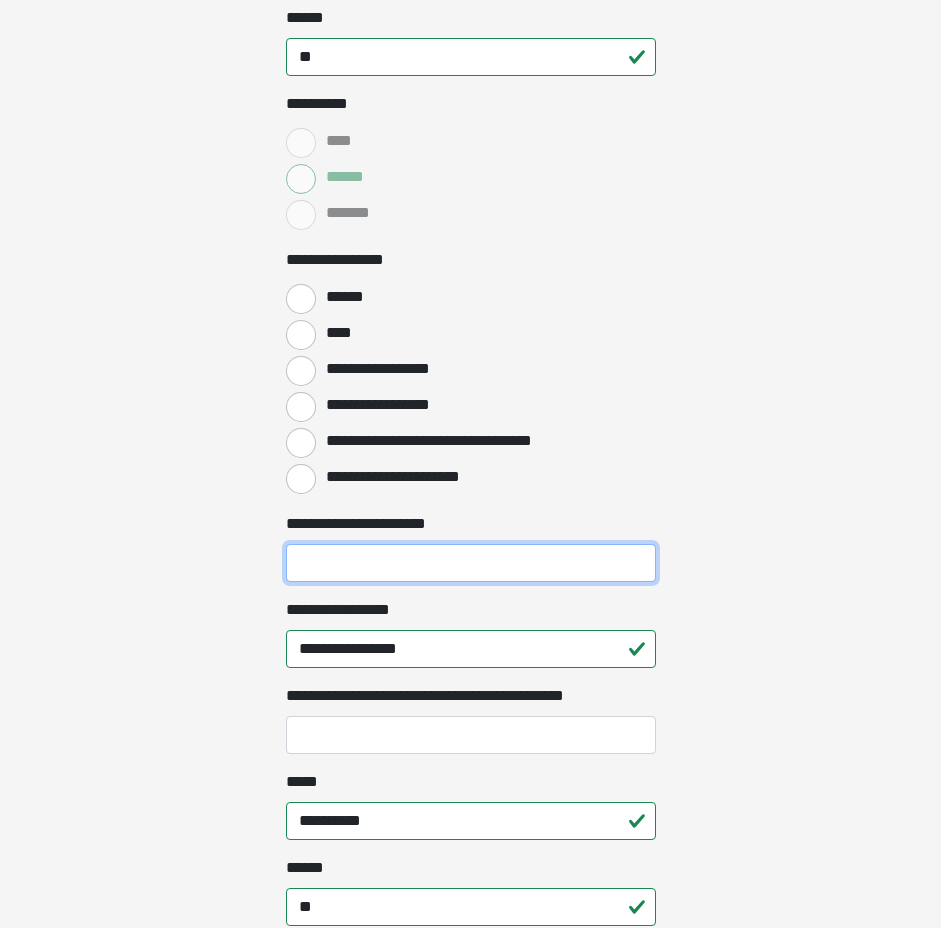 click on "**********" at bounding box center (471, 563) 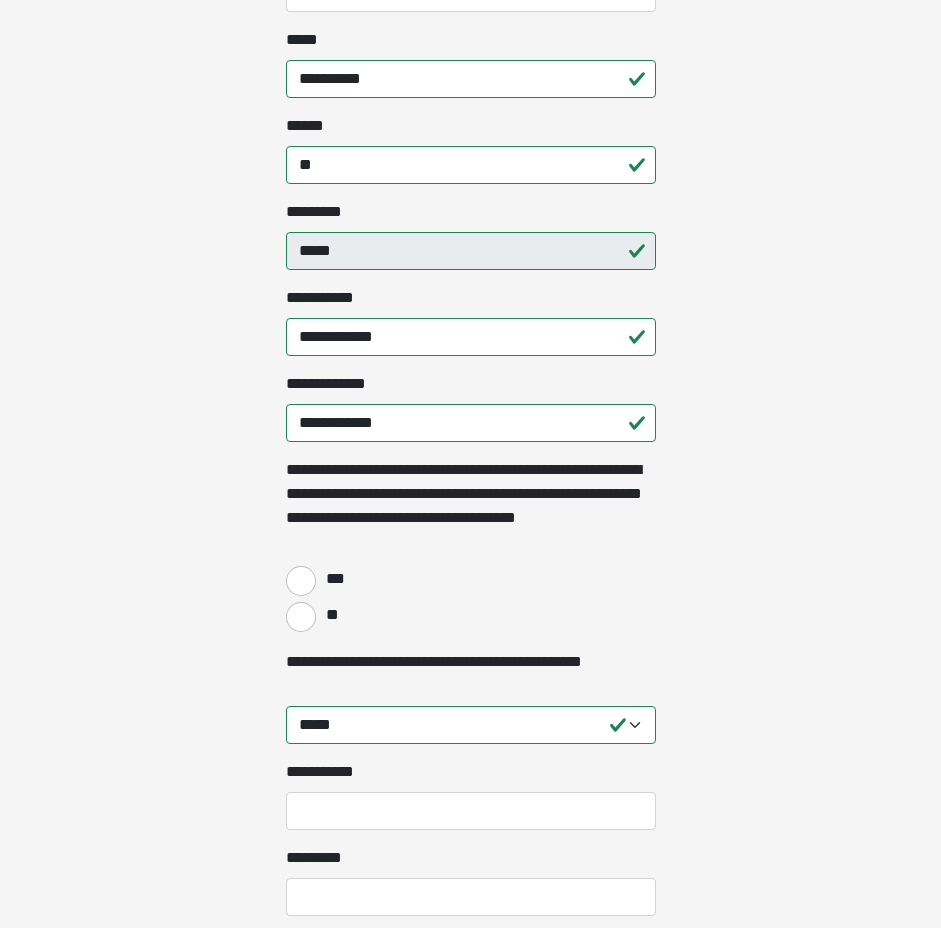 scroll, scrollTop: 1436, scrollLeft: 0, axis: vertical 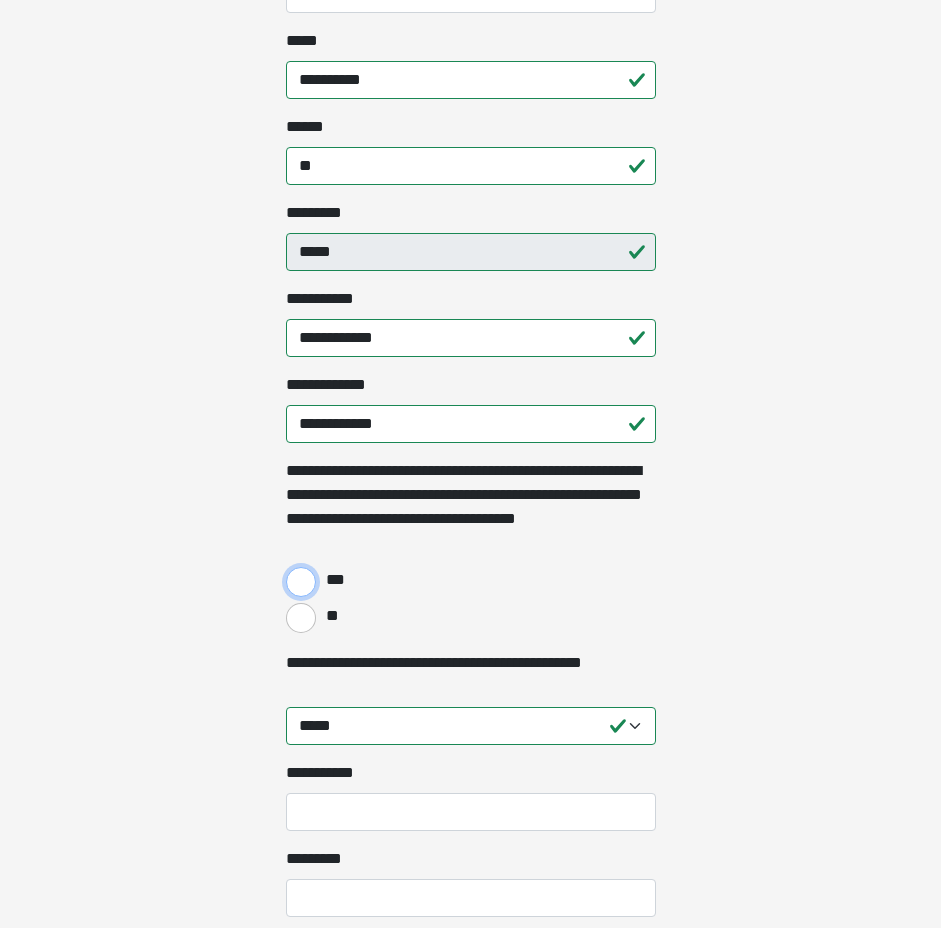 click on "***" at bounding box center [301, 582] 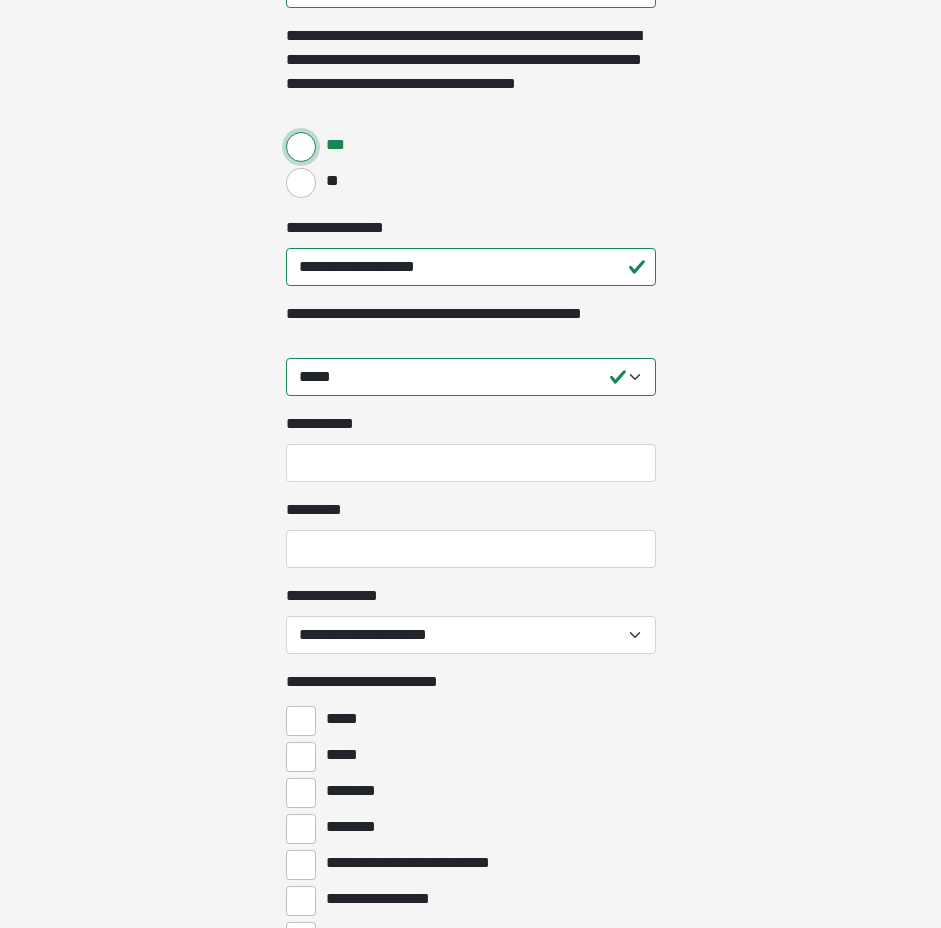 scroll, scrollTop: 1879, scrollLeft: 0, axis: vertical 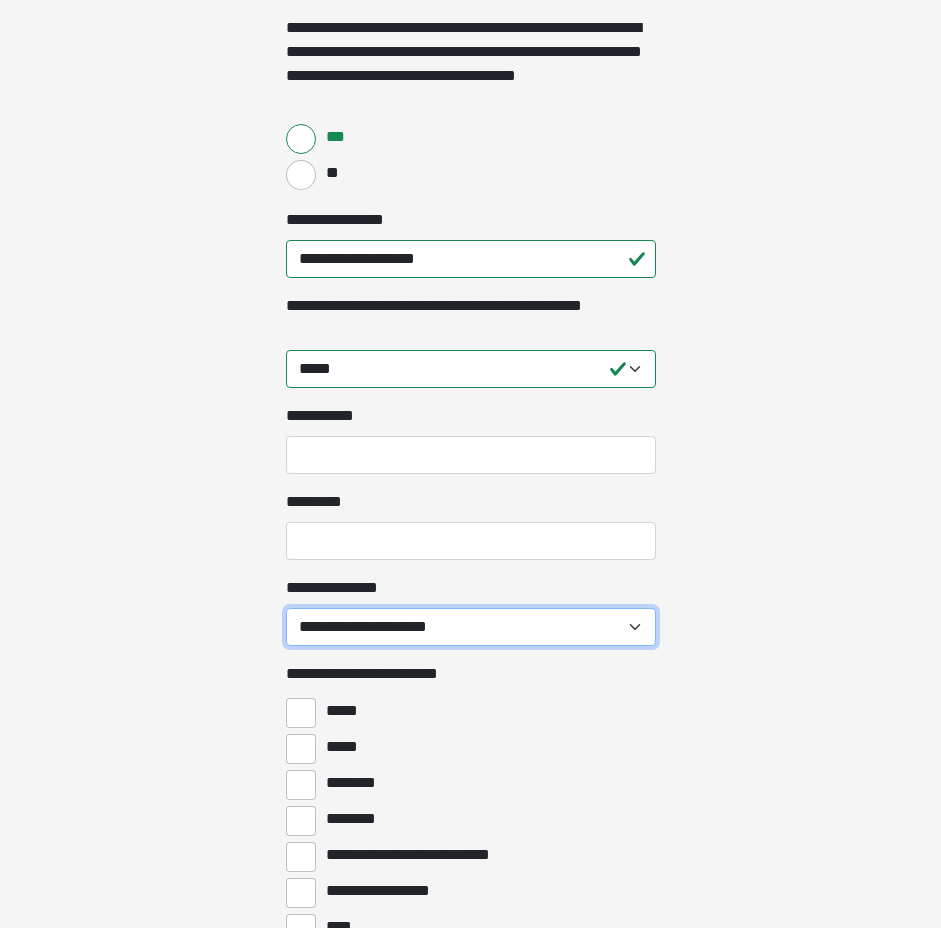 click on "**********" at bounding box center [471, 627] 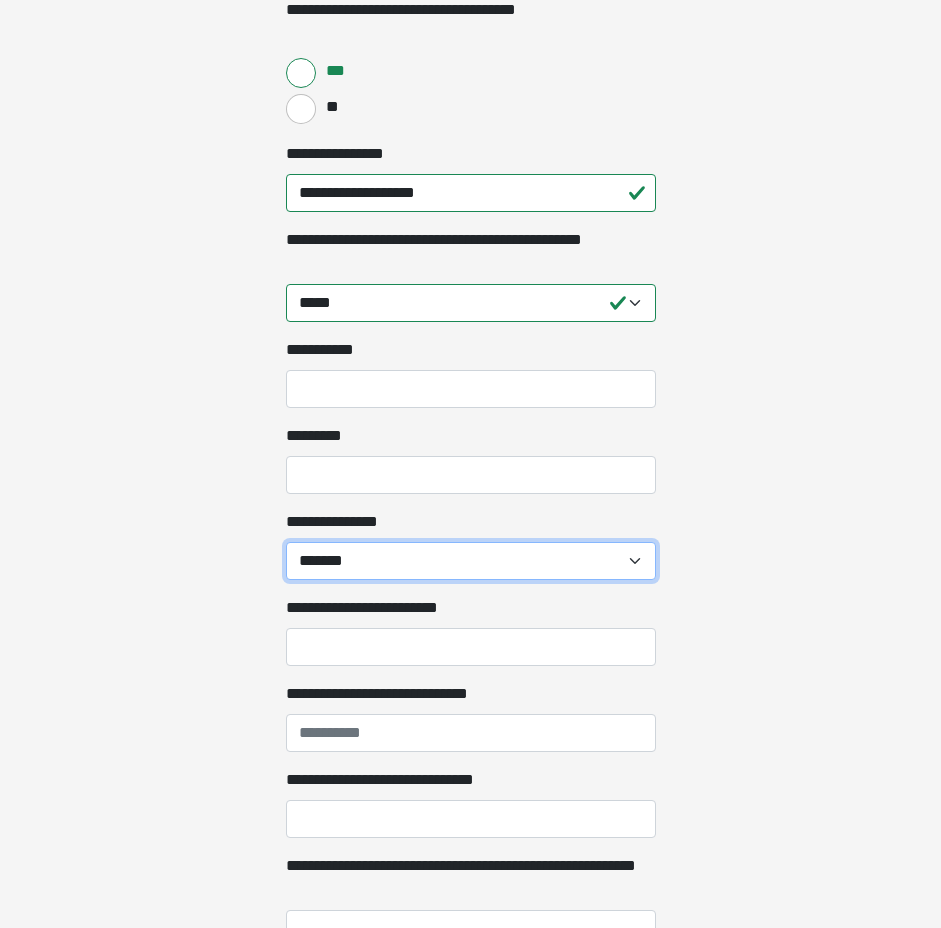 scroll, scrollTop: 2060, scrollLeft: 0, axis: vertical 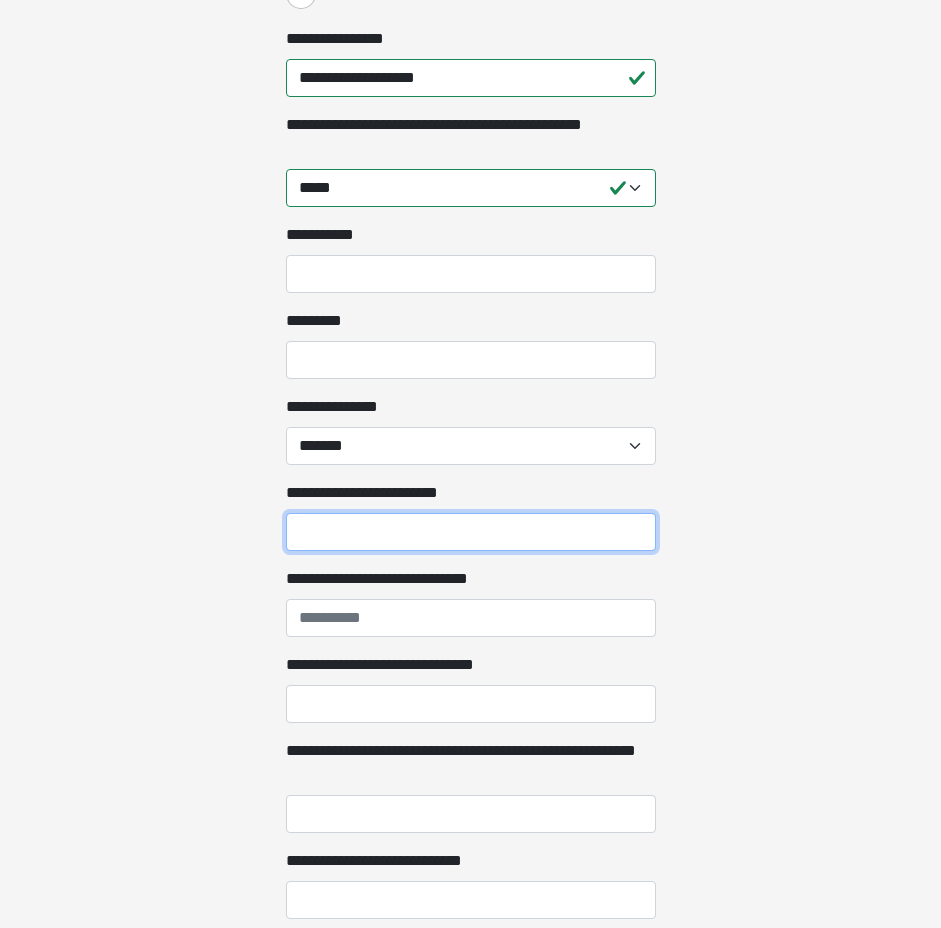 click on "**********" at bounding box center [471, 532] 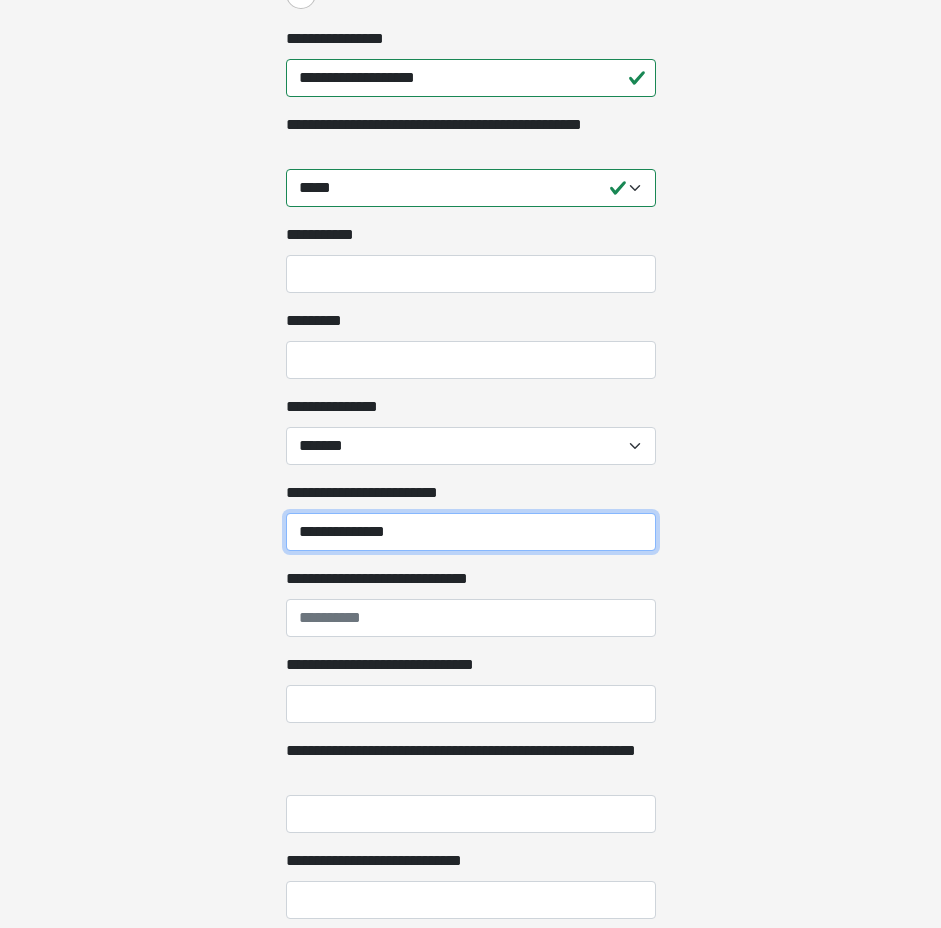 type on "**********" 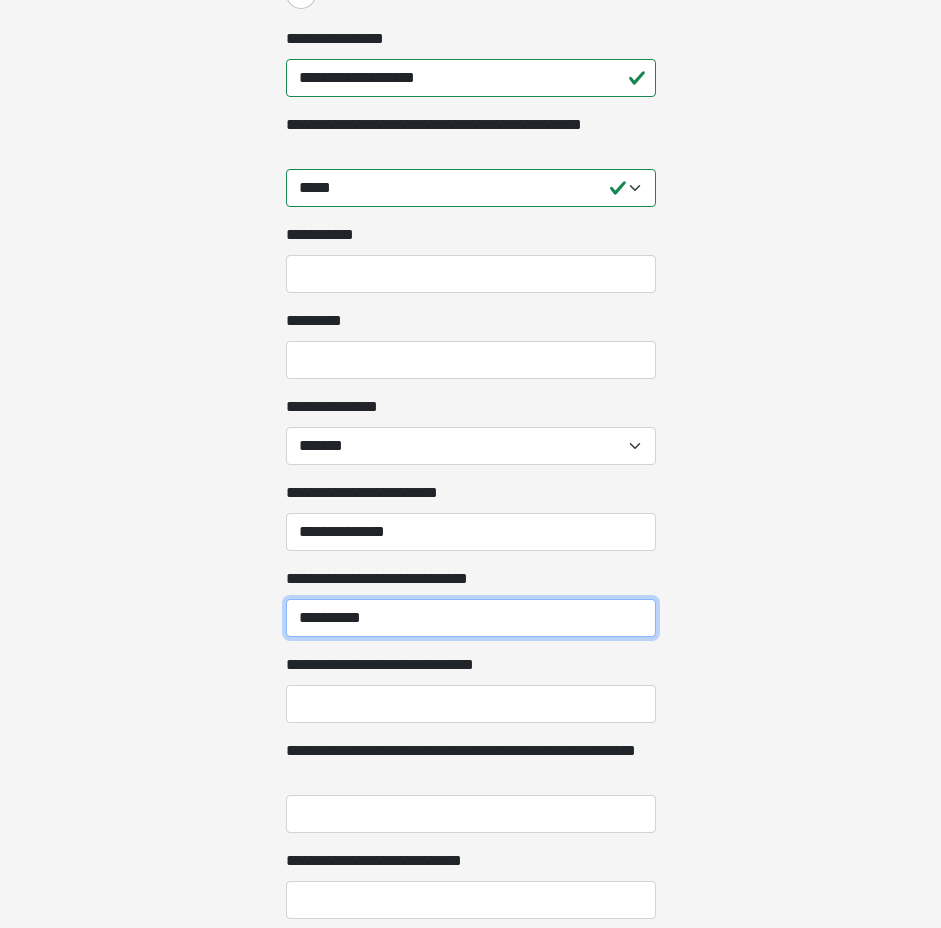 type on "**********" 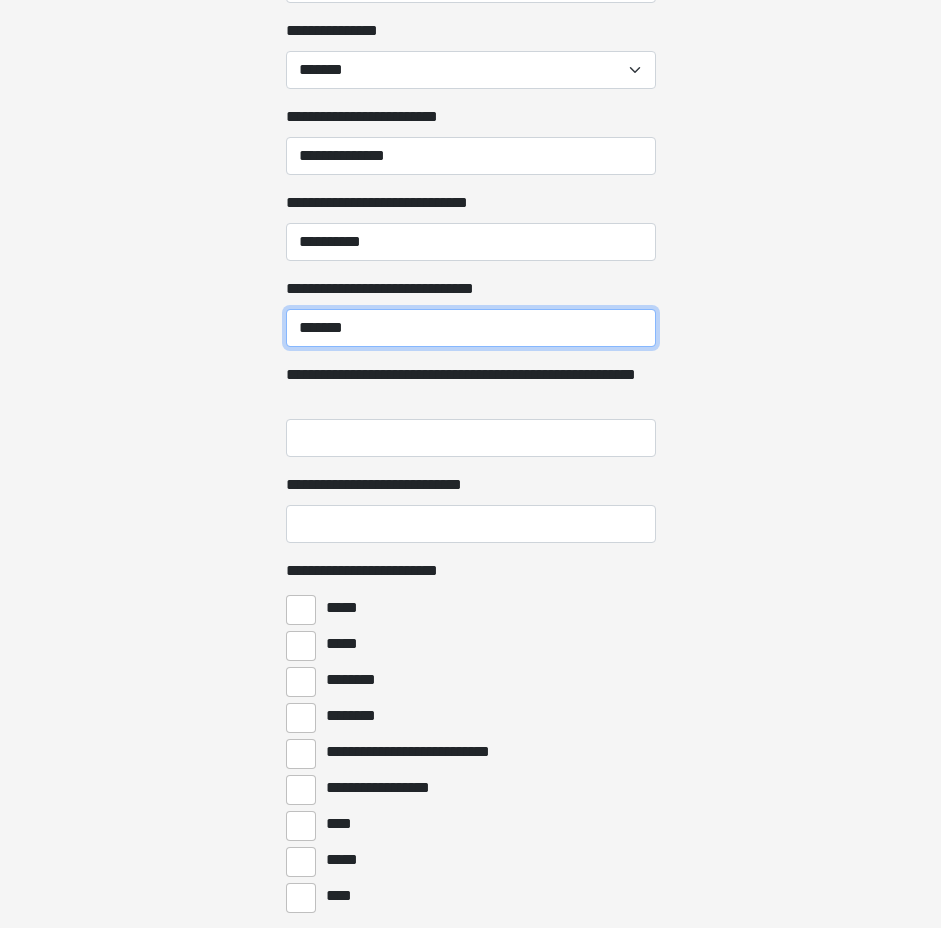scroll, scrollTop: 2441, scrollLeft: 0, axis: vertical 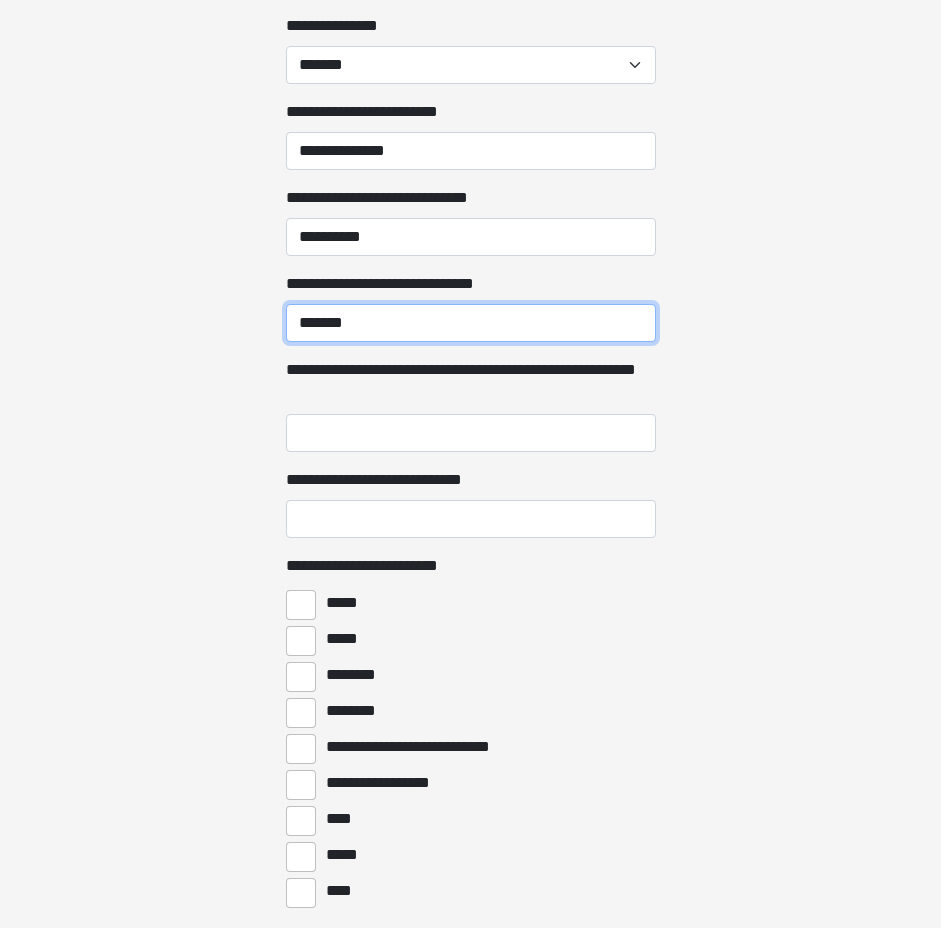 type on "*******" 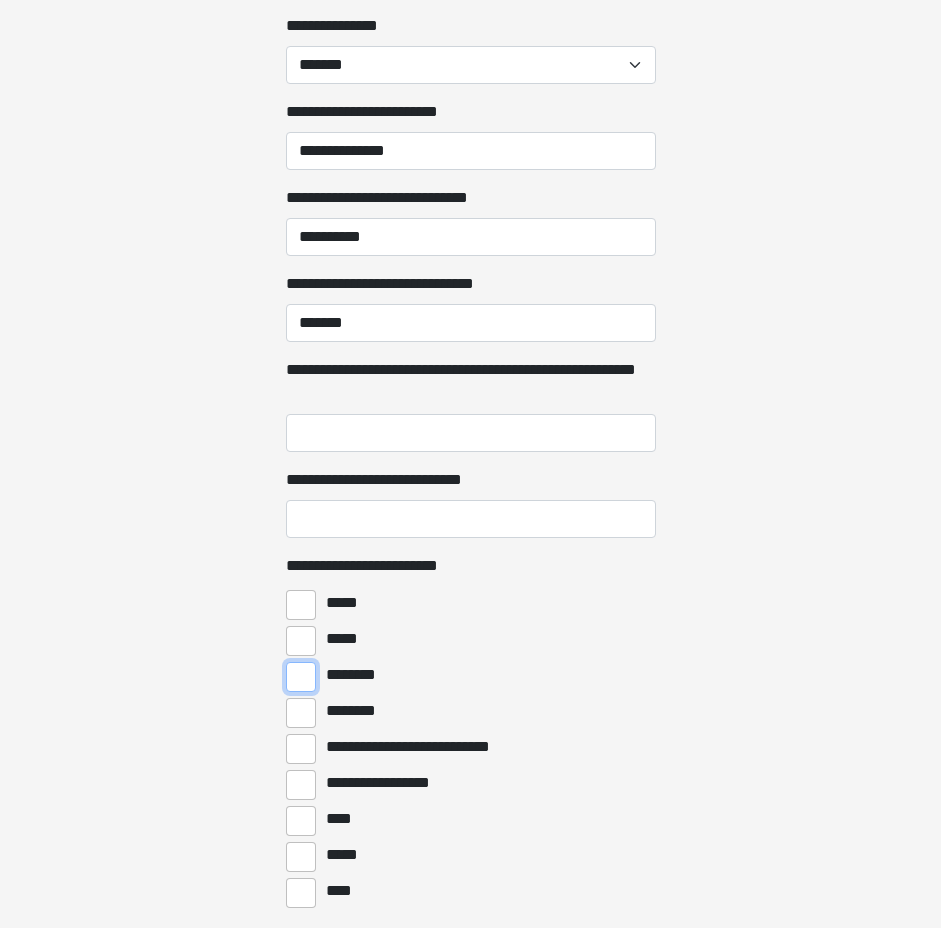 click on "********" at bounding box center (301, 677) 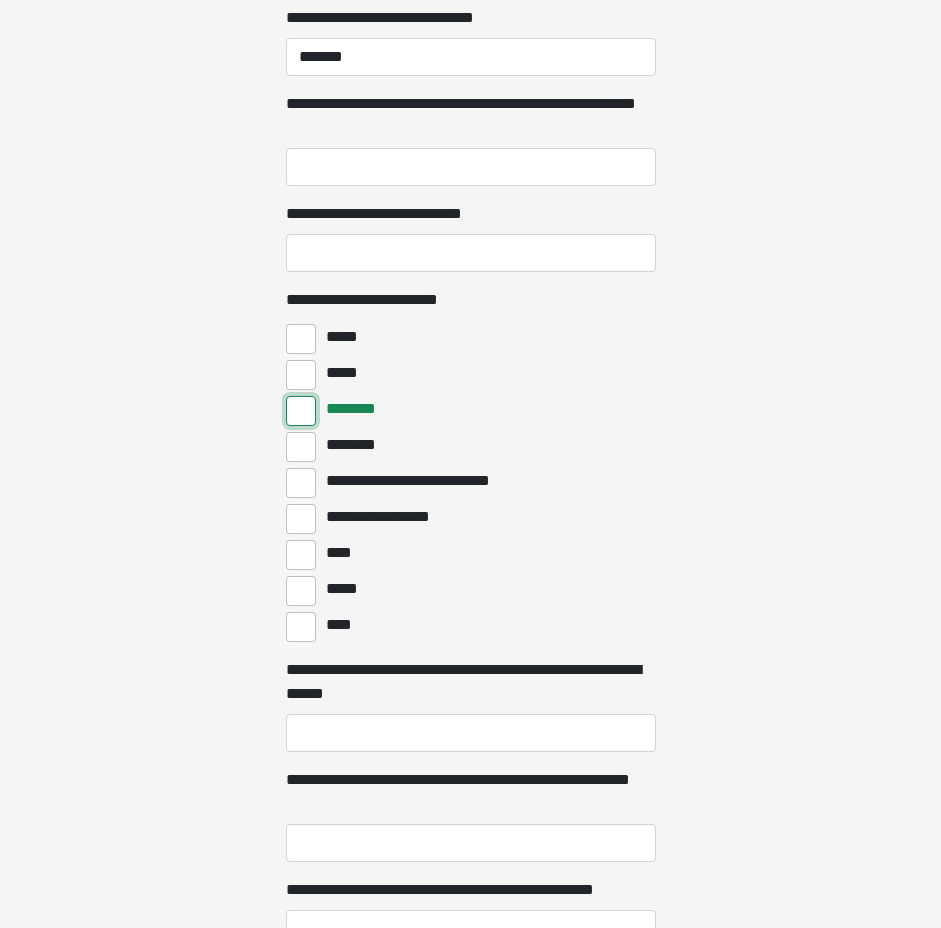 scroll, scrollTop: 2710, scrollLeft: 0, axis: vertical 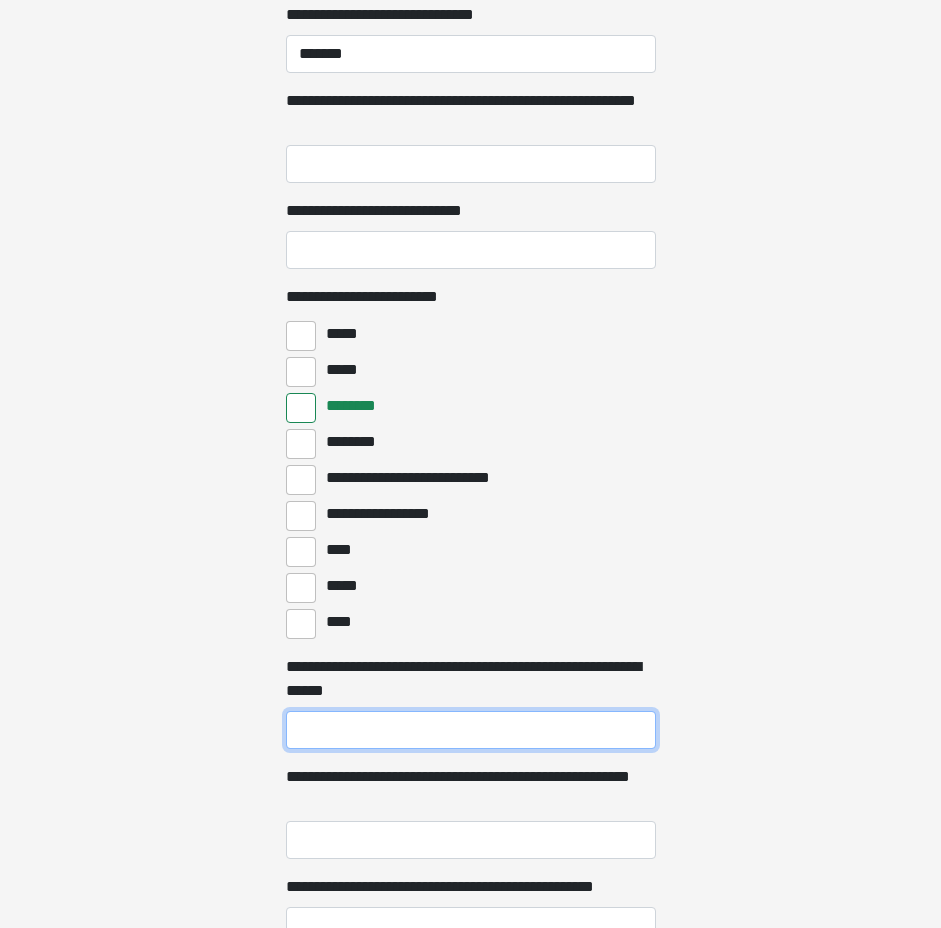 click on "**********" at bounding box center (471, 730) 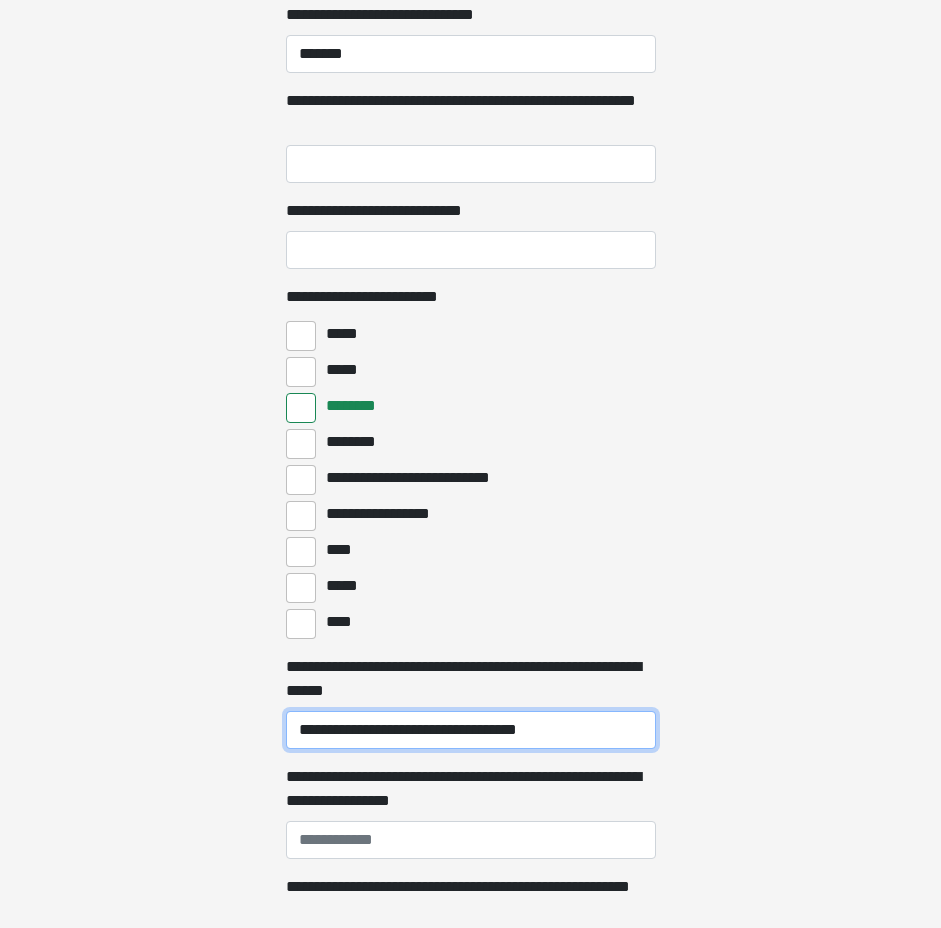 type on "**********" 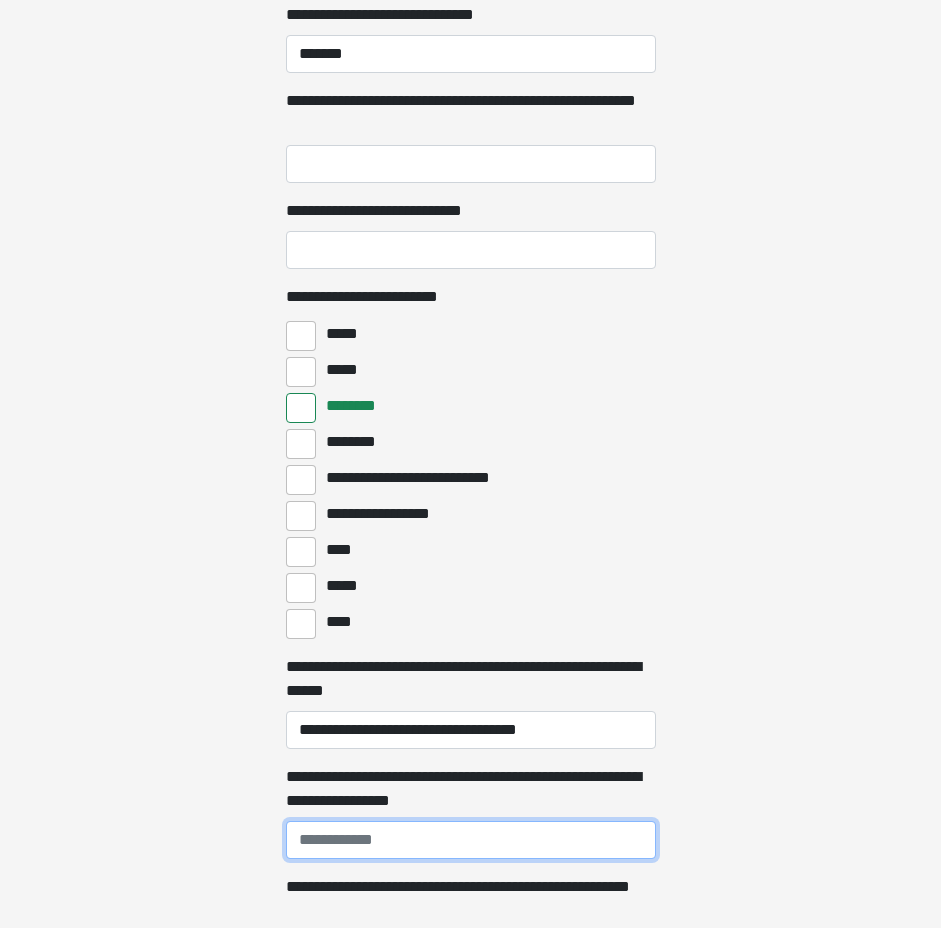 click on "**********" at bounding box center [471, 840] 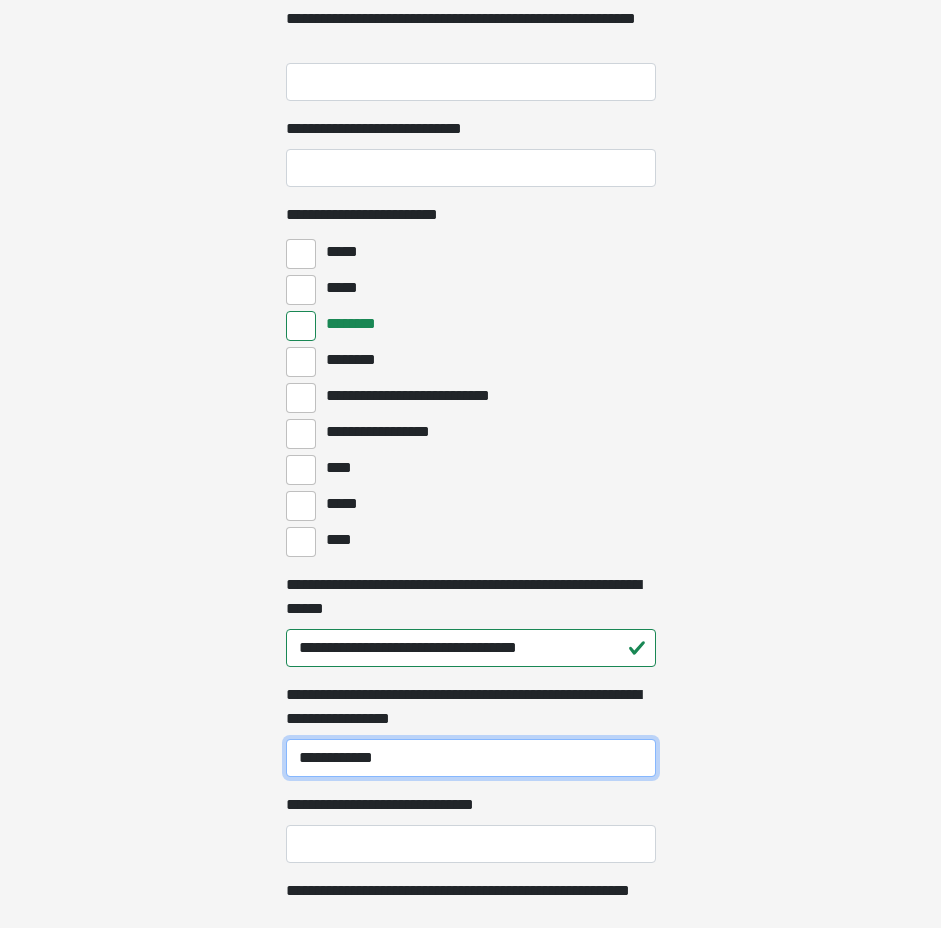 scroll, scrollTop: 2803, scrollLeft: 0, axis: vertical 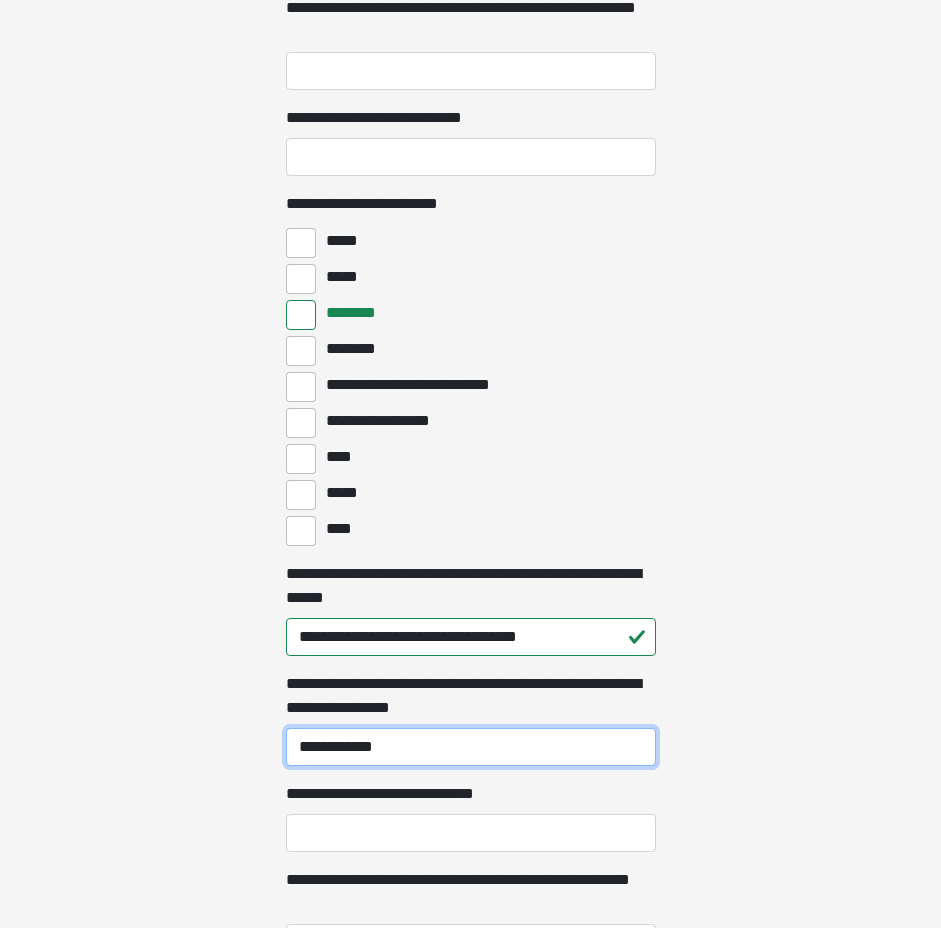 type on "**********" 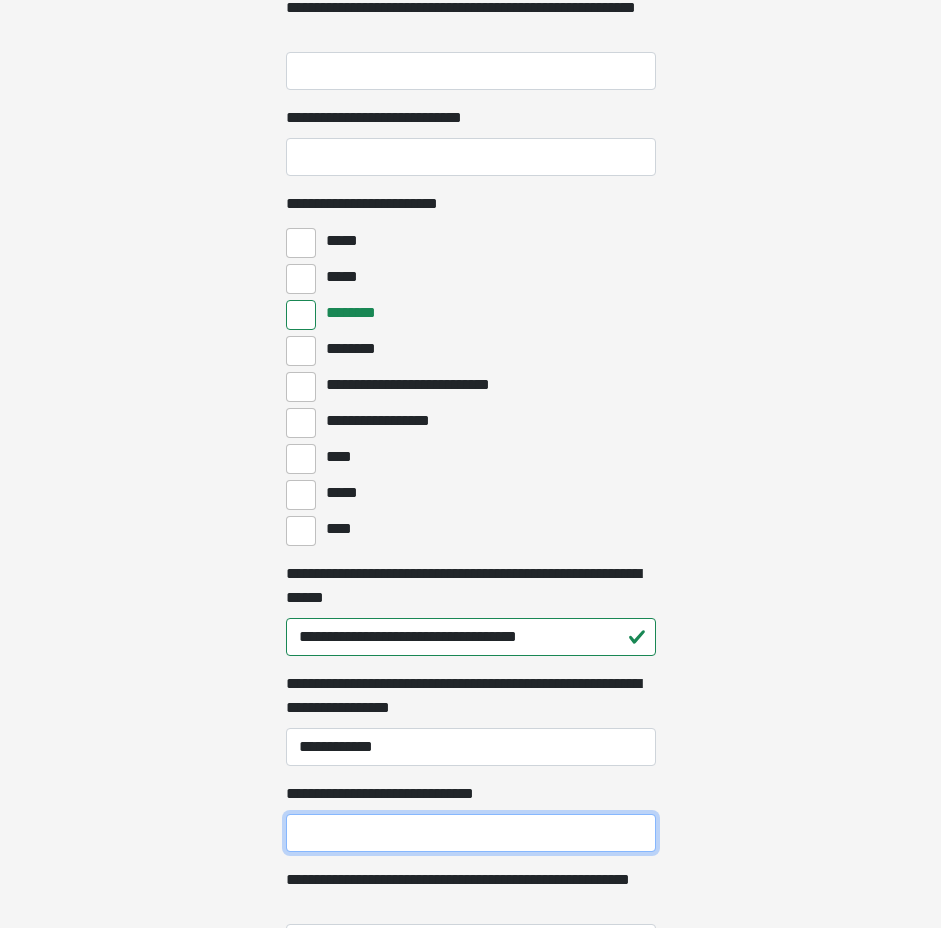click on "**********" at bounding box center [471, 833] 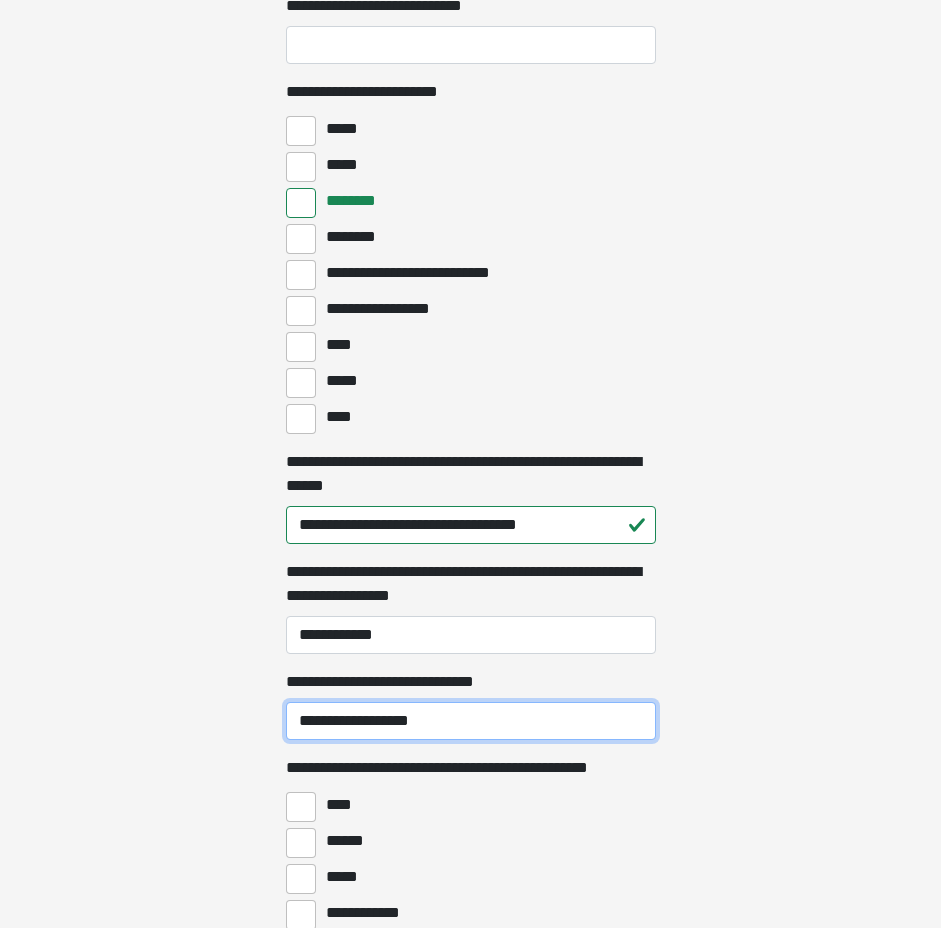 scroll, scrollTop: 2957, scrollLeft: 0, axis: vertical 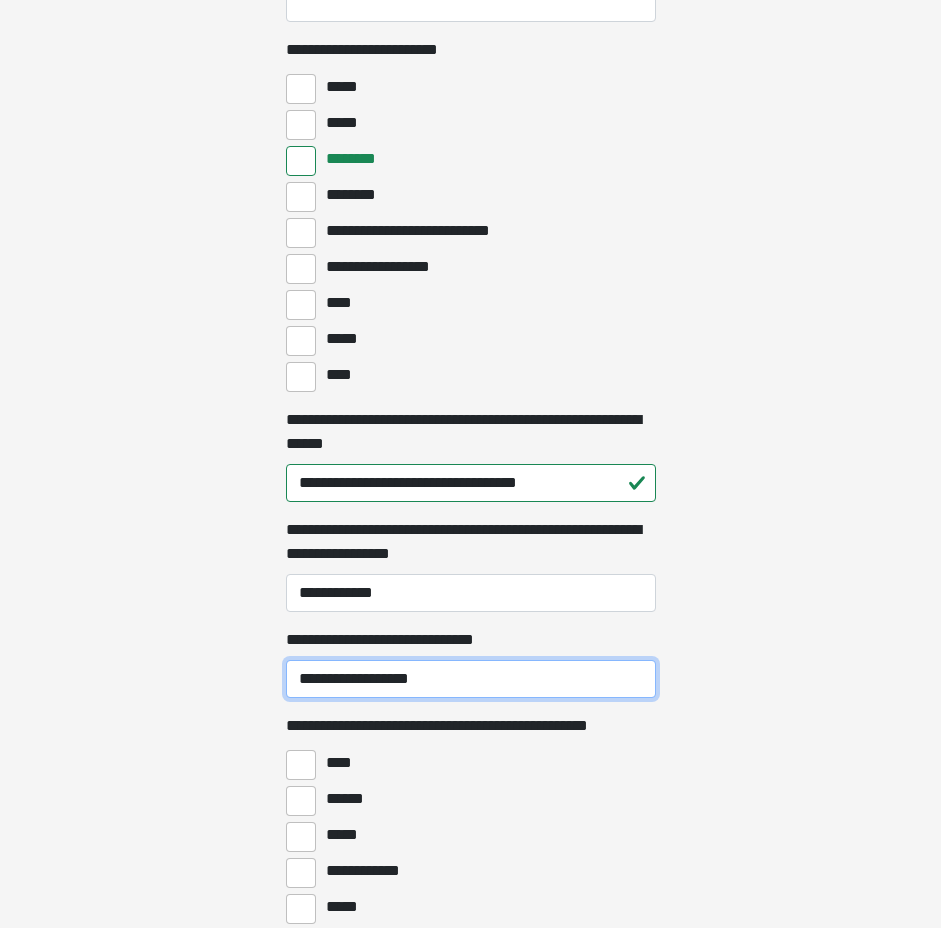 type on "**********" 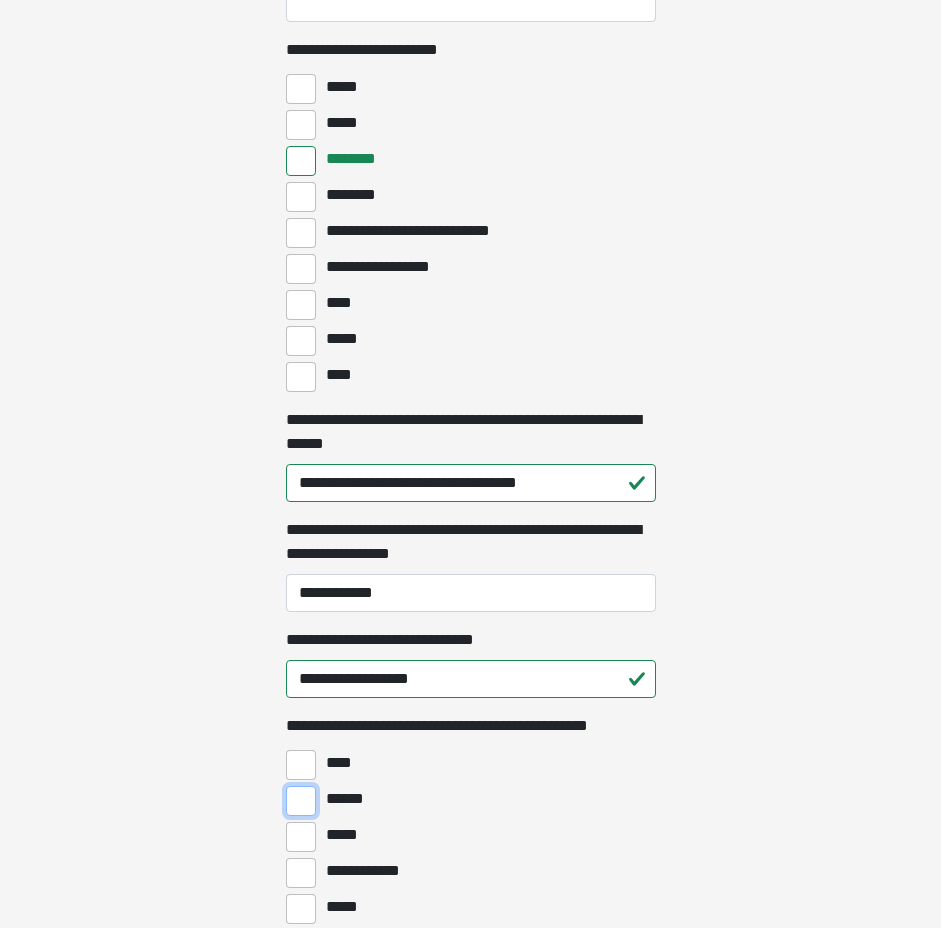 click on "******" at bounding box center (301, 801) 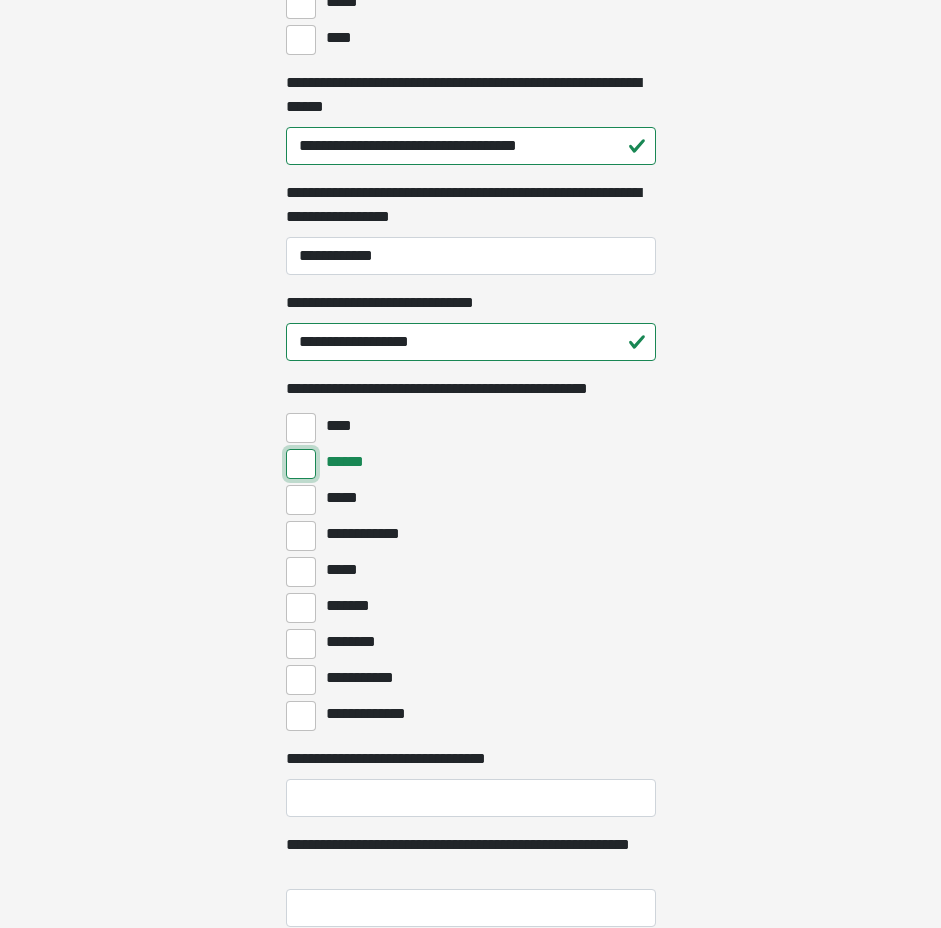 scroll, scrollTop: 3311, scrollLeft: 0, axis: vertical 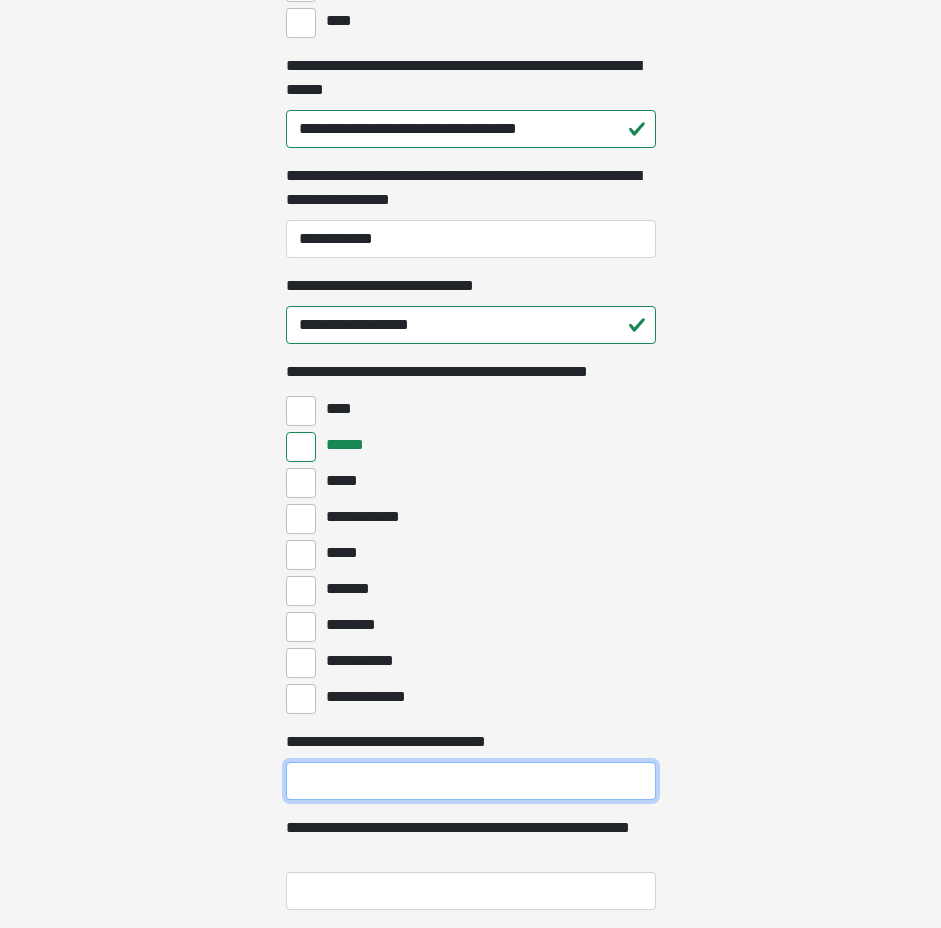 click on "**********" at bounding box center (471, 781) 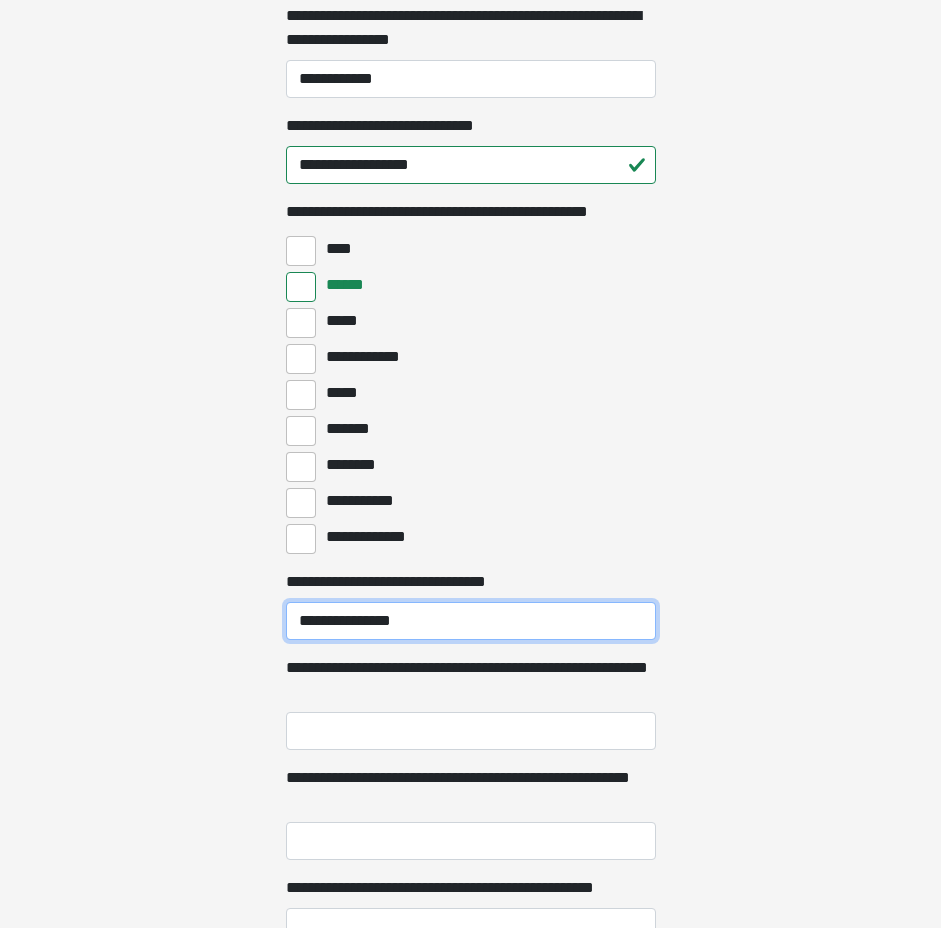 scroll, scrollTop: 3483, scrollLeft: 0, axis: vertical 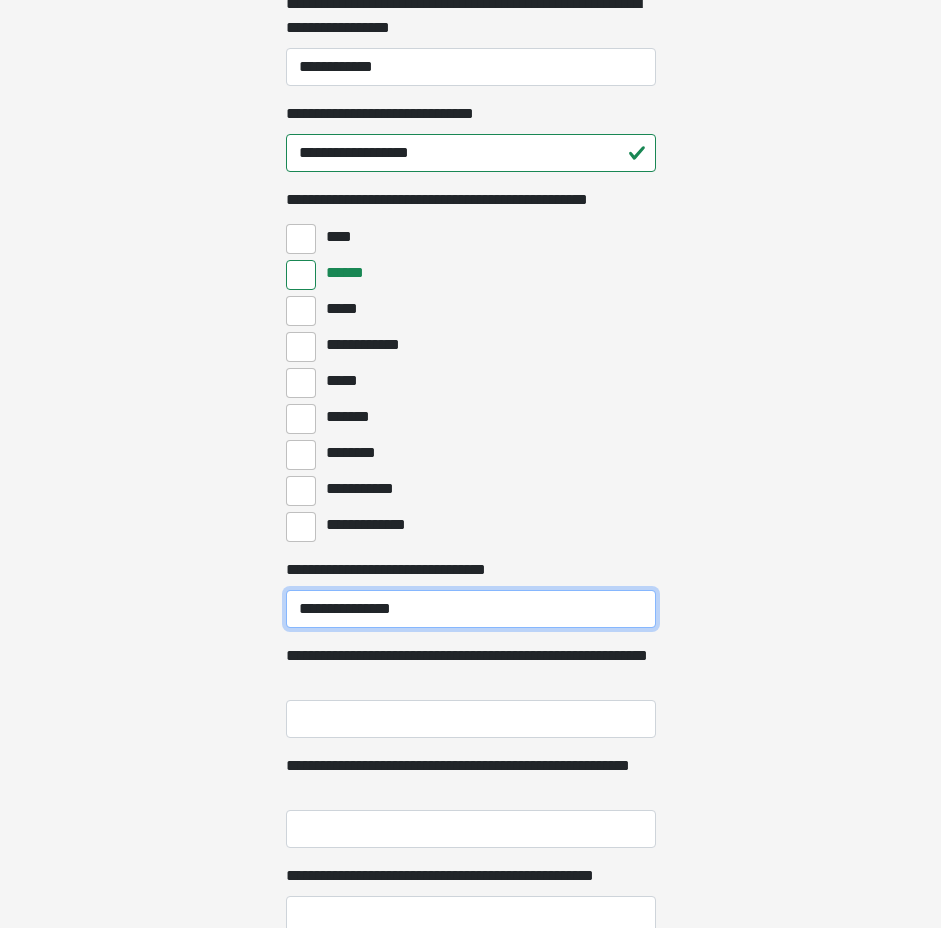 type on "**********" 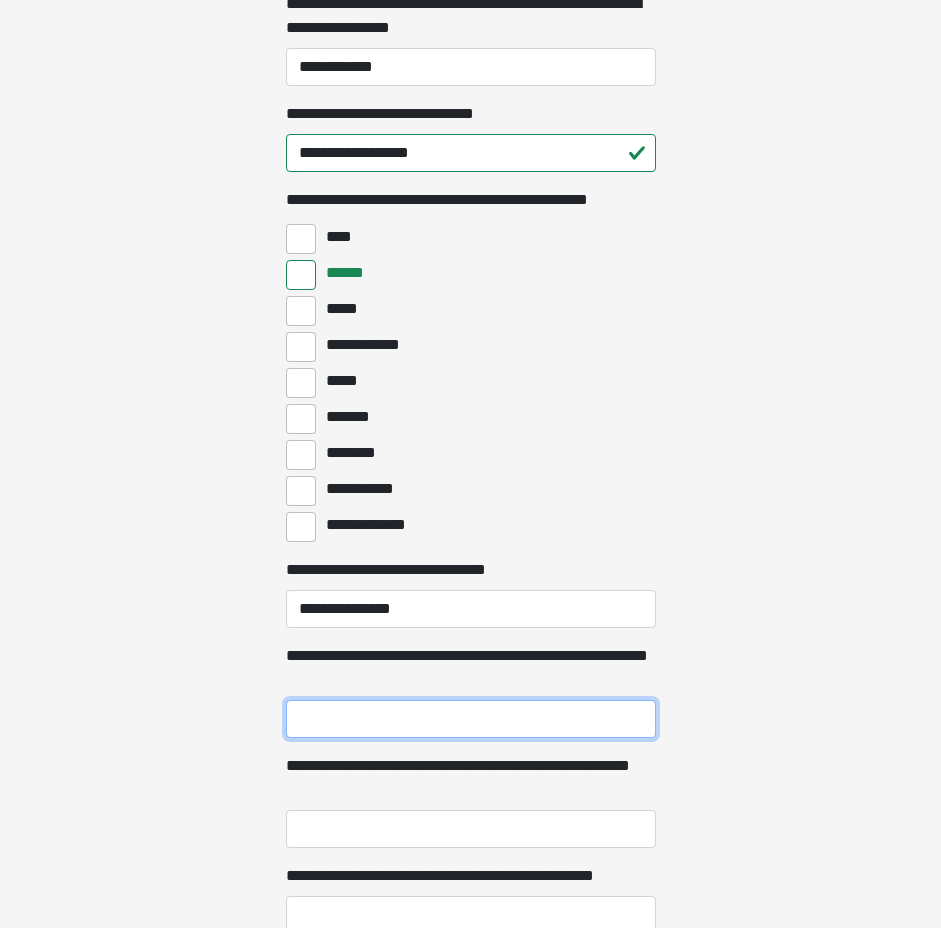 click on "**********" at bounding box center (471, 719) 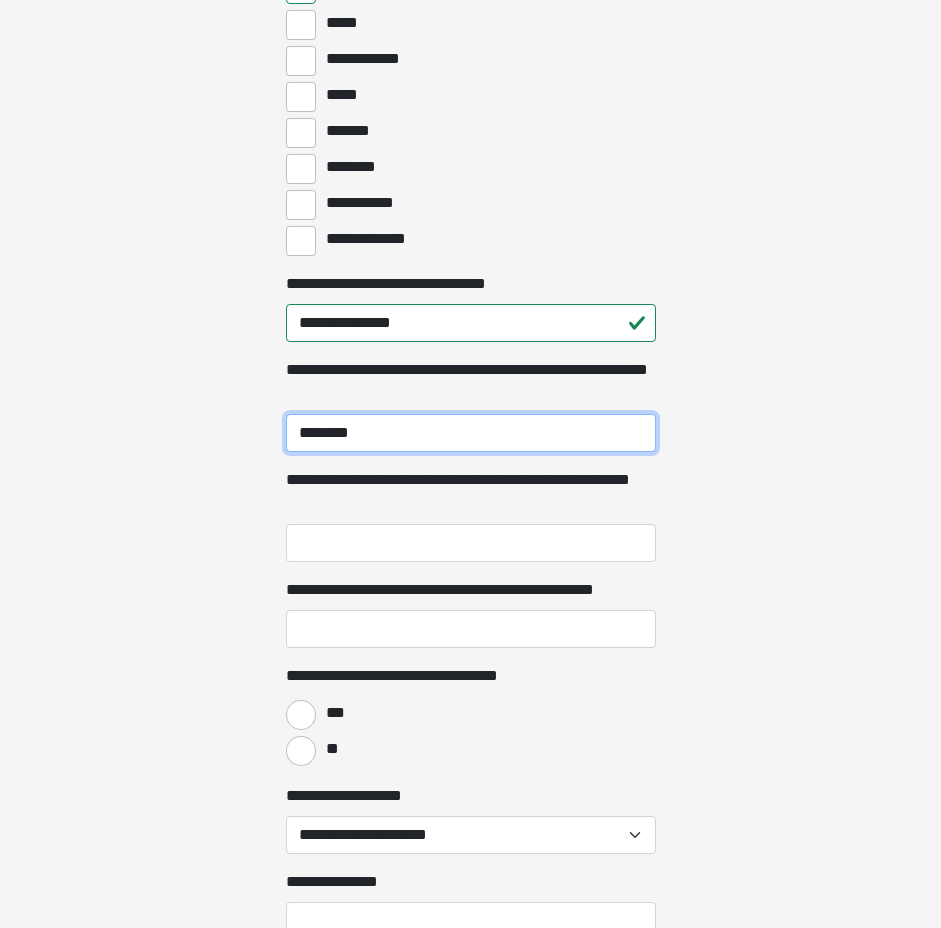 scroll, scrollTop: 3816, scrollLeft: 0, axis: vertical 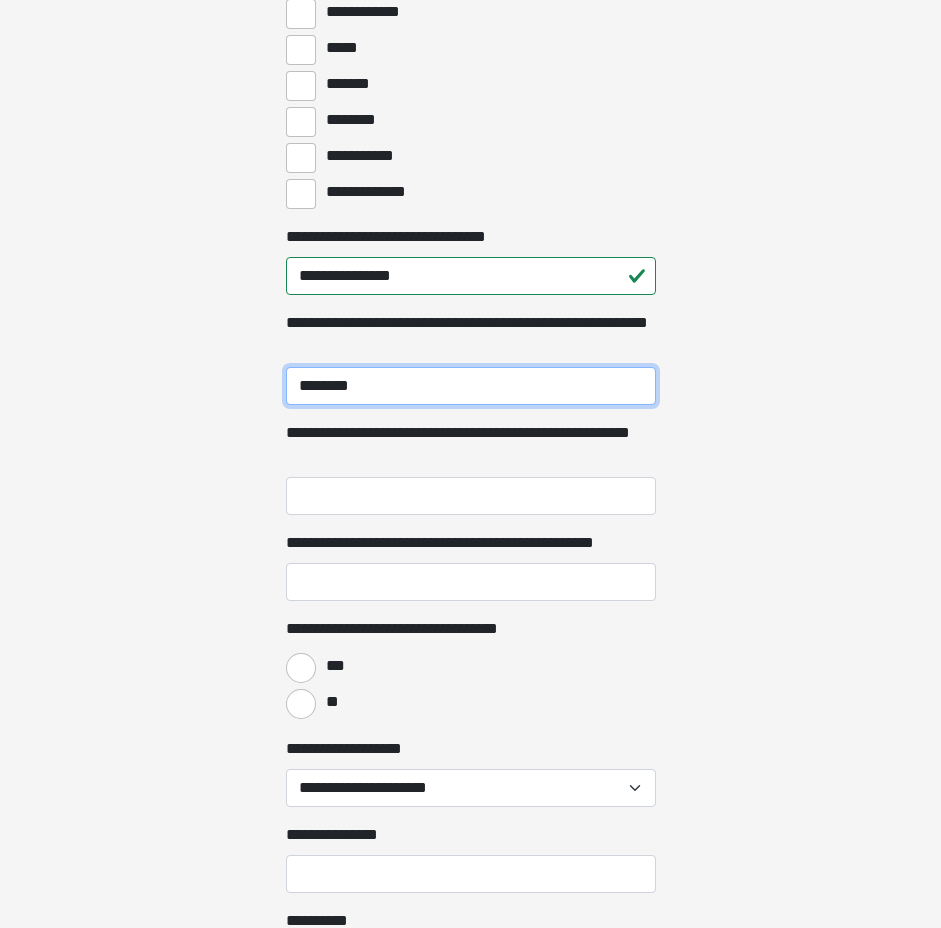 type on "********" 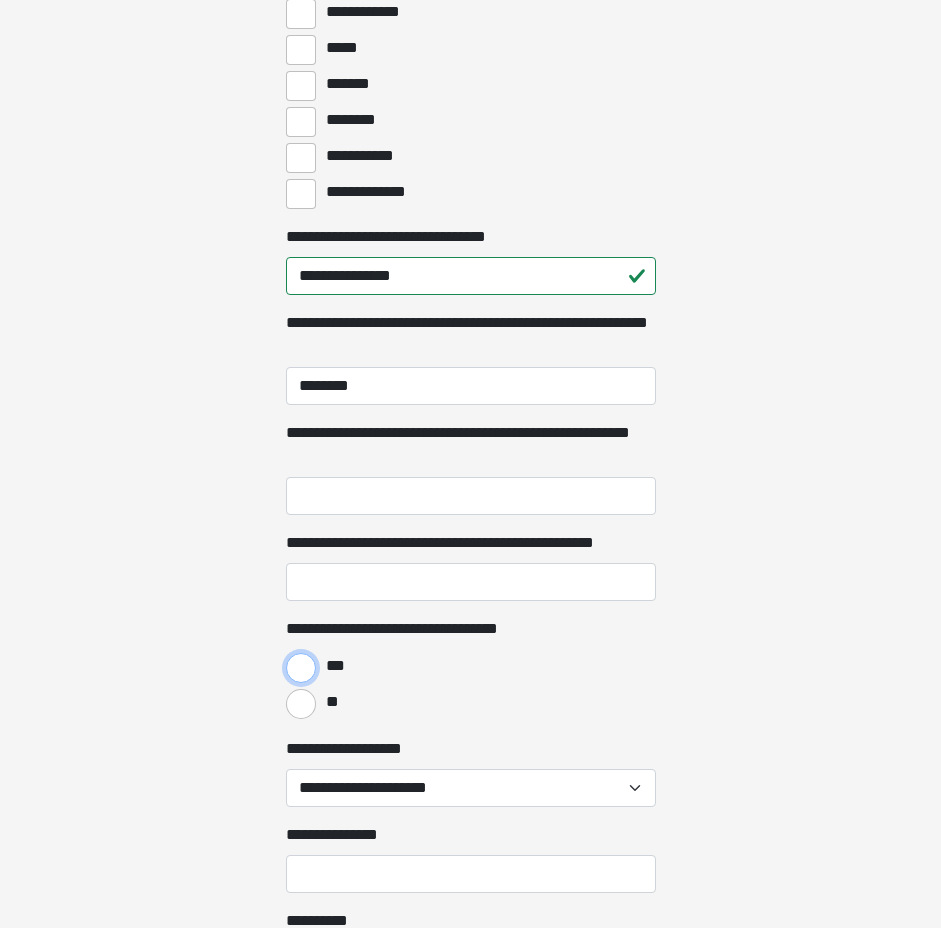 click on "***" at bounding box center (301, 668) 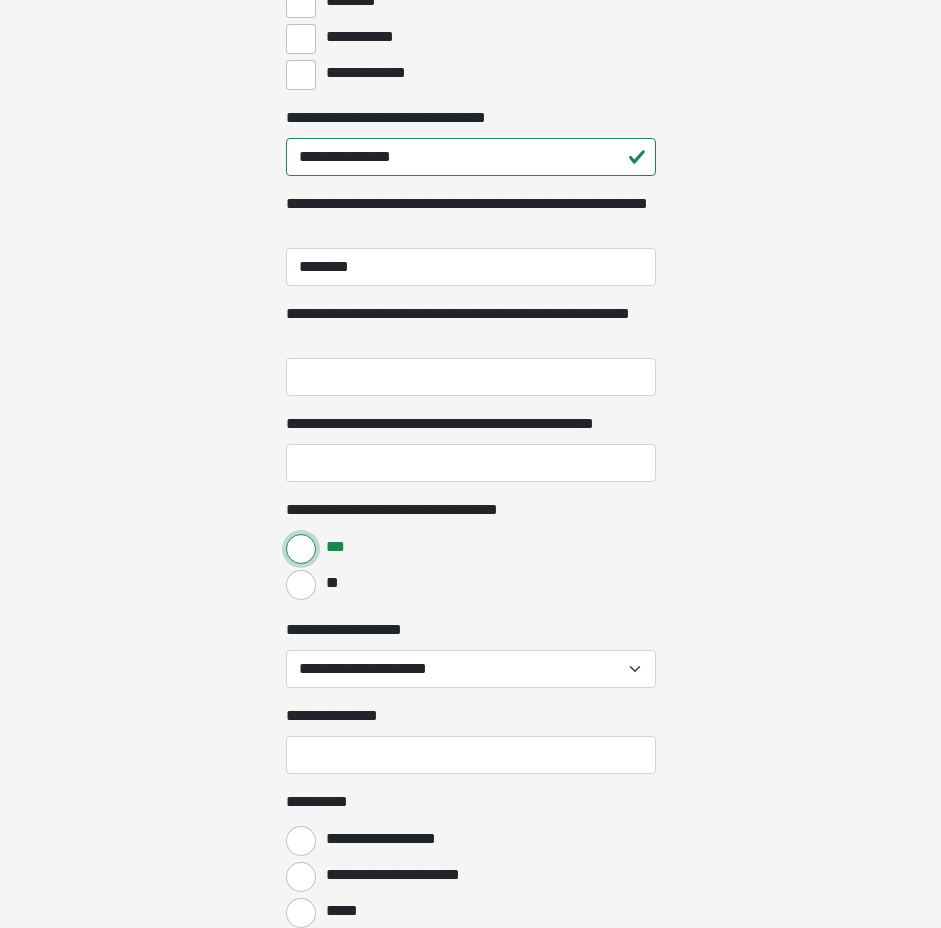 scroll, scrollTop: 3950, scrollLeft: 0, axis: vertical 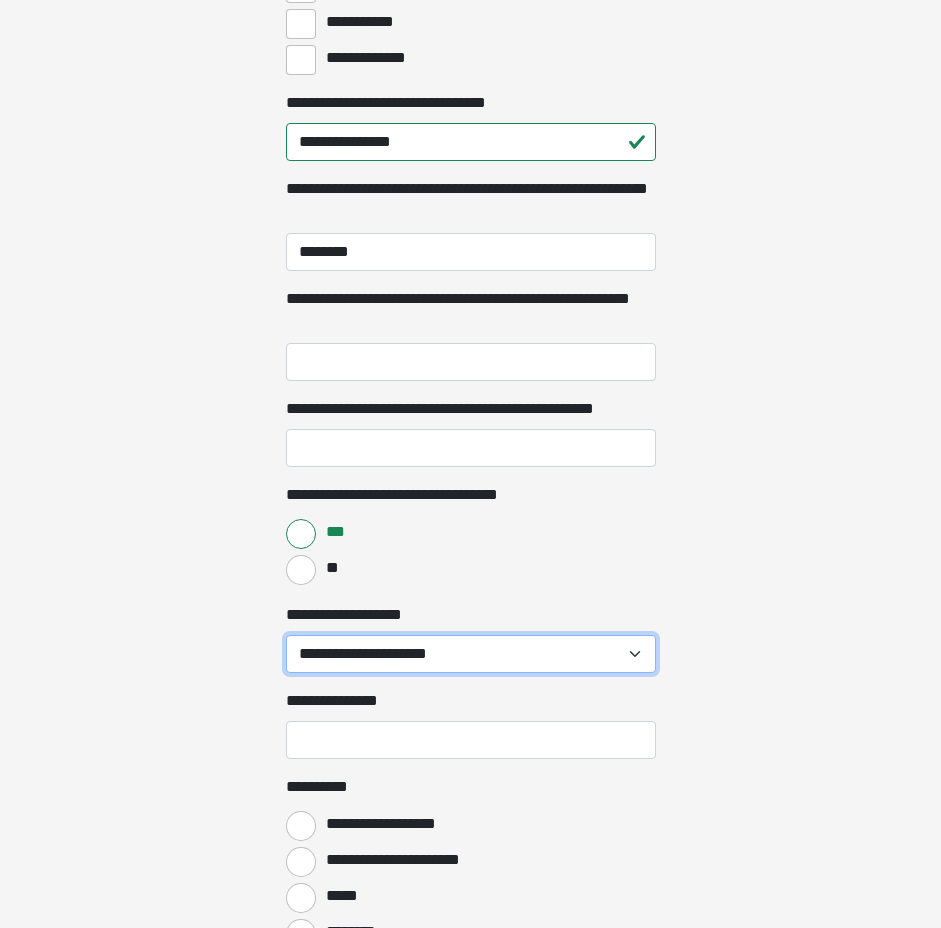 click on "**********" at bounding box center (471, 654) 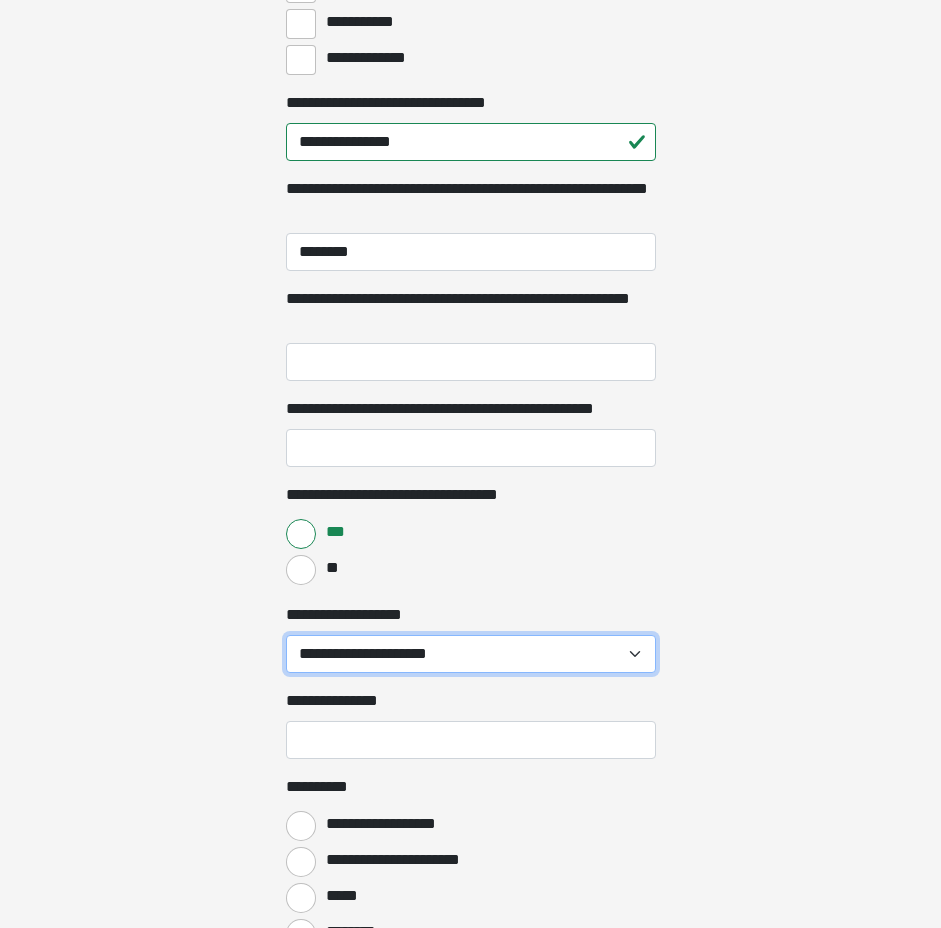 select on "*******" 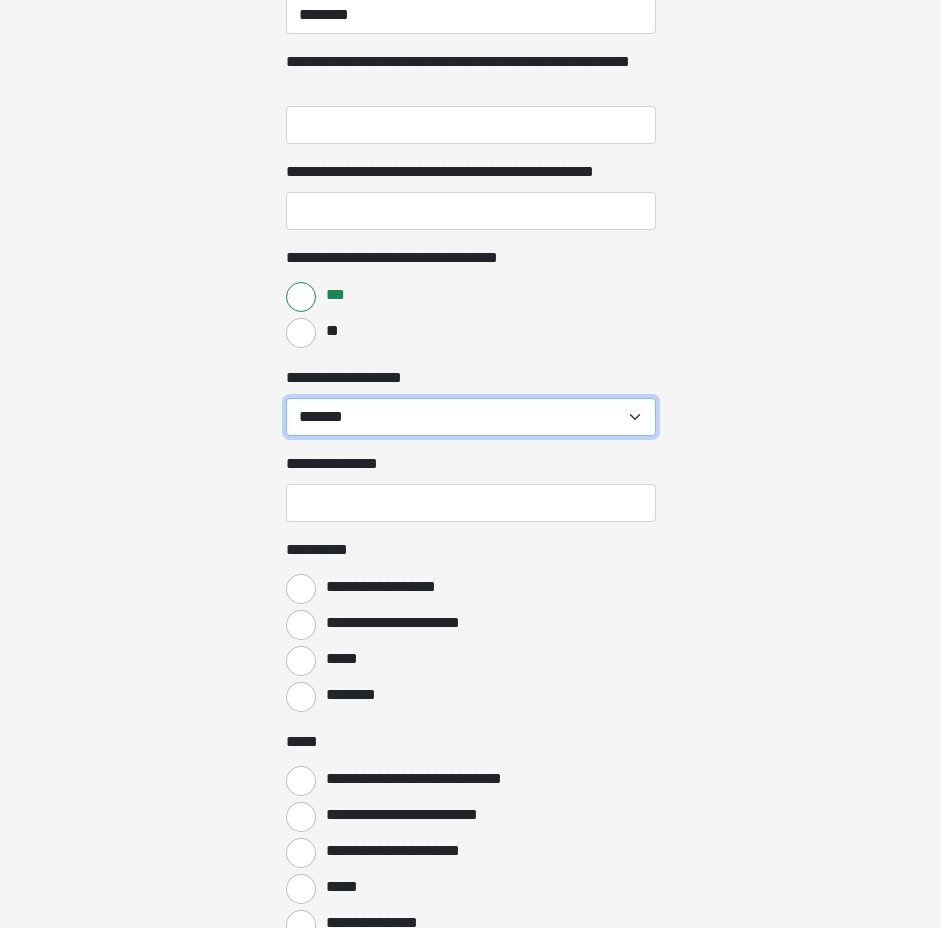 scroll, scrollTop: 4189, scrollLeft: 0, axis: vertical 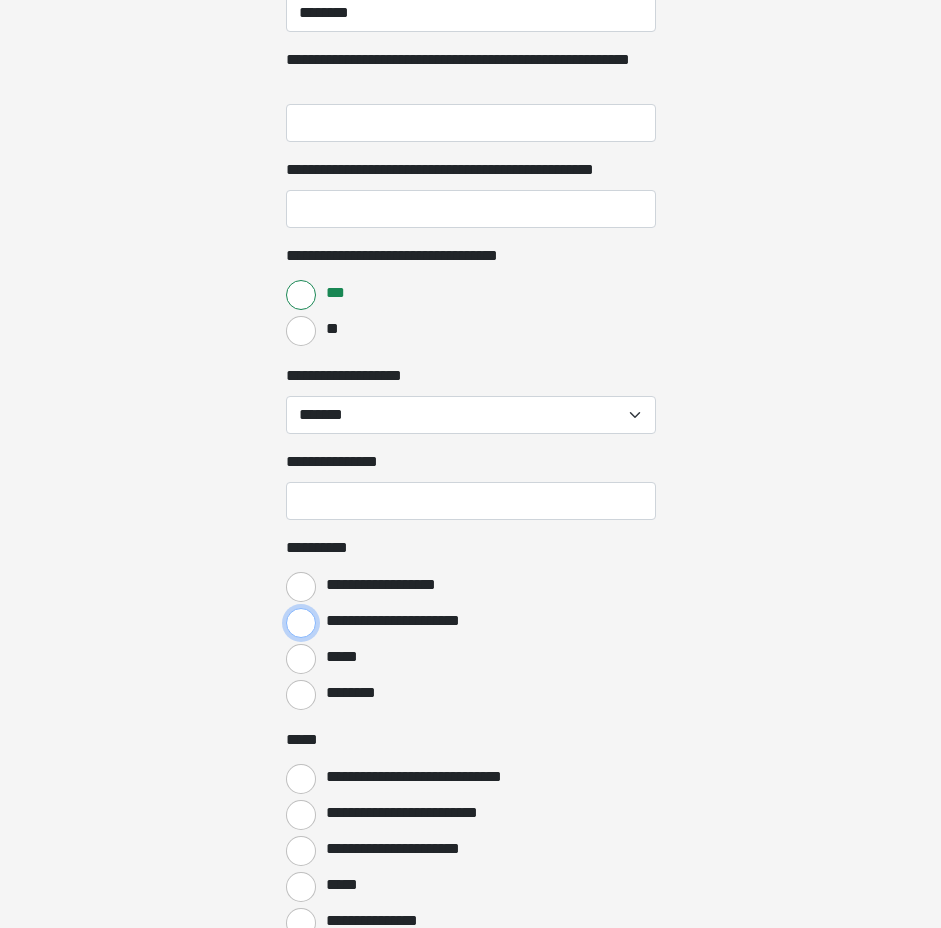 click on "**********" at bounding box center (301, 623) 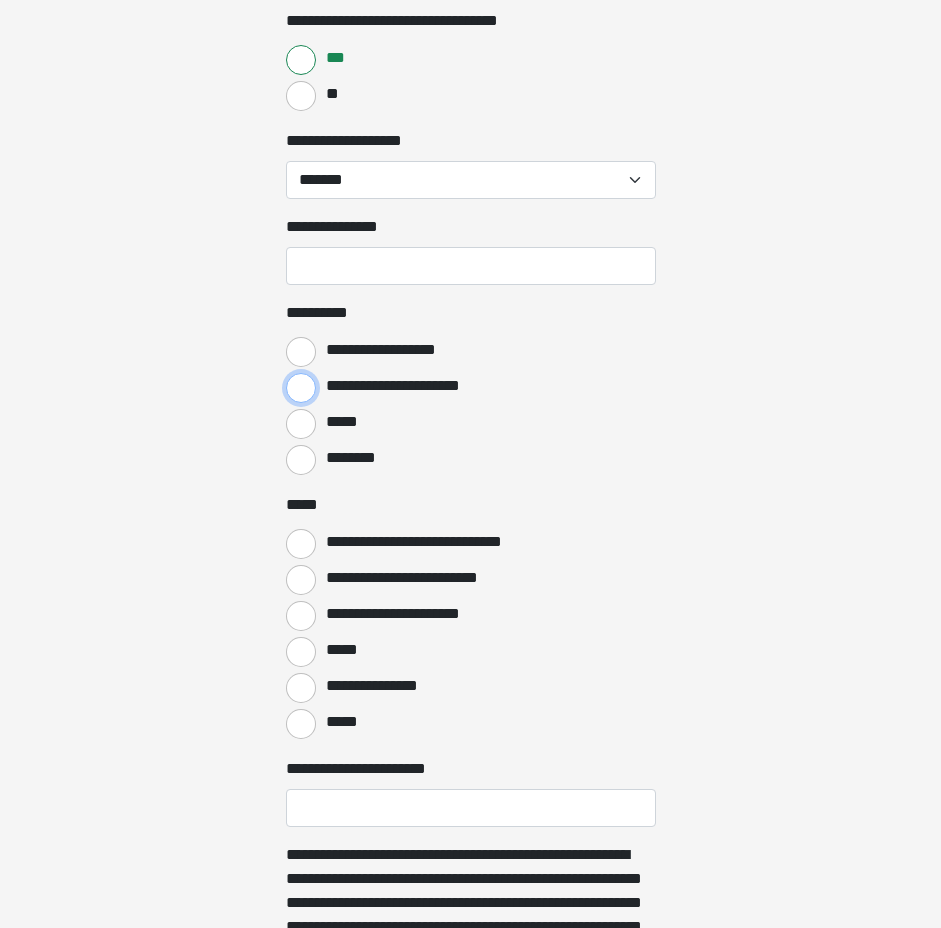 scroll, scrollTop: 4428, scrollLeft: 0, axis: vertical 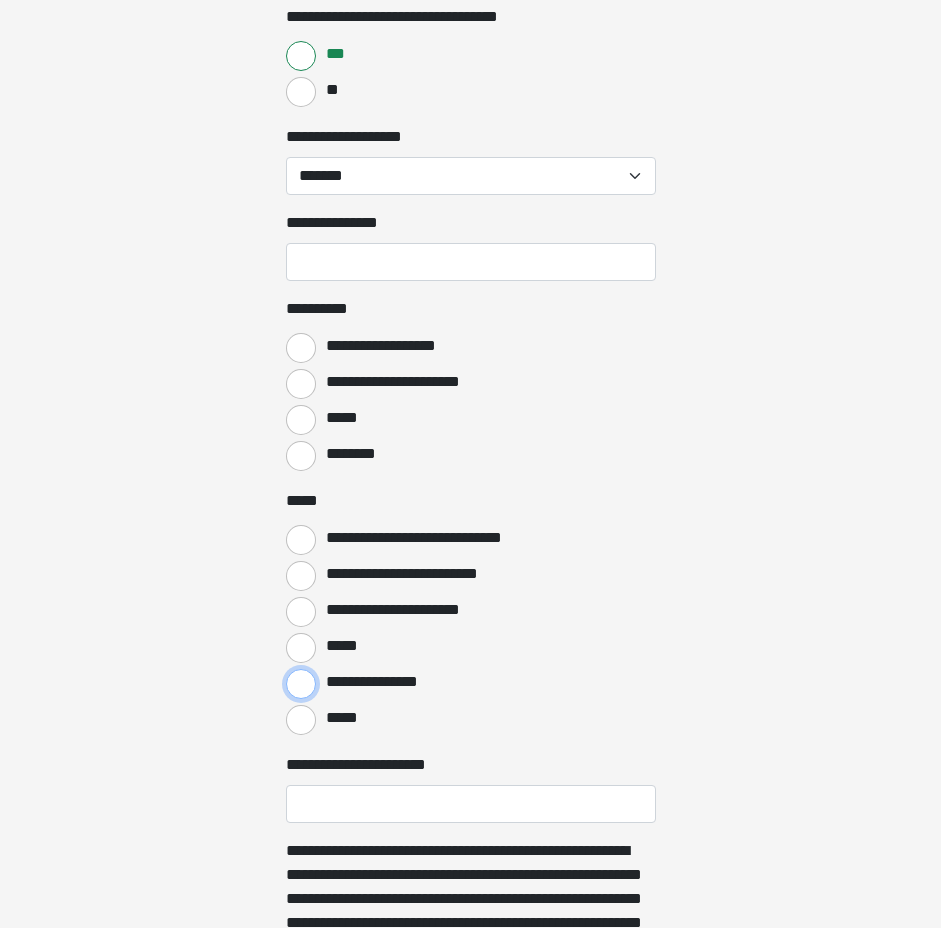 click on "**********" at bounding box center (301, 684) 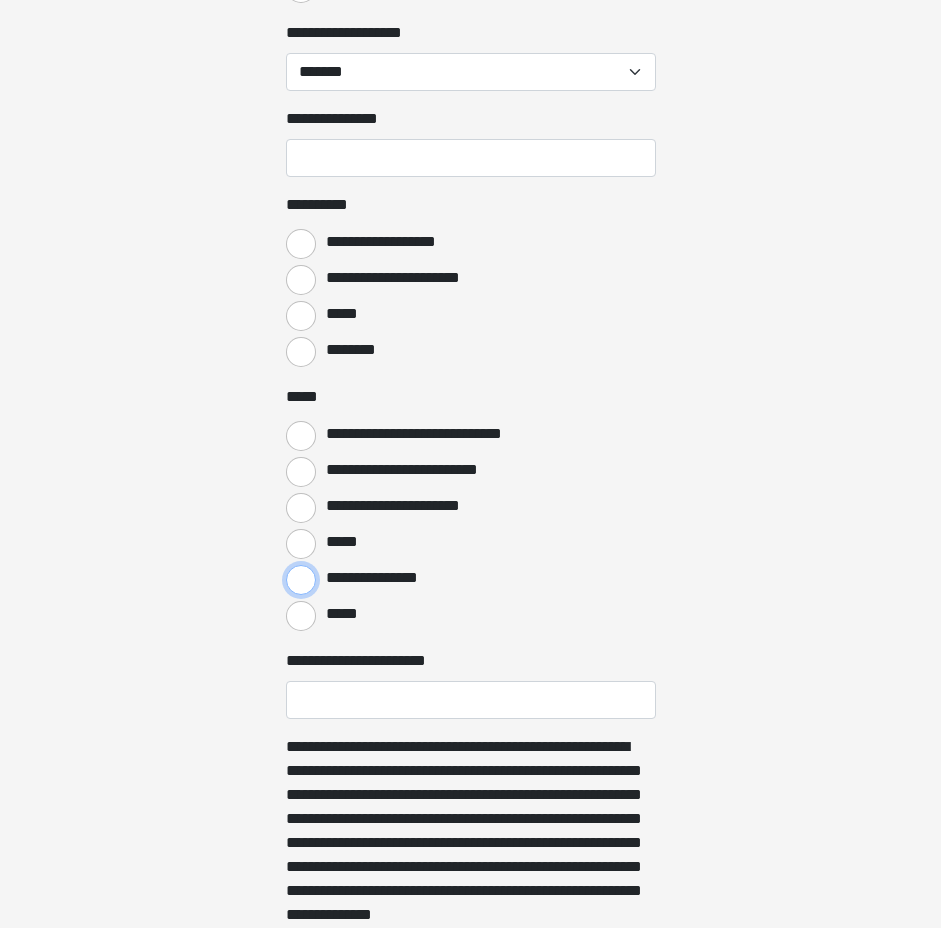 scroll, scrollTop: 4531, scrollLeft: 0, axis: vertical 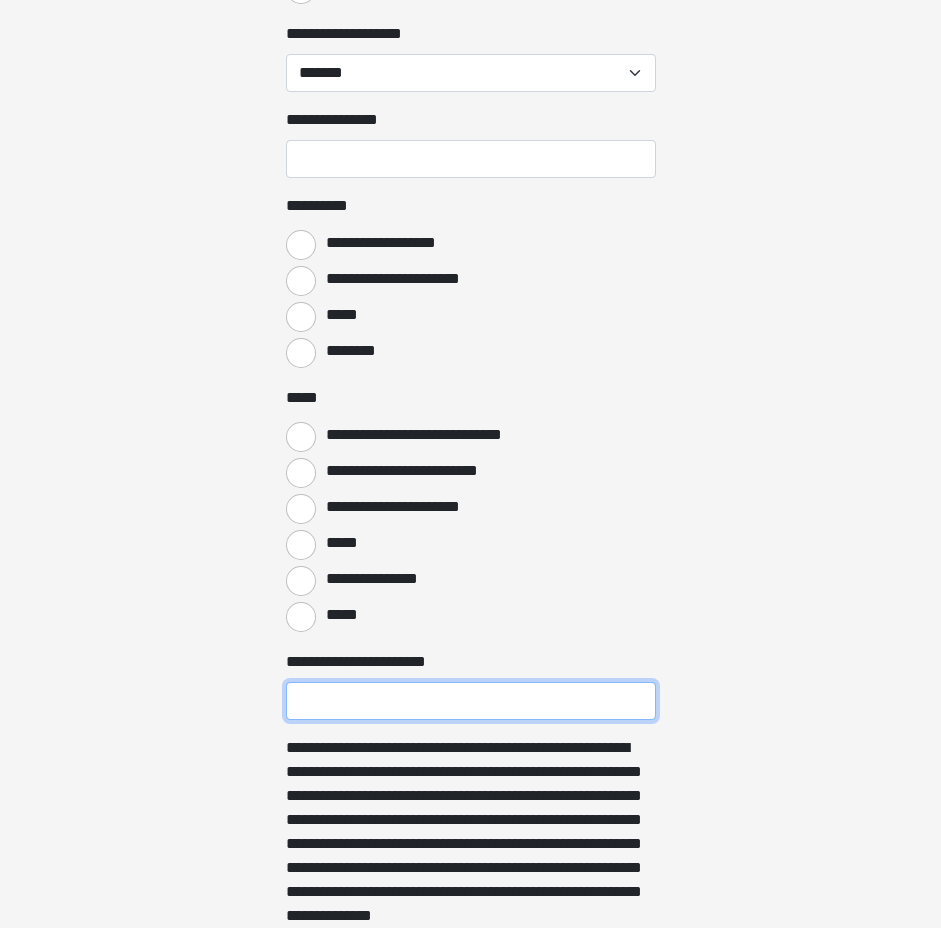click on "**********" at bounding box center (471, 701) 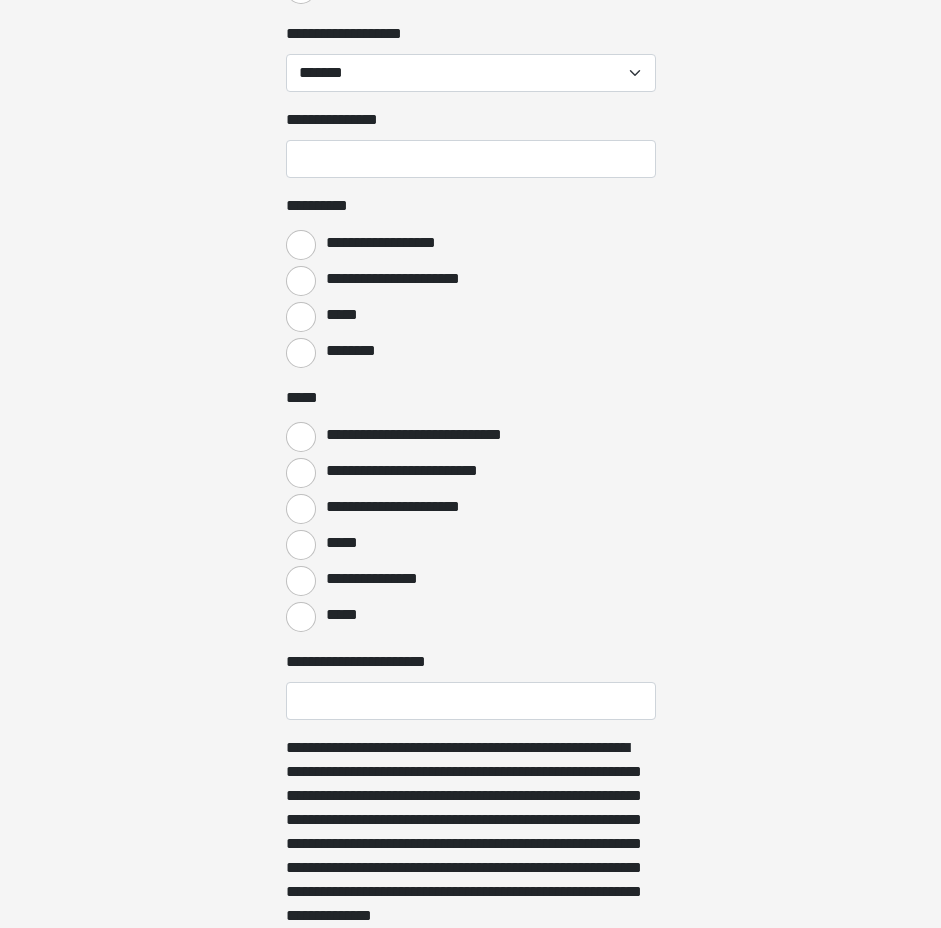 click on "**********" at bounding box center (470, -4067) 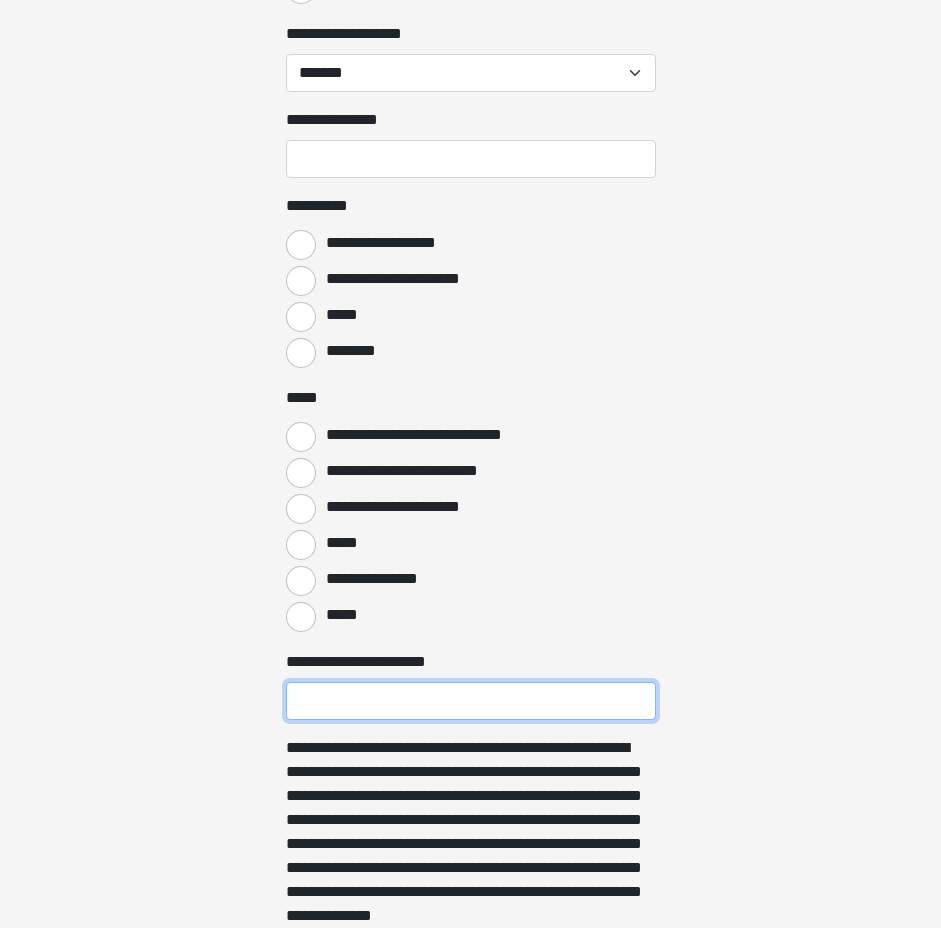 click on "**********" at bounding box center (471, 701) 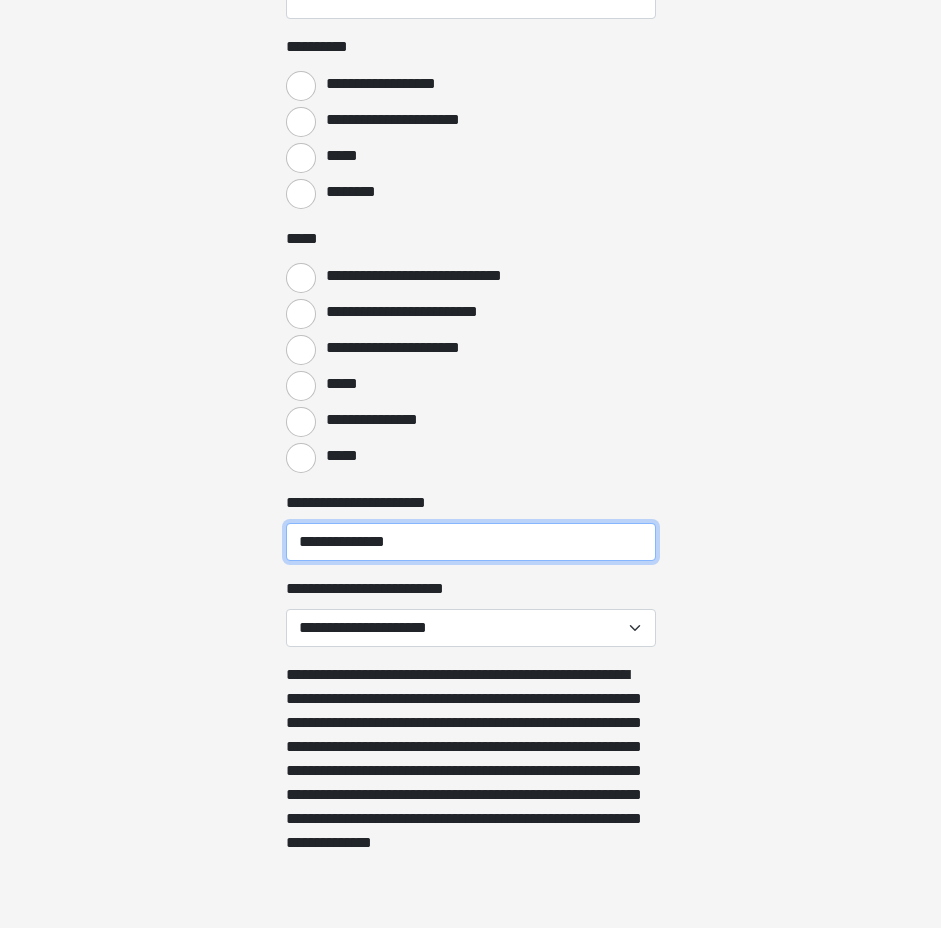 scroll, scrollTop: 4692, scrollLeft: 0, axis: vertical 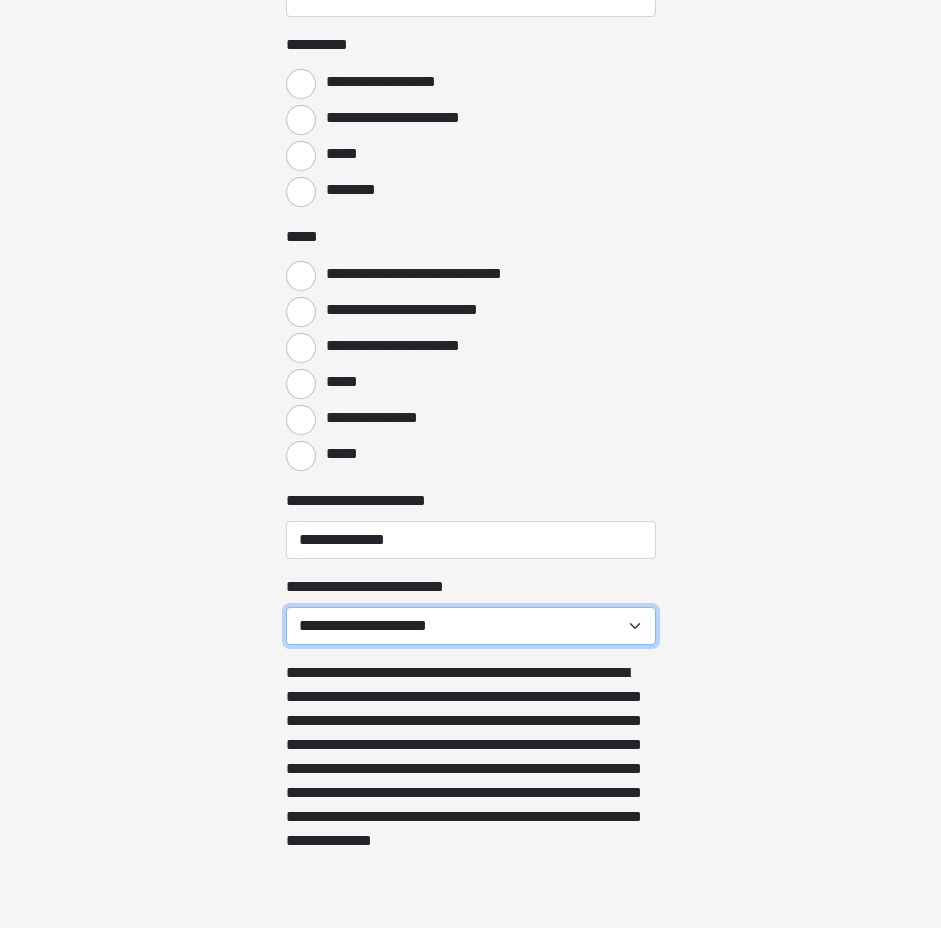 click on "**********" at bounding box center (471, 626) 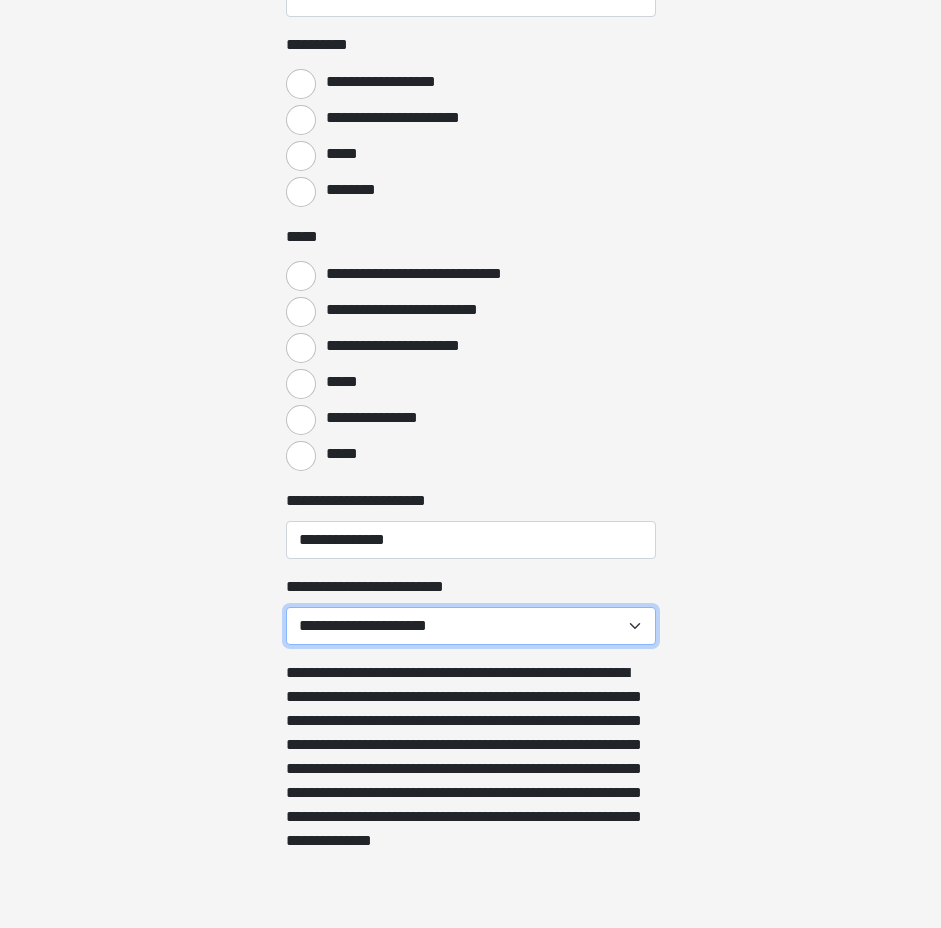 select on "******" 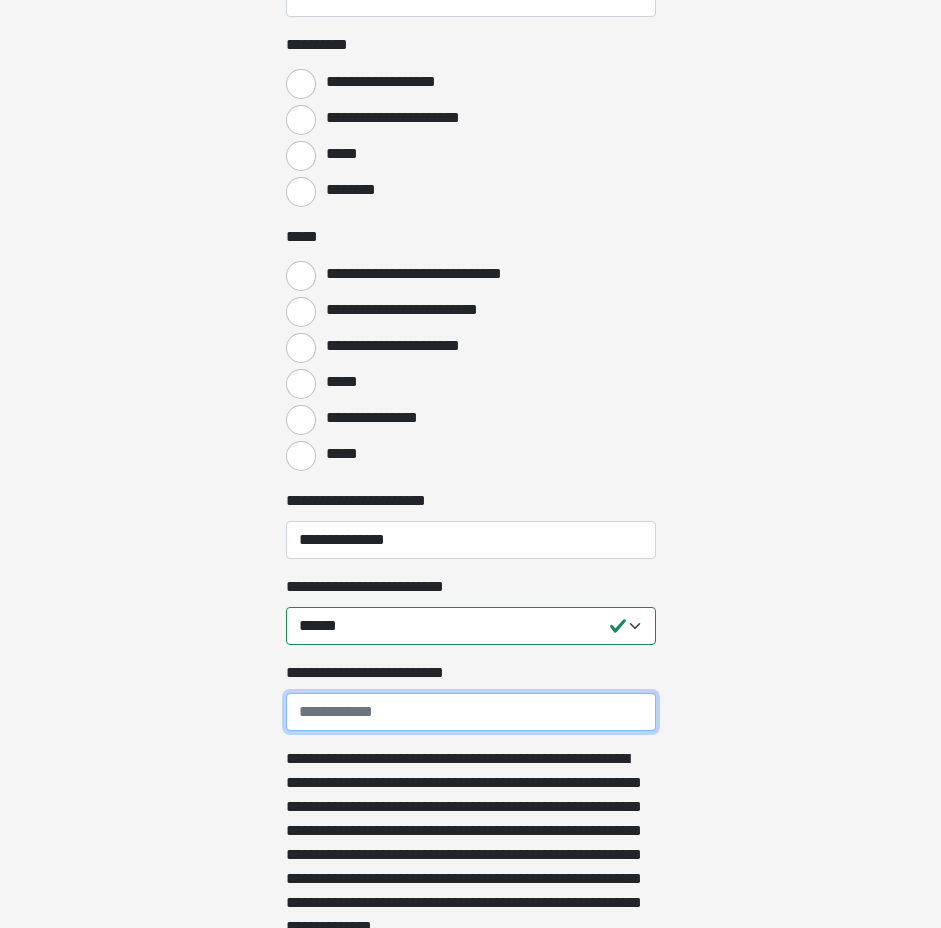 click on "**********" at bounding box center [471, 712] 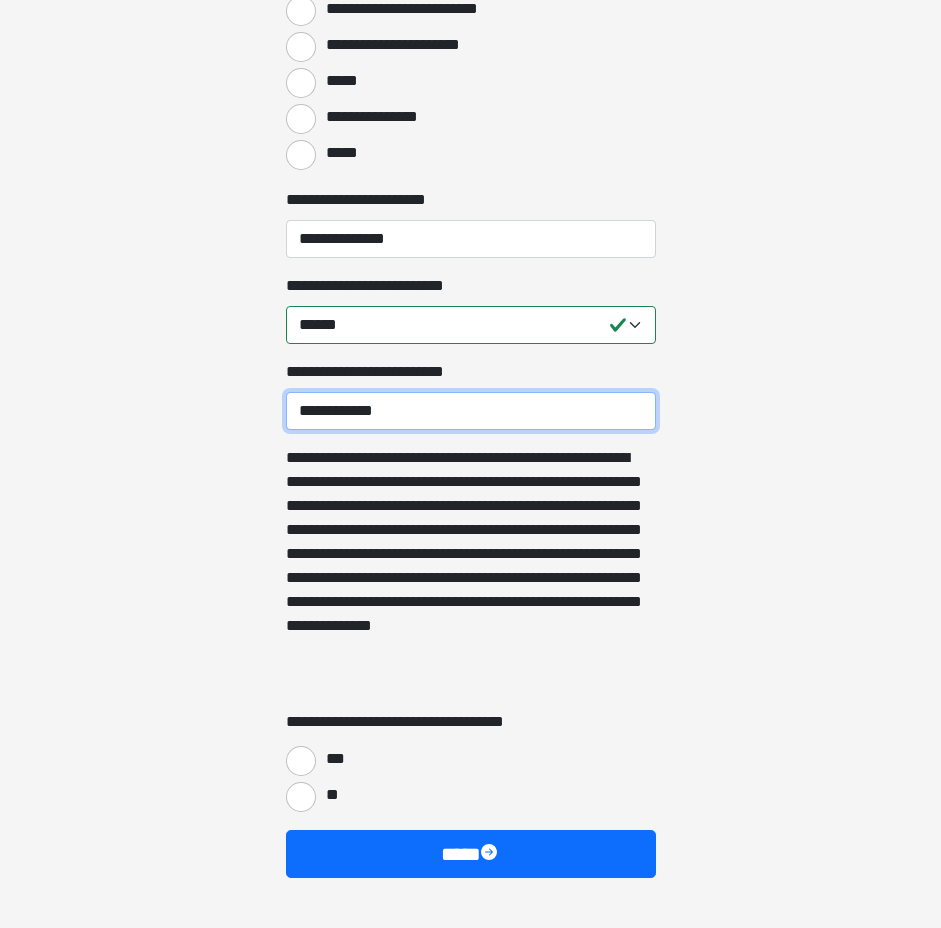scroll, scrollTop: 5045, scrollLeft: 0, axis: vertical 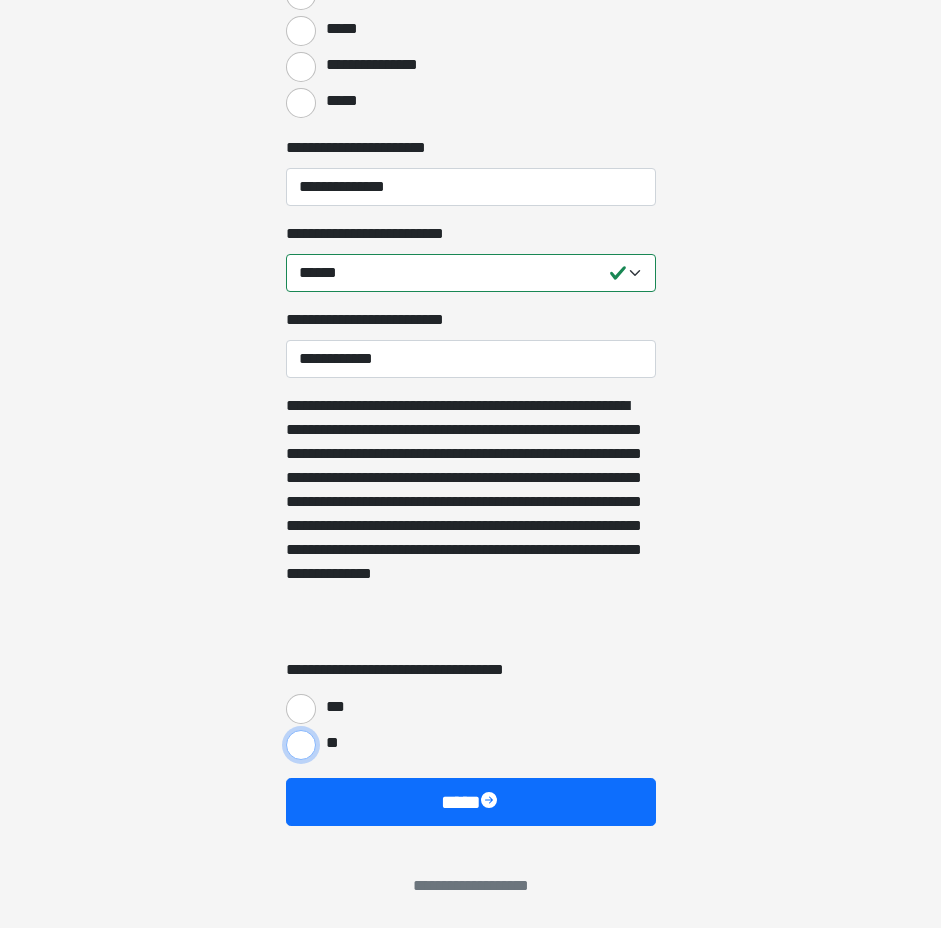 click on "**" at bounding box center (301, 745) 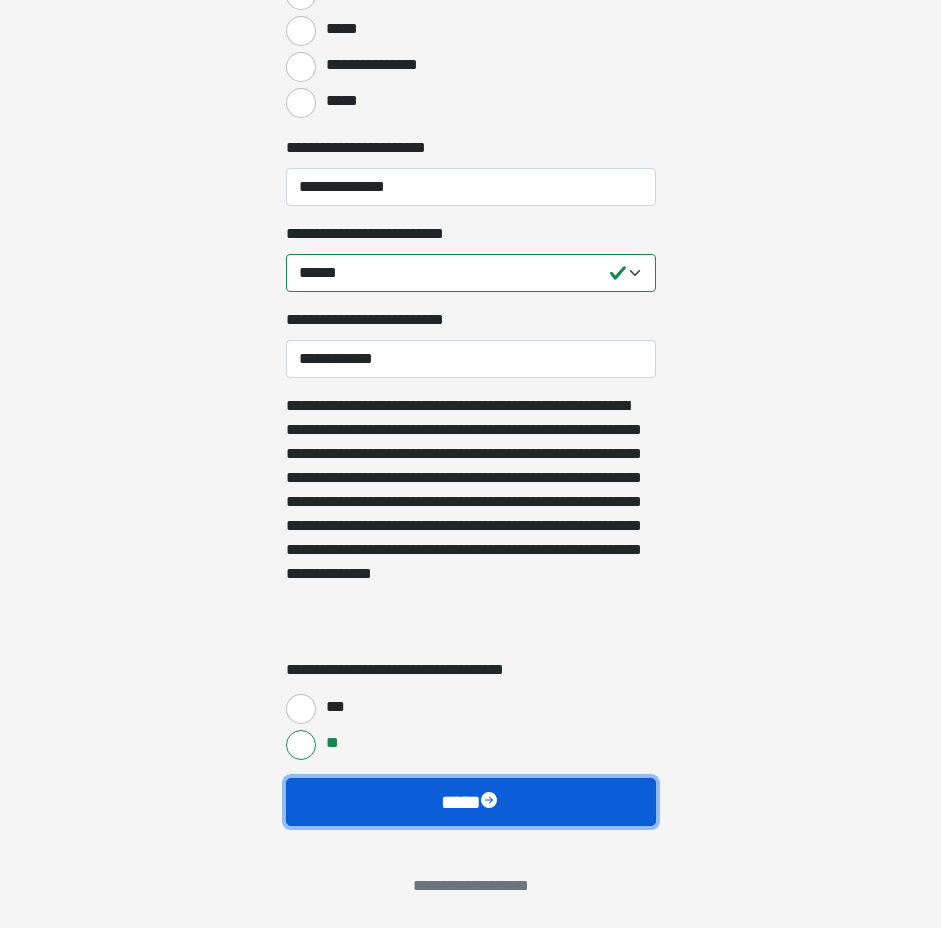 click on "****" at bounding box center [471, 802] 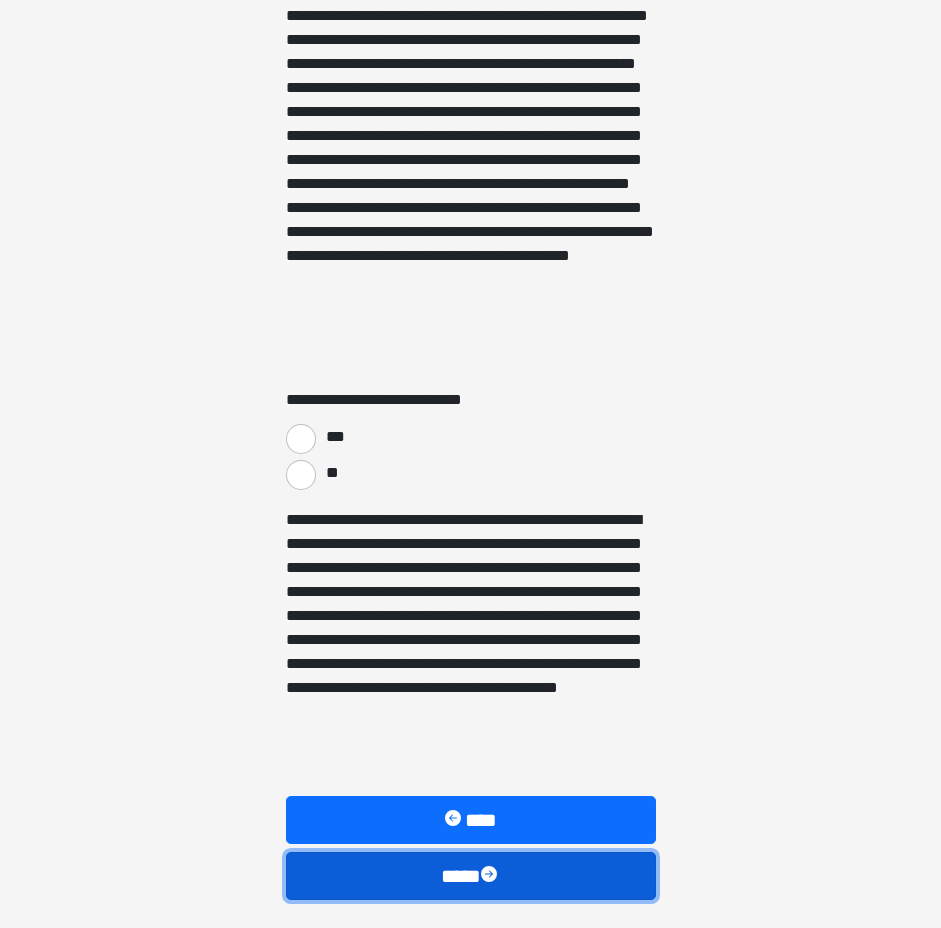 scroll, scrollTop: 3263, scrollLeft: 0, axis: vertical 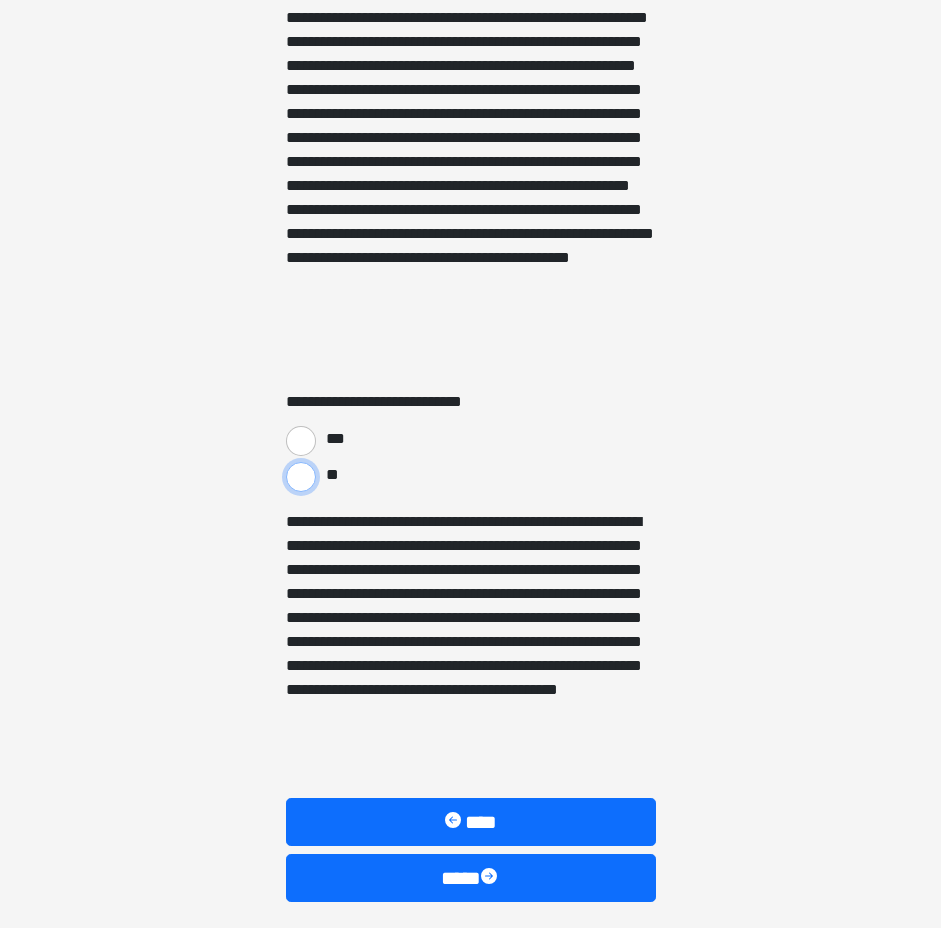 click on "**" at bounding box center [301, 477] 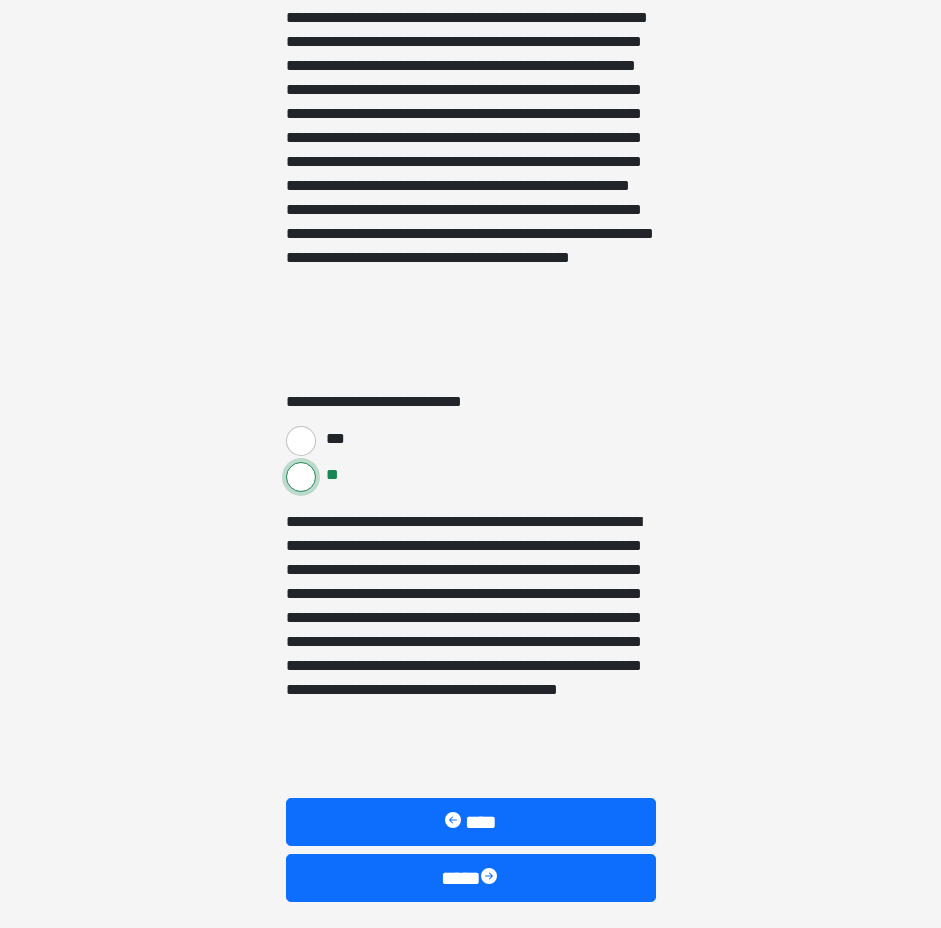 scroll, scrollTop: 3339, scrollLeft: 0, axis: vertical 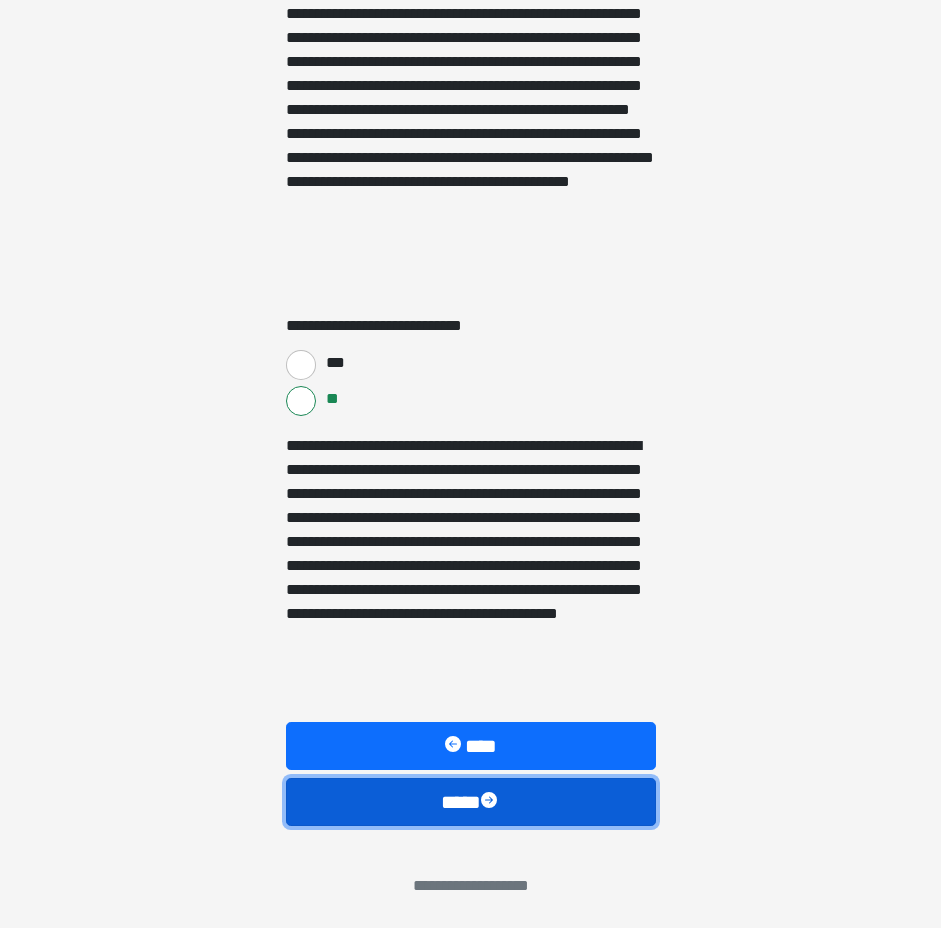 click on "****" at bounding box center (471, 802) 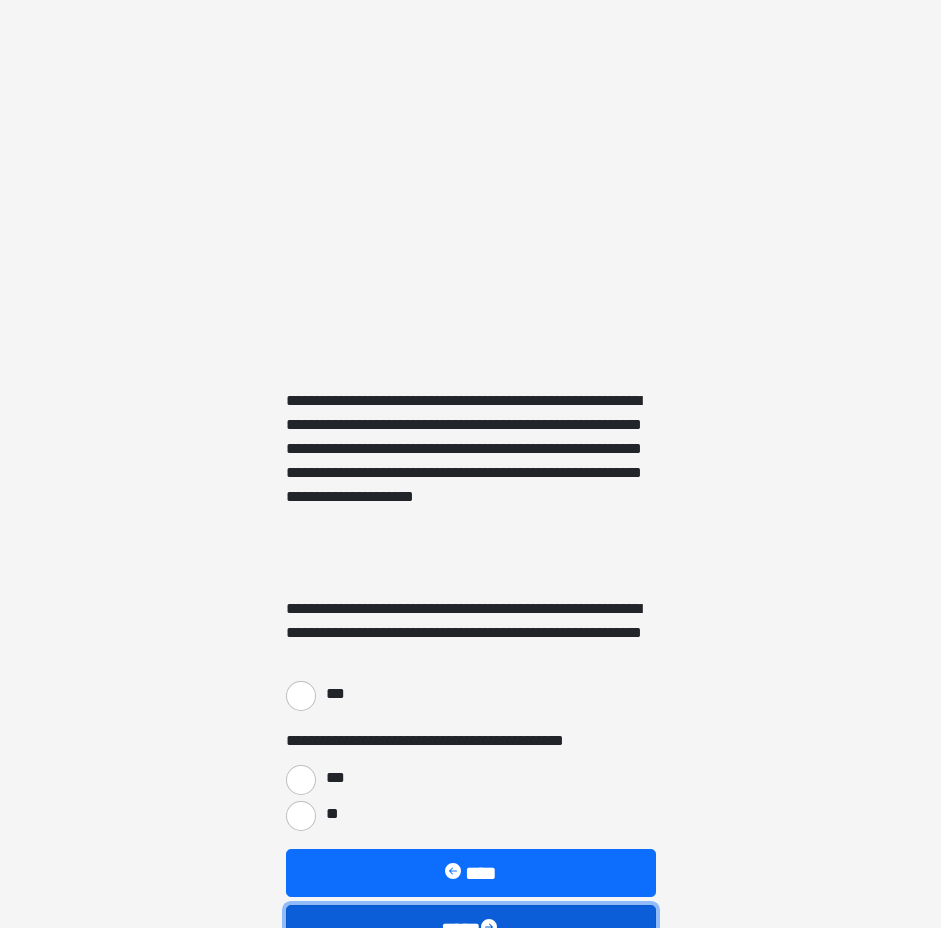scroll, scrollTop: 2735, scrollLeft: 0, axis: vertical 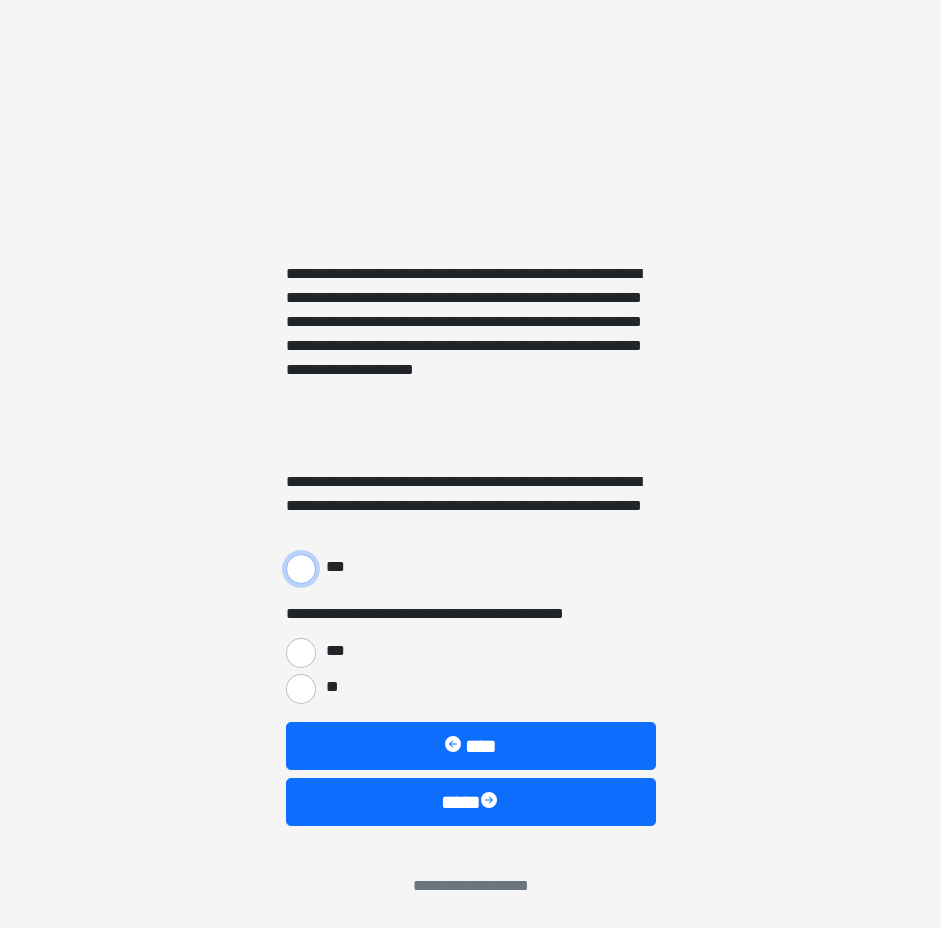click on "***" at bounding box center (301, 569) 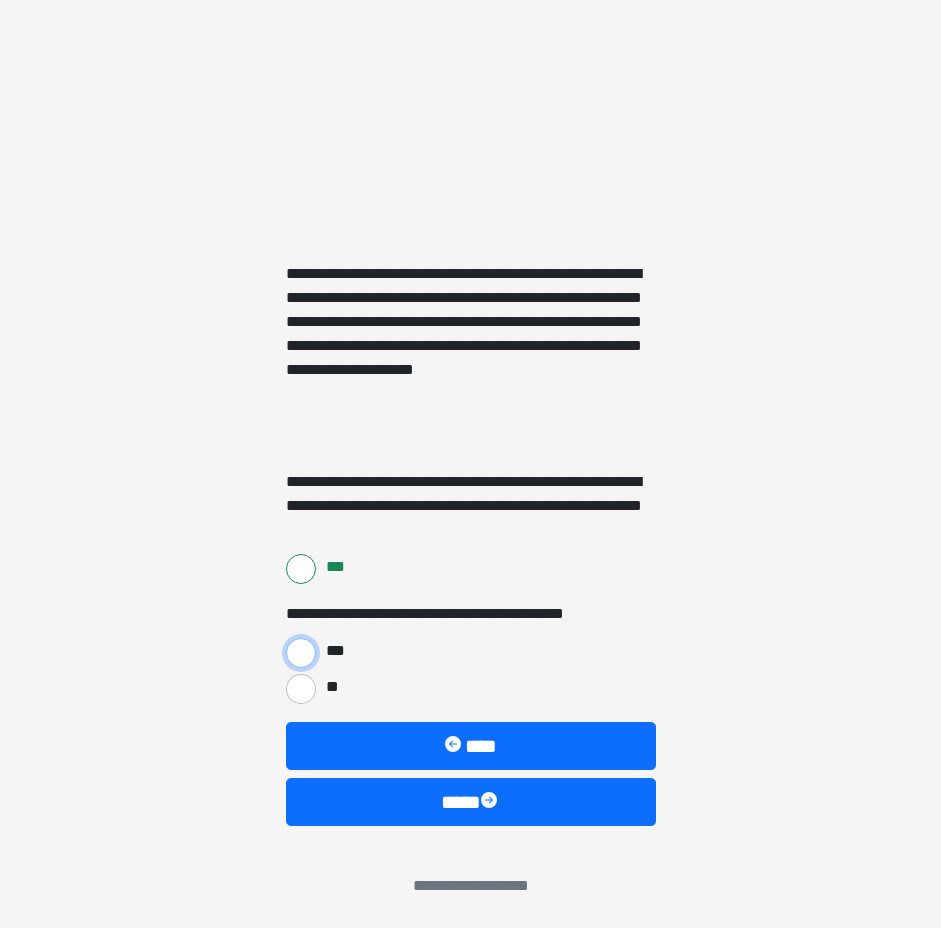 click on "***" at bounding box center [301, 653] 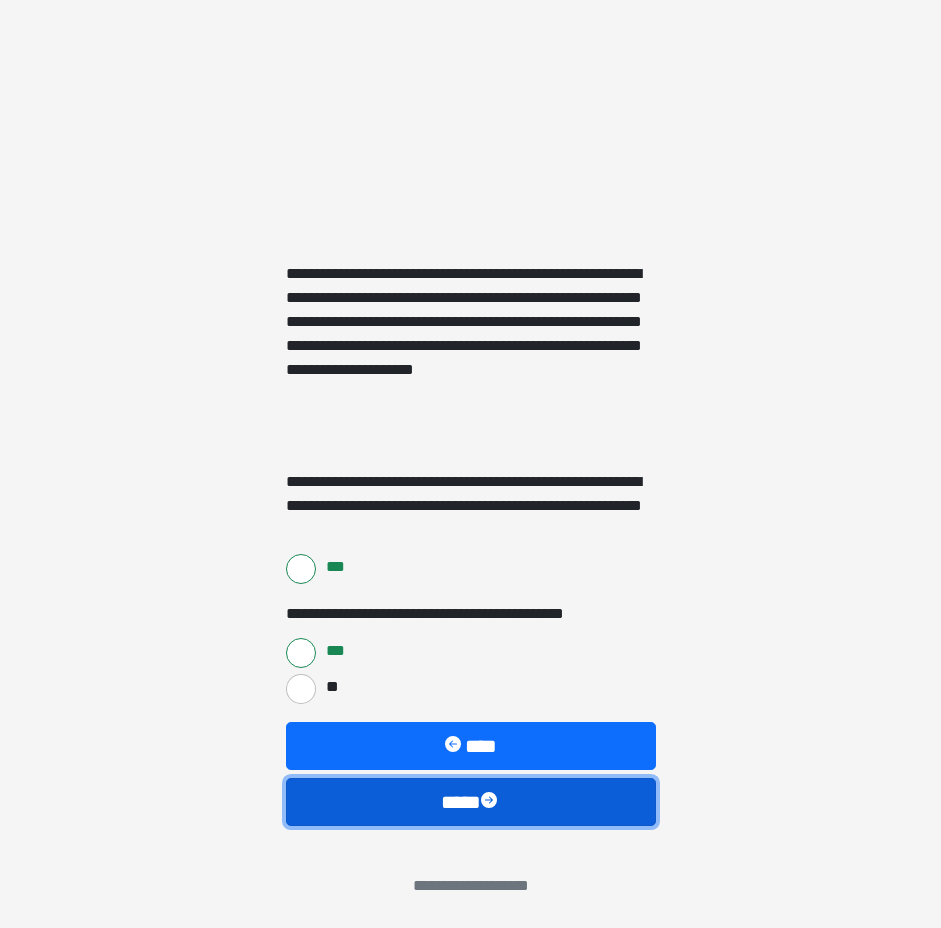 click on "****" at bounding box center [471, 802] 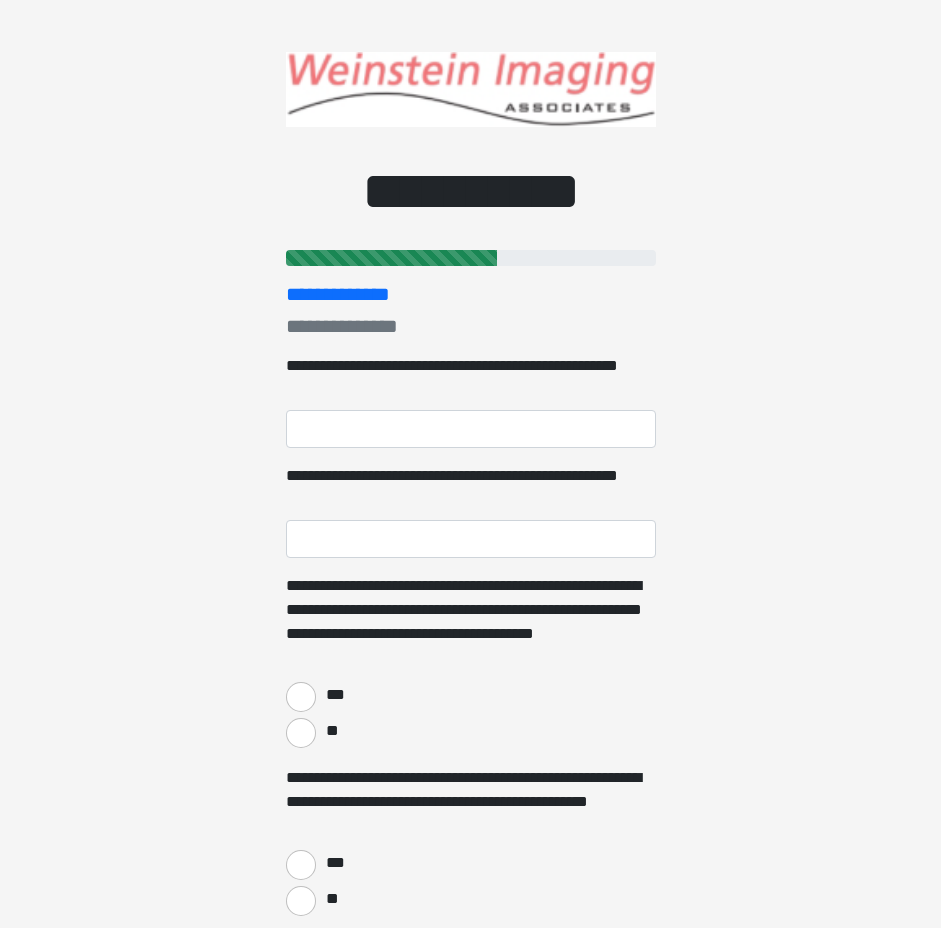 scroll, scrollTop: 0, scrollLeft: 0, axis: both 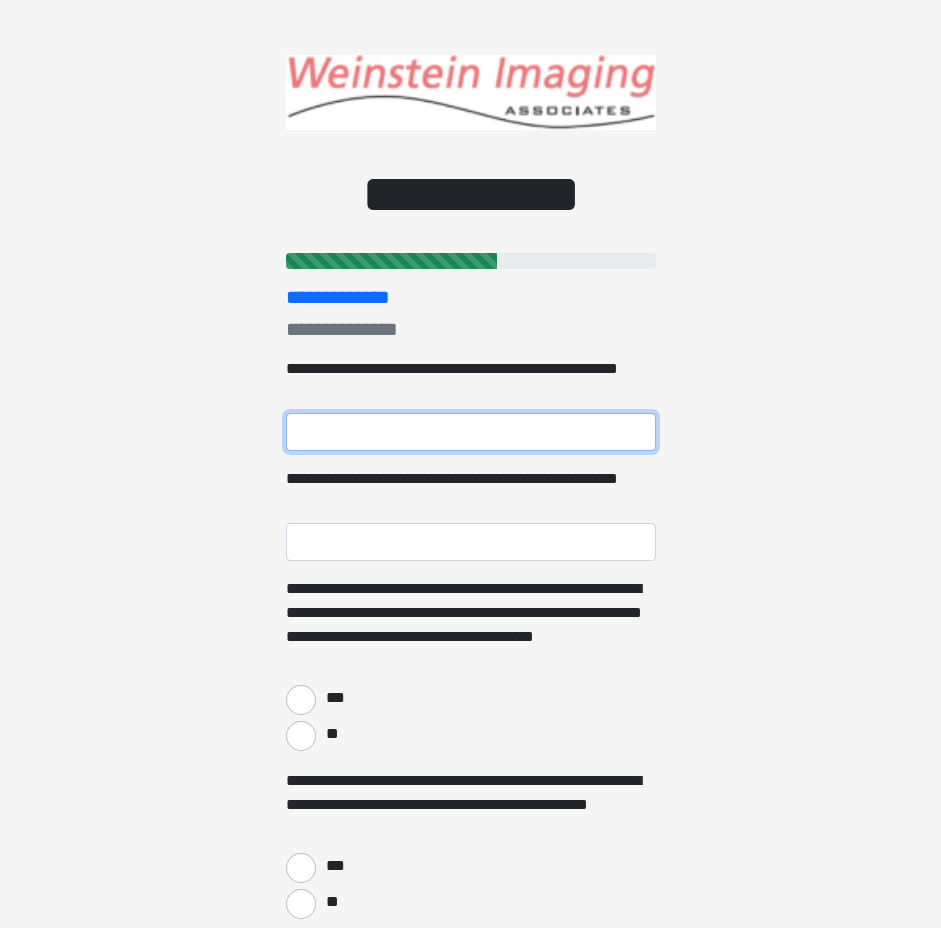 click on "**********" at bounding box center [471, 432] 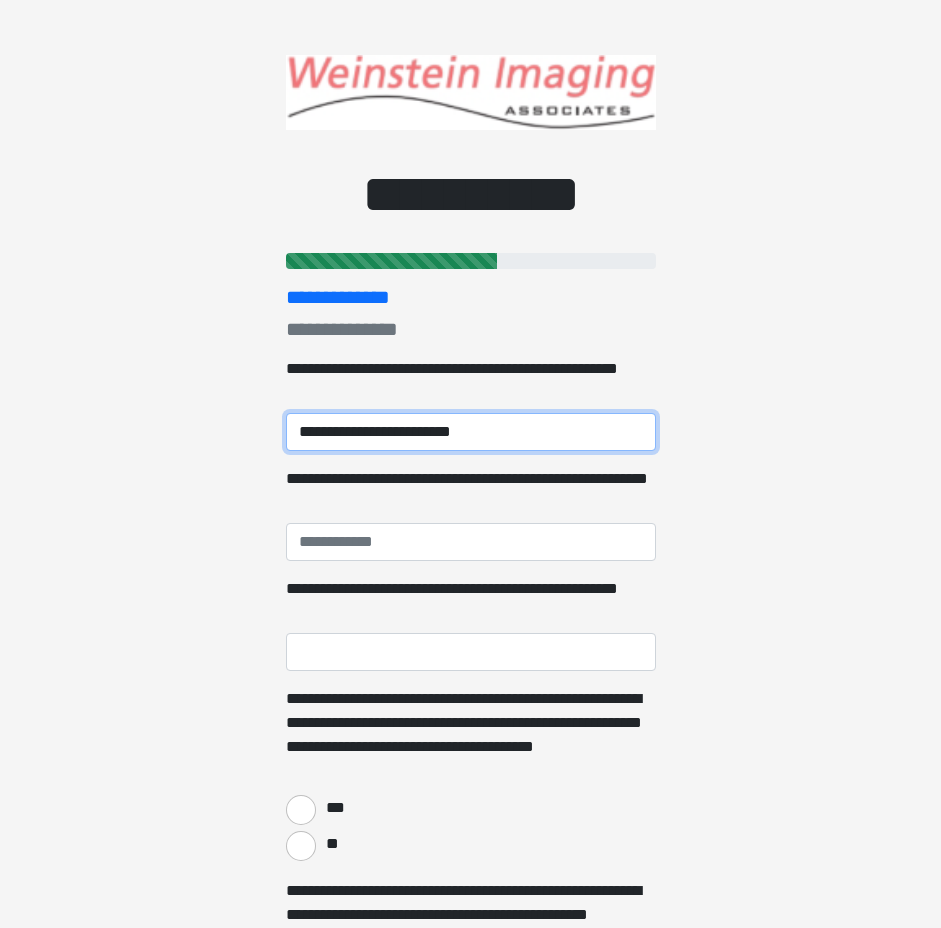 type on "**********" 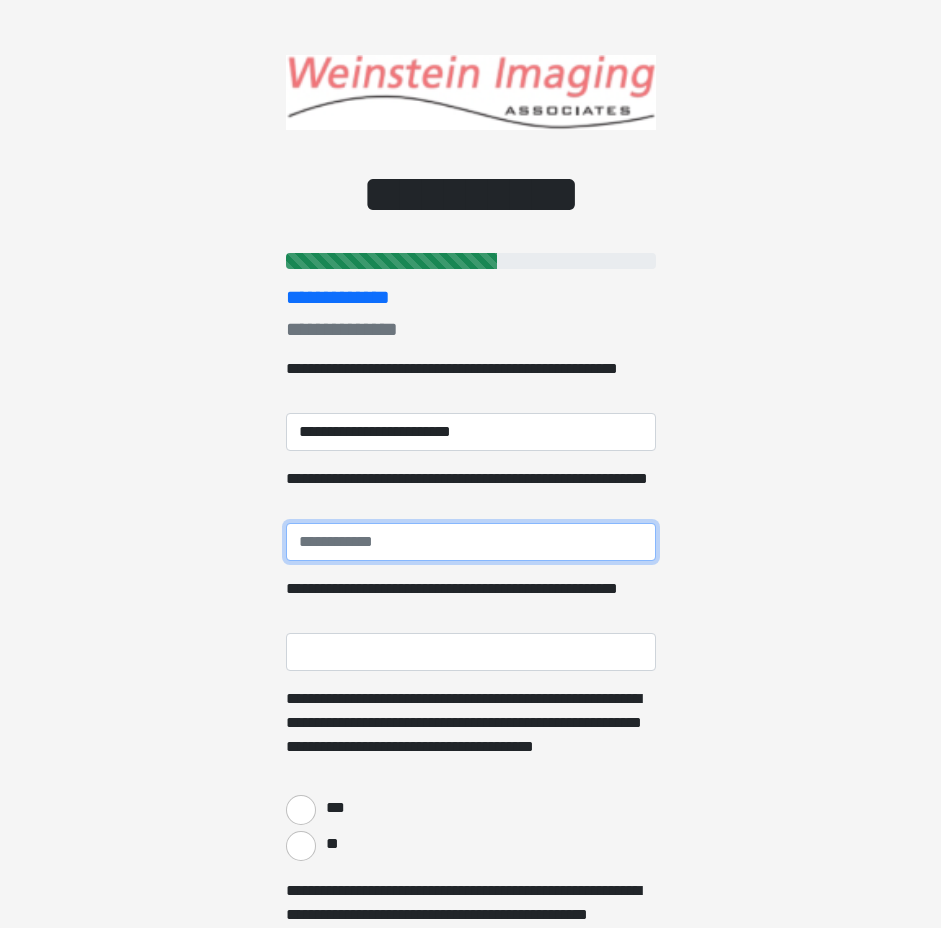 click on "**********" at bounding box center (471, 542) 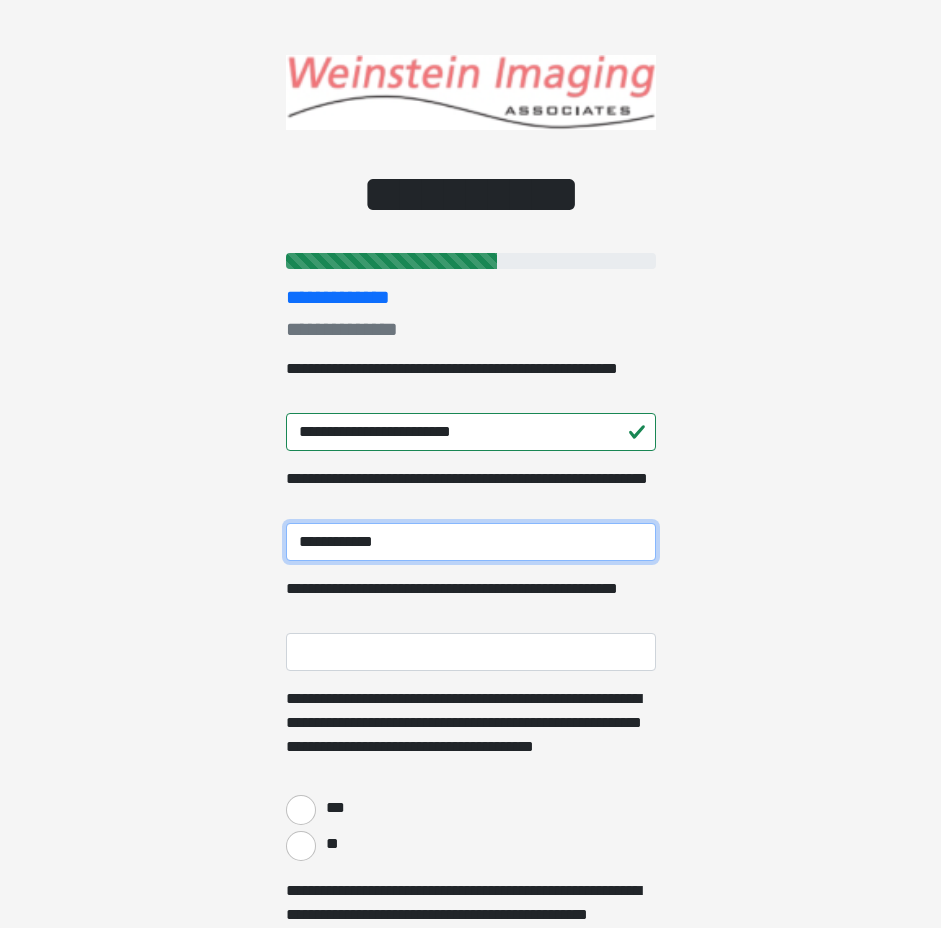 type on "**********" 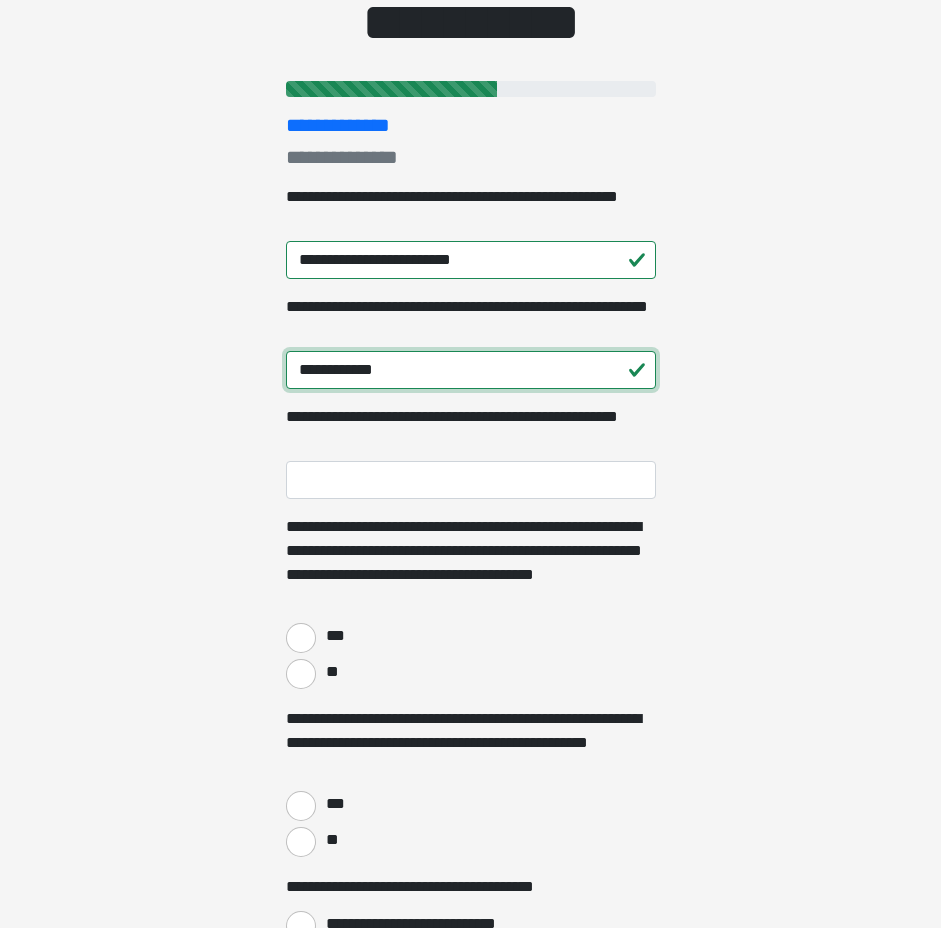 scroll, scrollTop: 180, scrollLeft: 0, axis: vertical 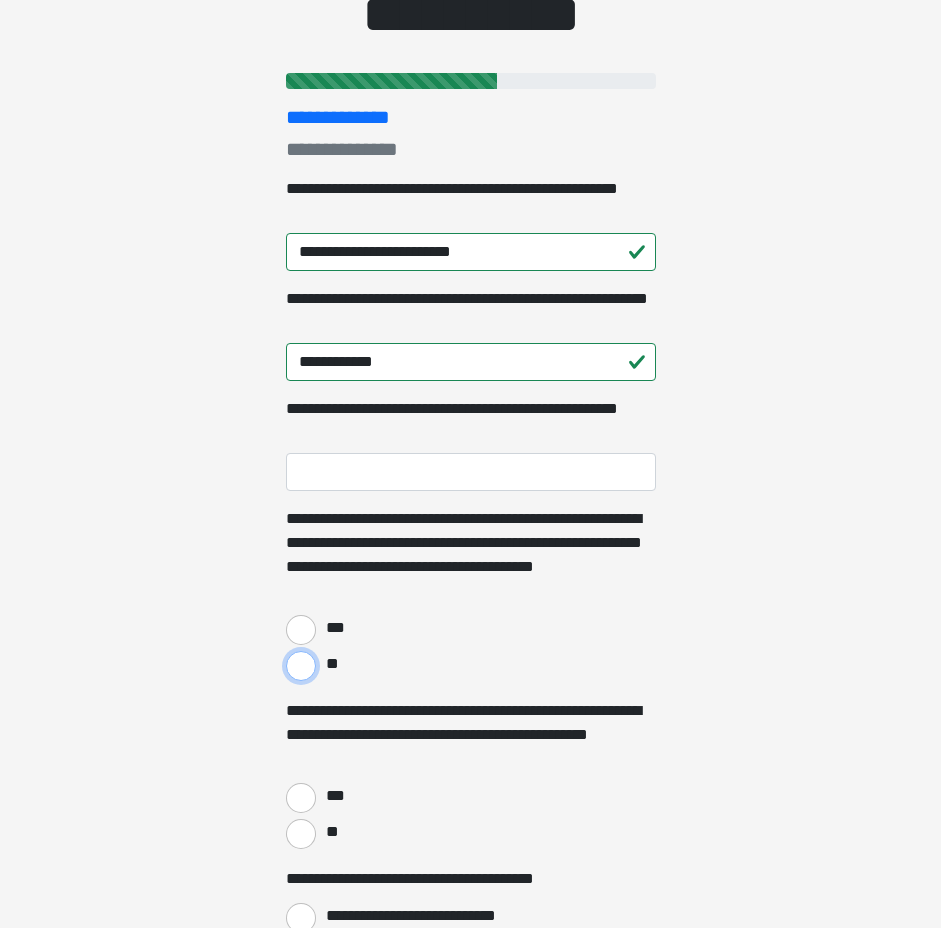 click on "**" at bounding box center (301, 666) 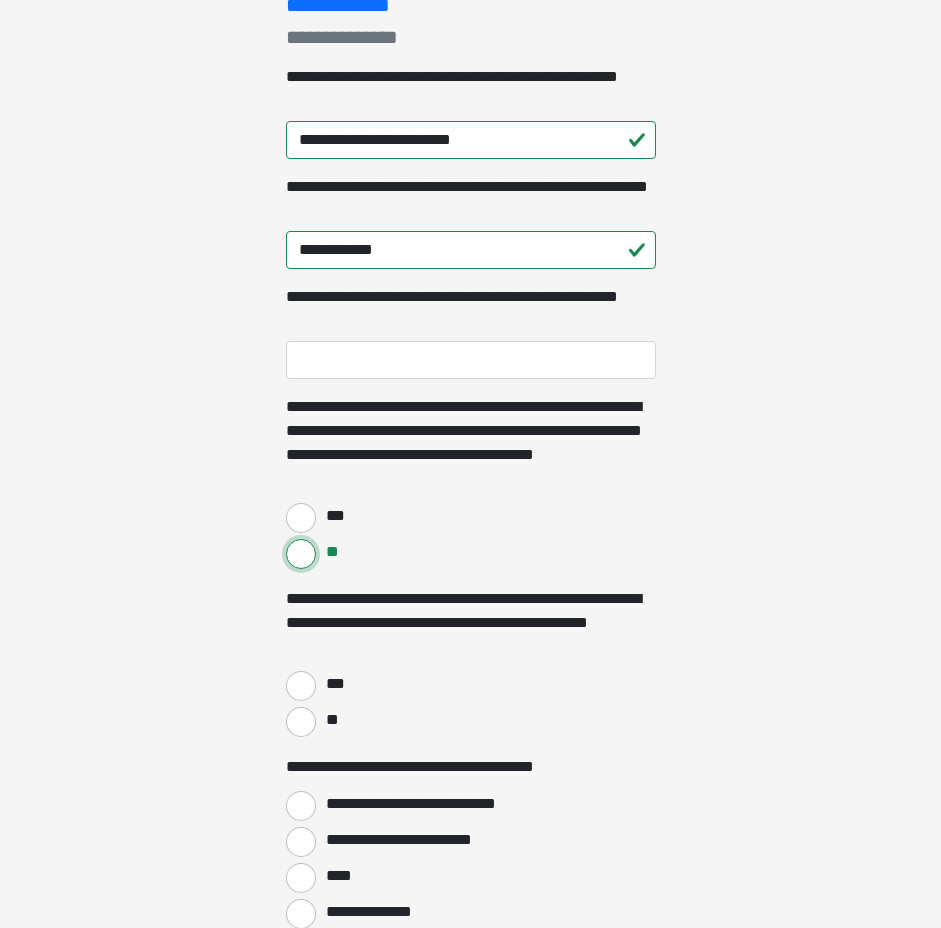 scroll, scrollTop: 306, scrollLeft: 0, axis: vertical 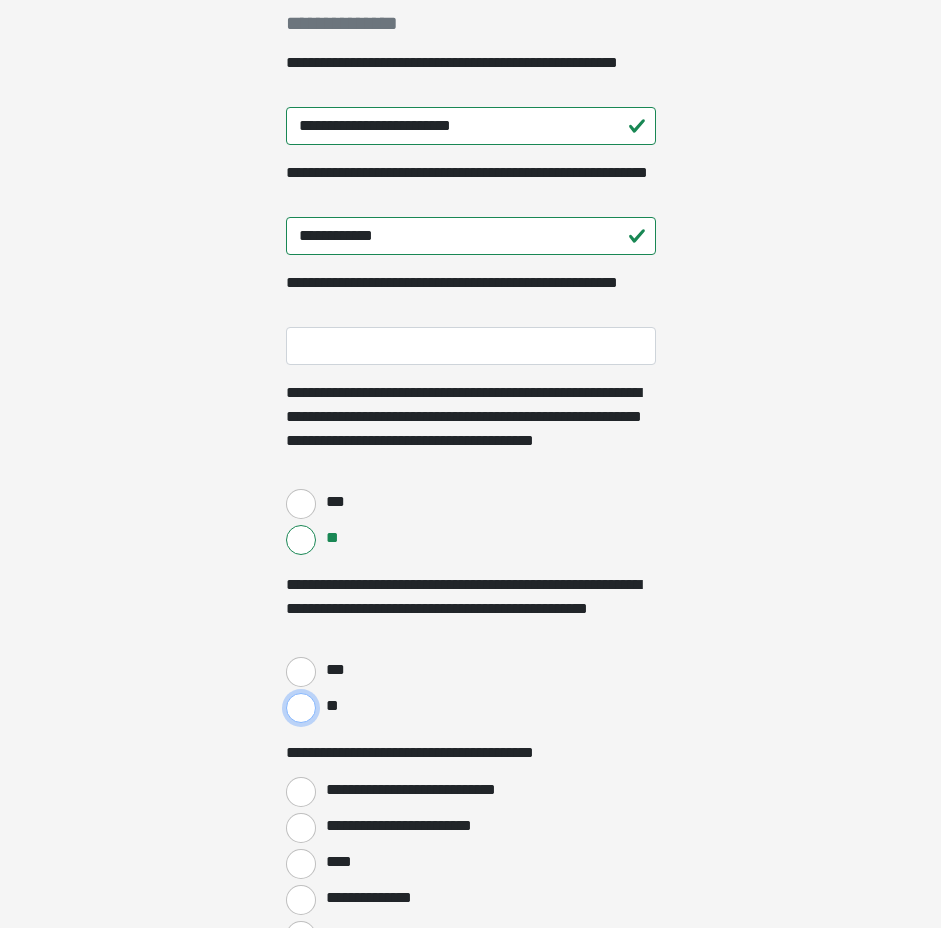 click on "**" at bounding box center (301, 708) 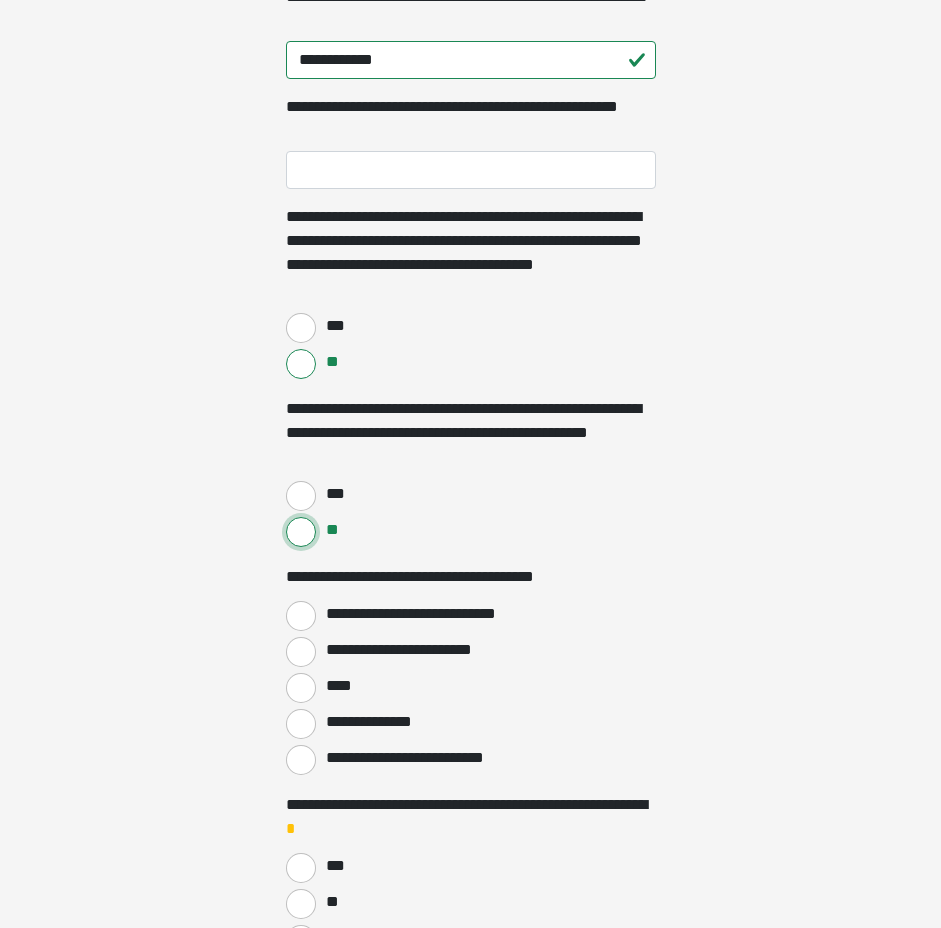 scroll, scrollTop: 489, scrollLeft: 0, axis: vertical 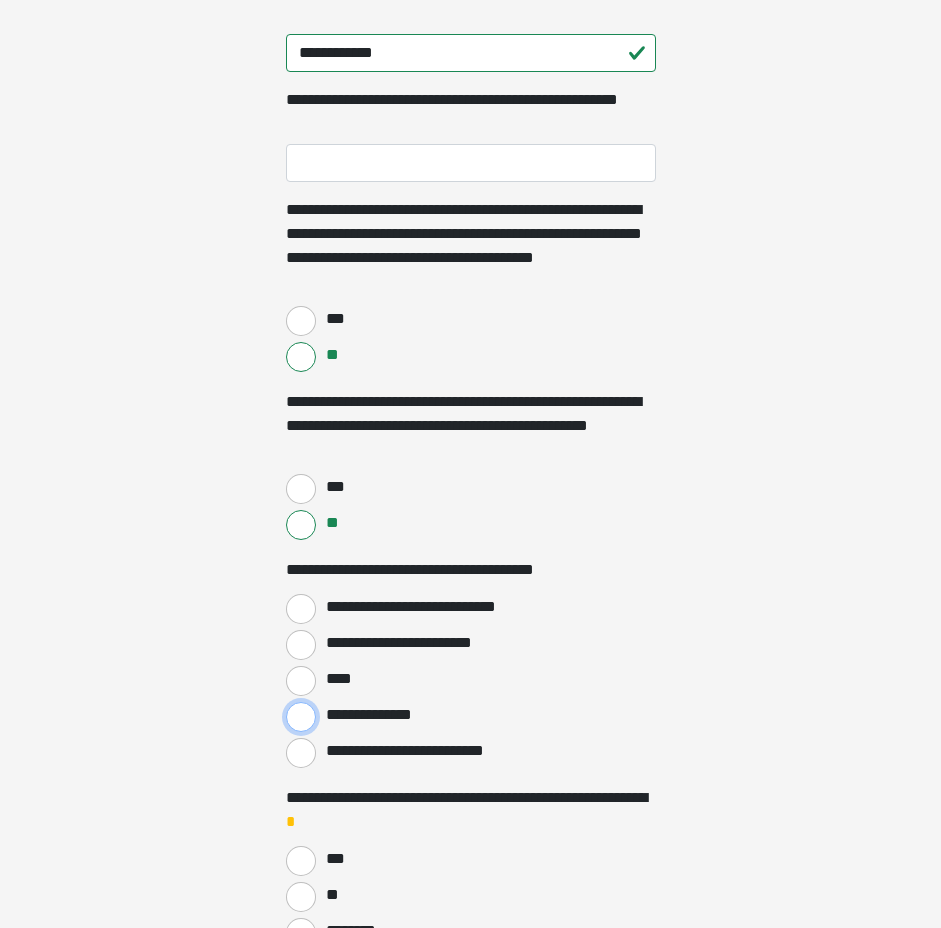 click on "**********" at bounding box center (301, 717) 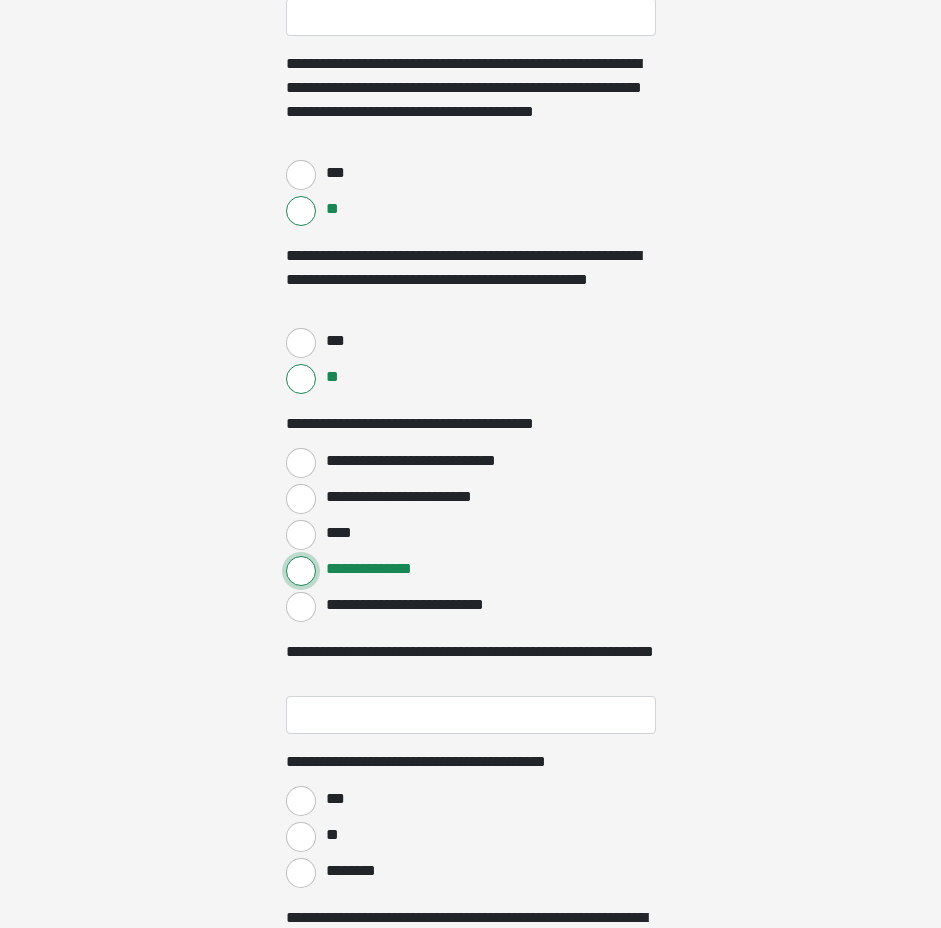 scroll, scrollTop: 640, scrollLeft: 0, axis: vertical 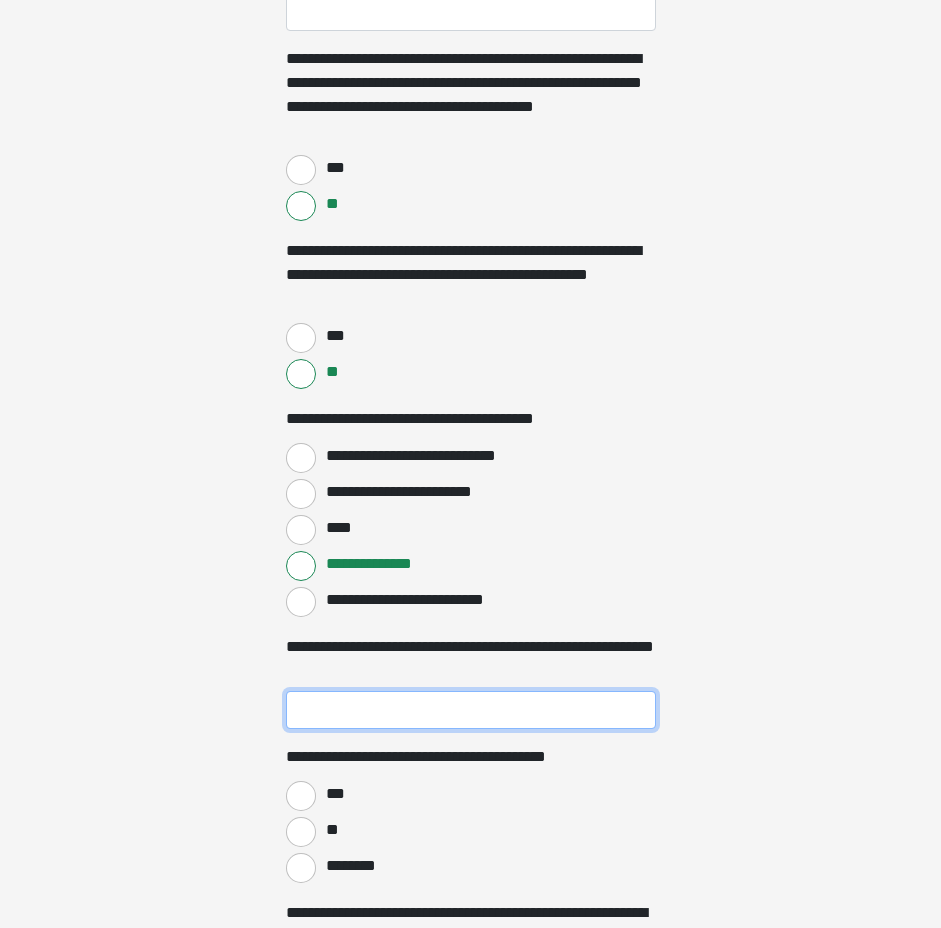 click on "**********" at bounding box center [471, 710] 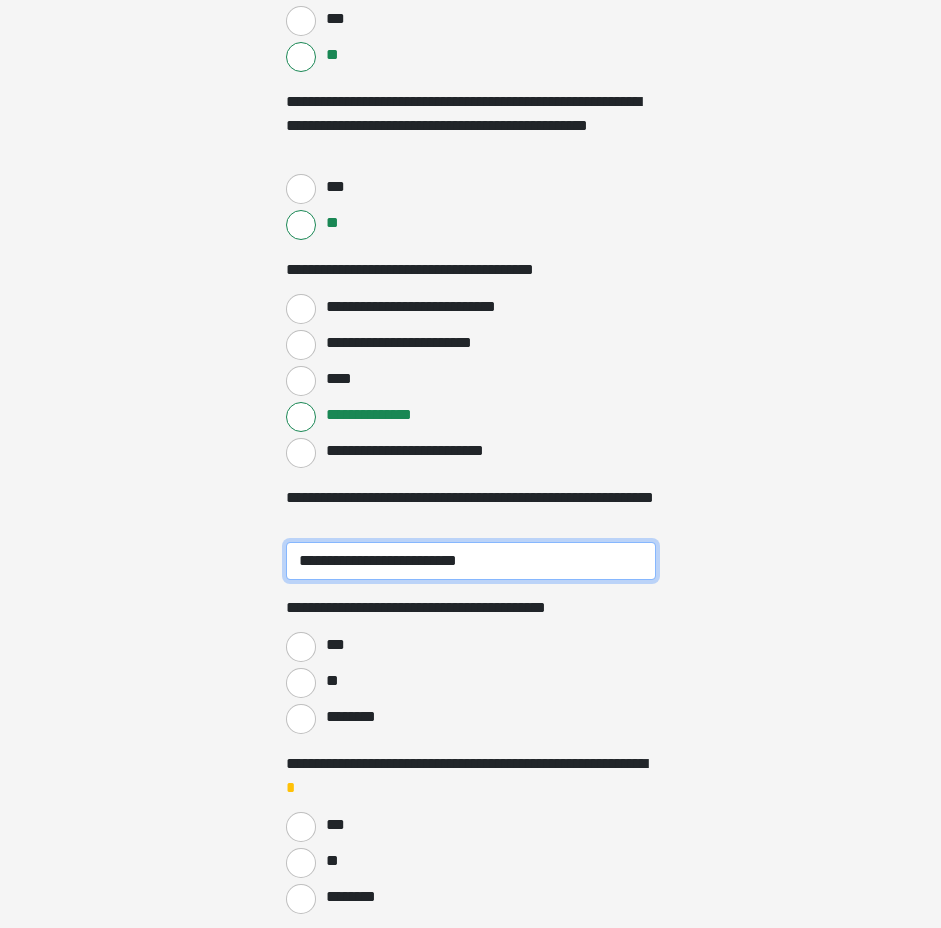 scroll, scrollTop: 806, scrollLeft: 0, axis: vertical 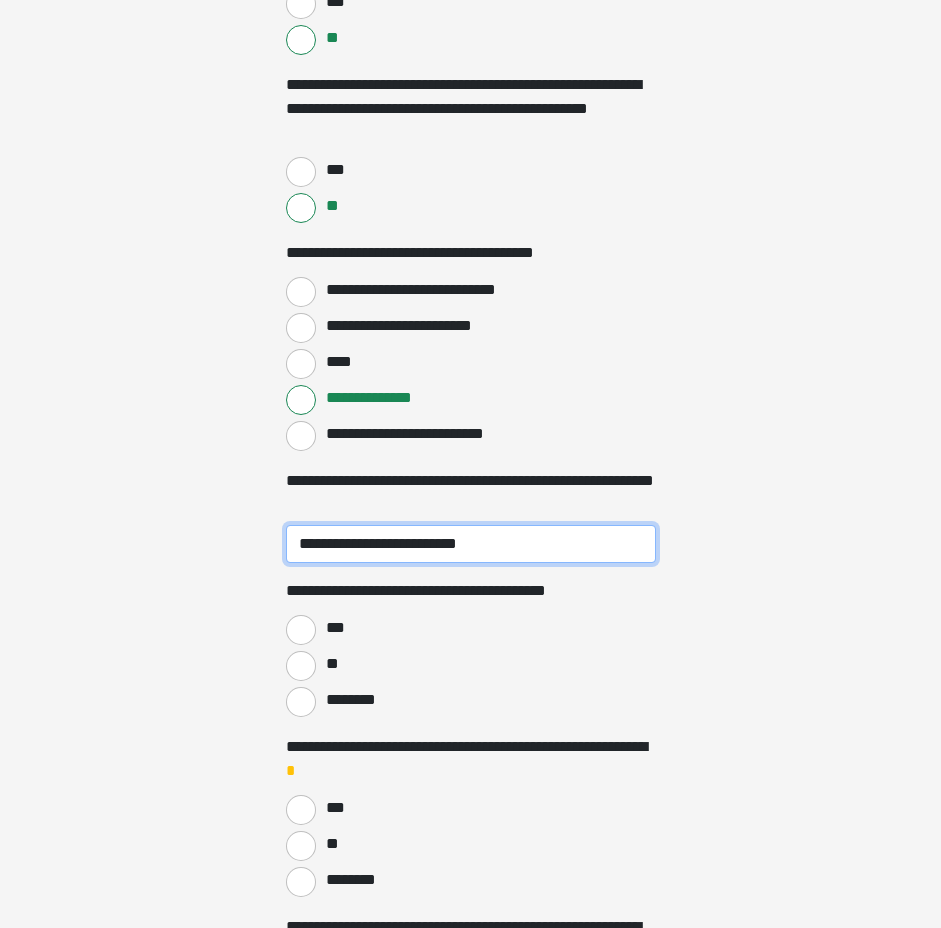 type on "**********" 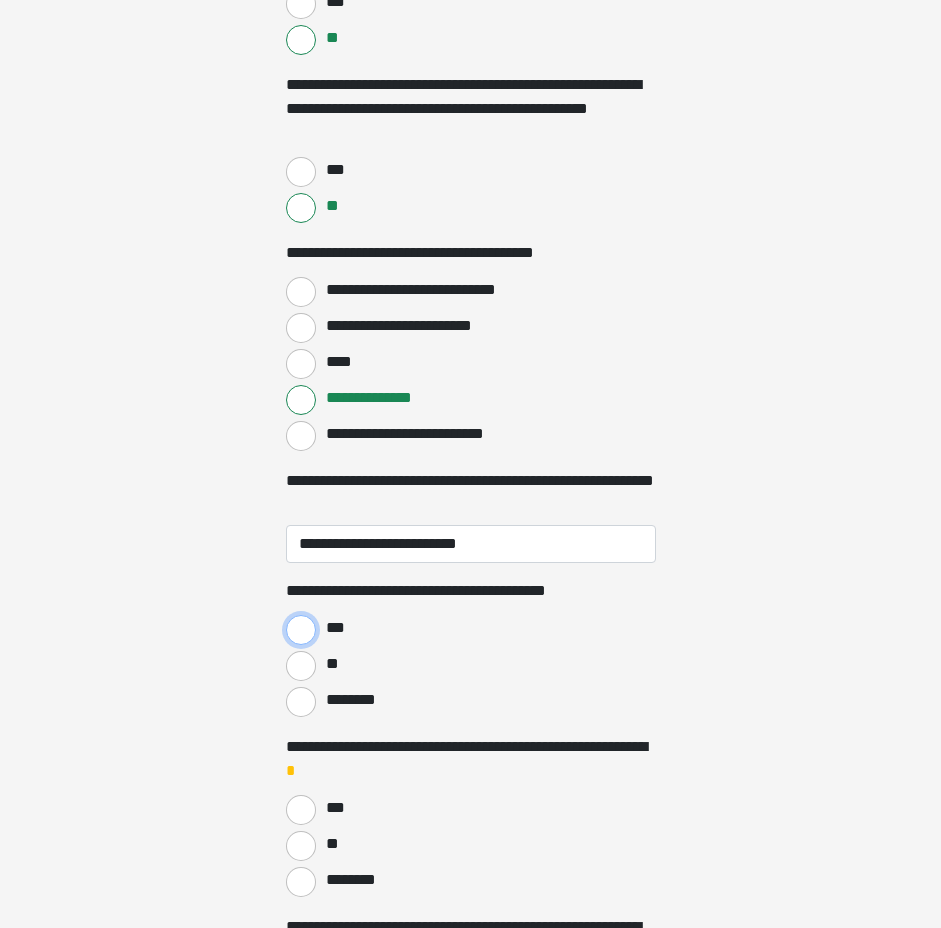 click on "***" at bounding box center [301, 630] 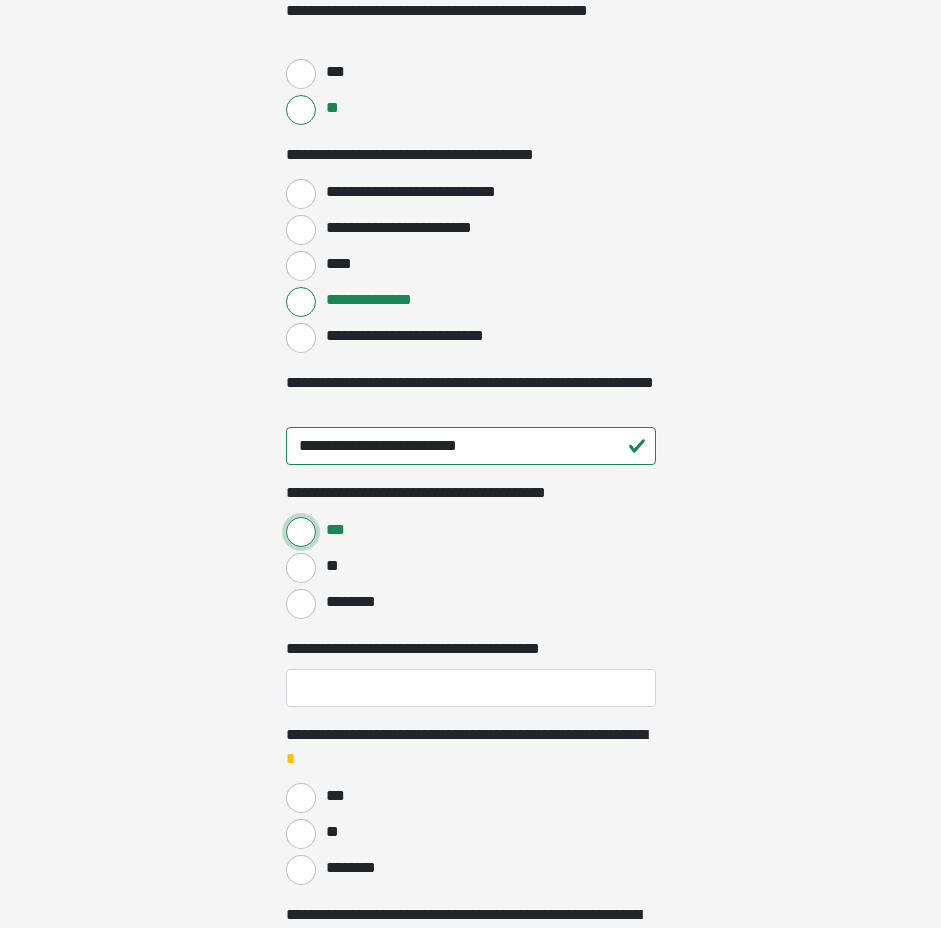 scroll, scrollTop: 907, scrollLeft: 0, axis: vertical 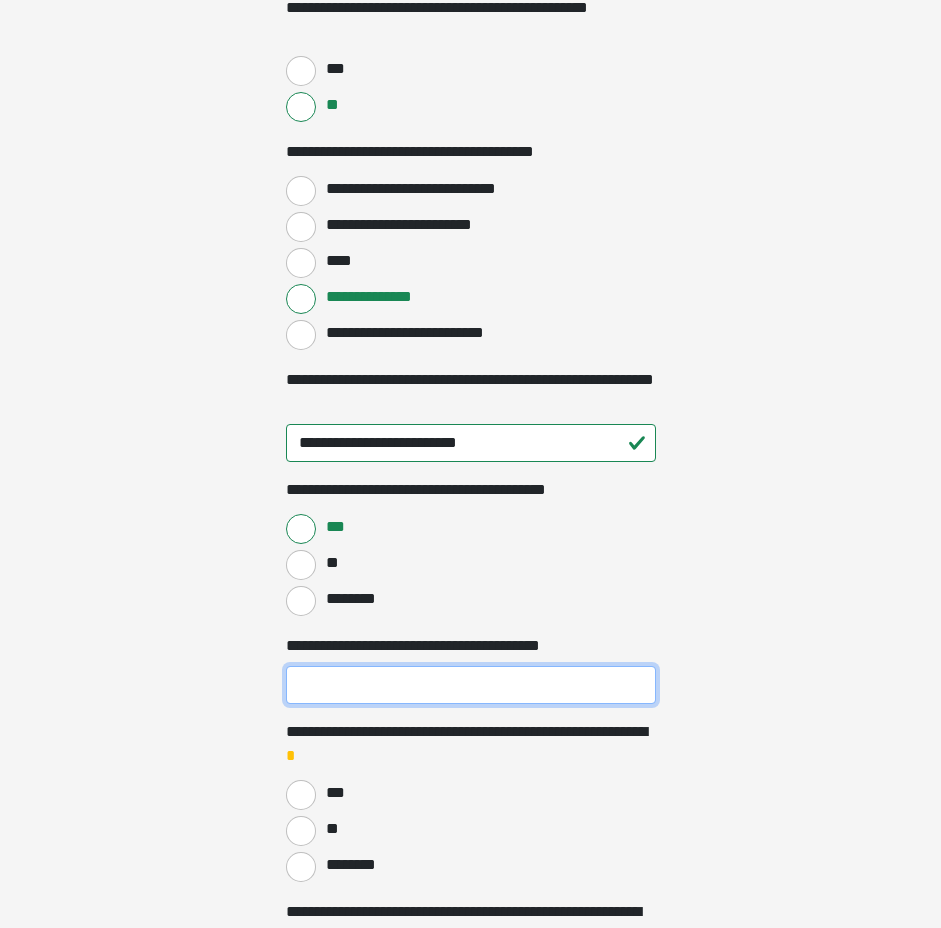 click on "**********" at bounding box center [471, 685] 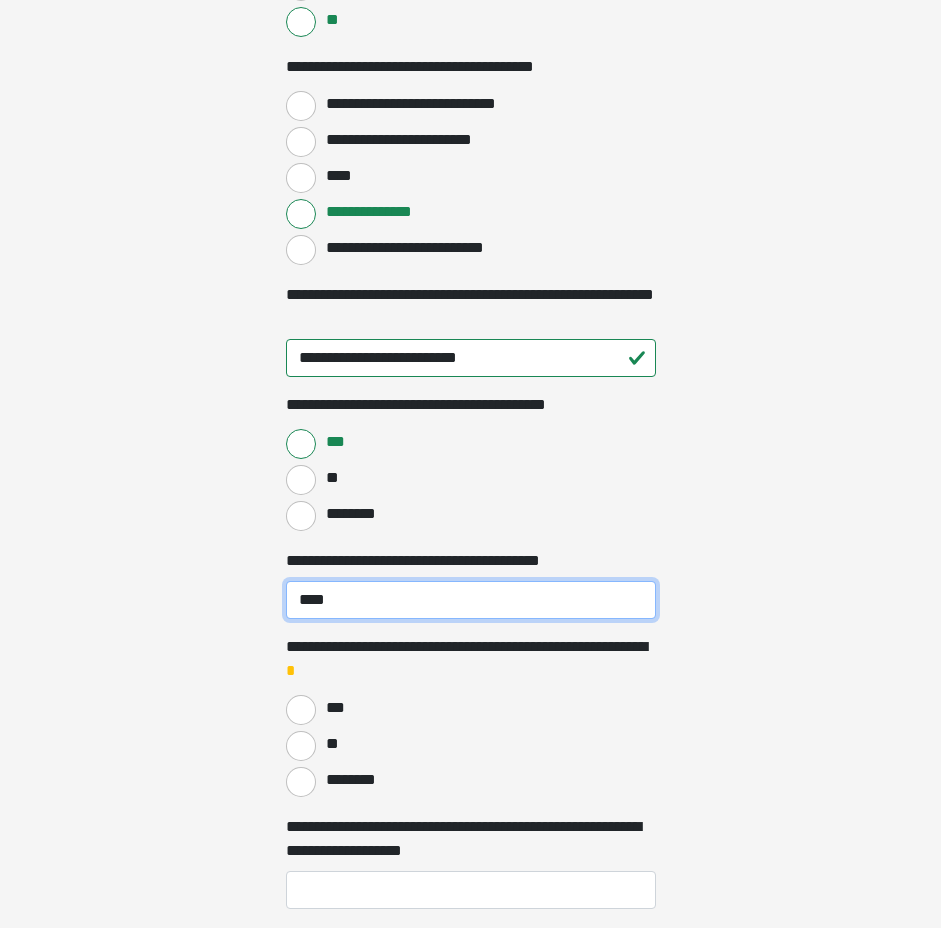 scroll, scrollTop: 994, scrollLeft: 0, axis: vertical 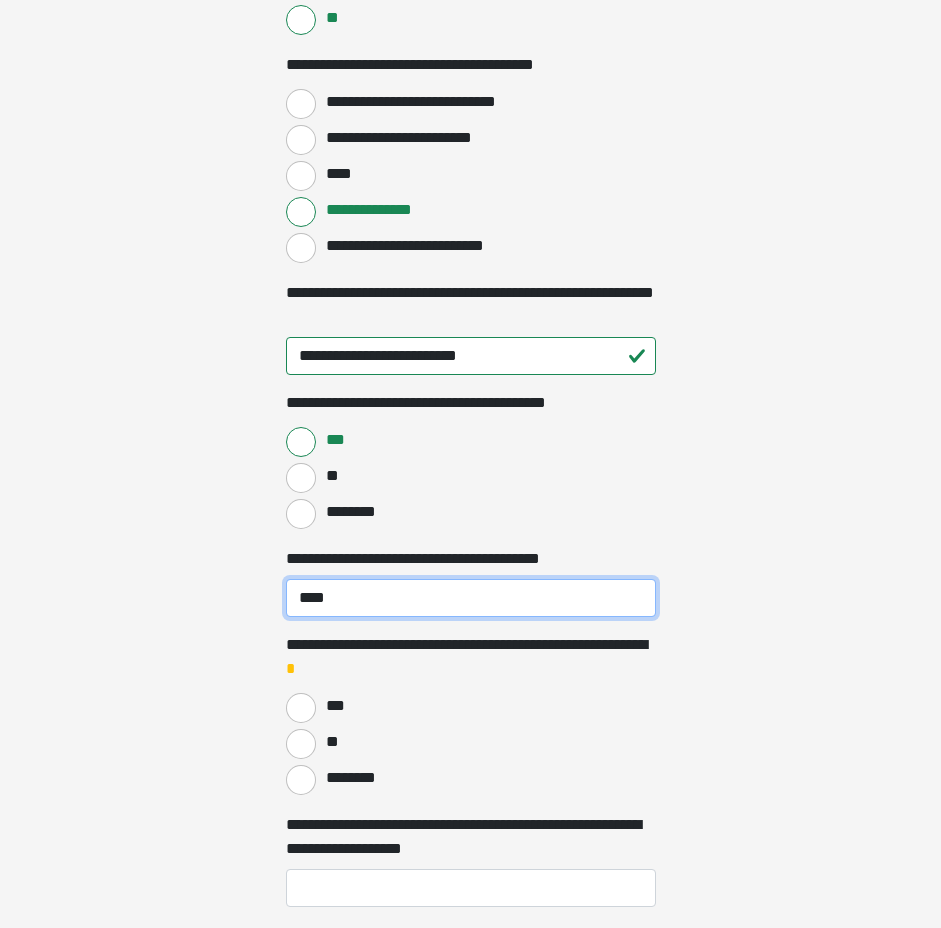 type on "****" 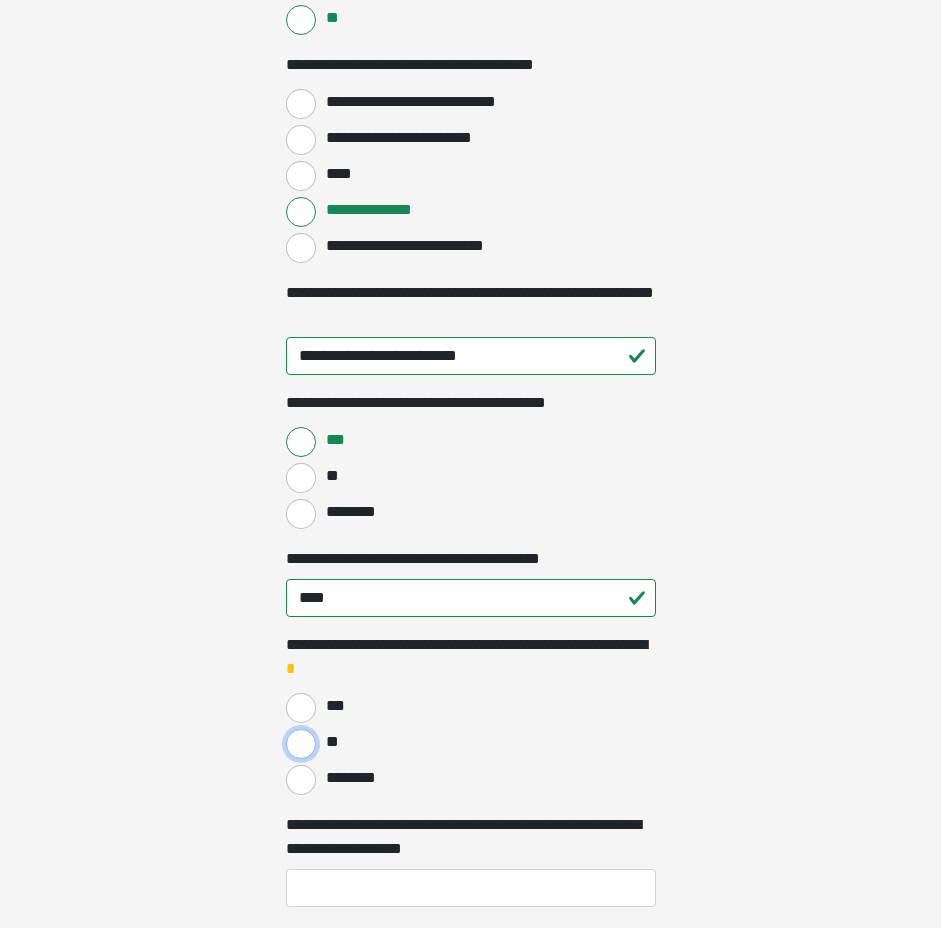 click on "**" at bounding box center [301, 744] 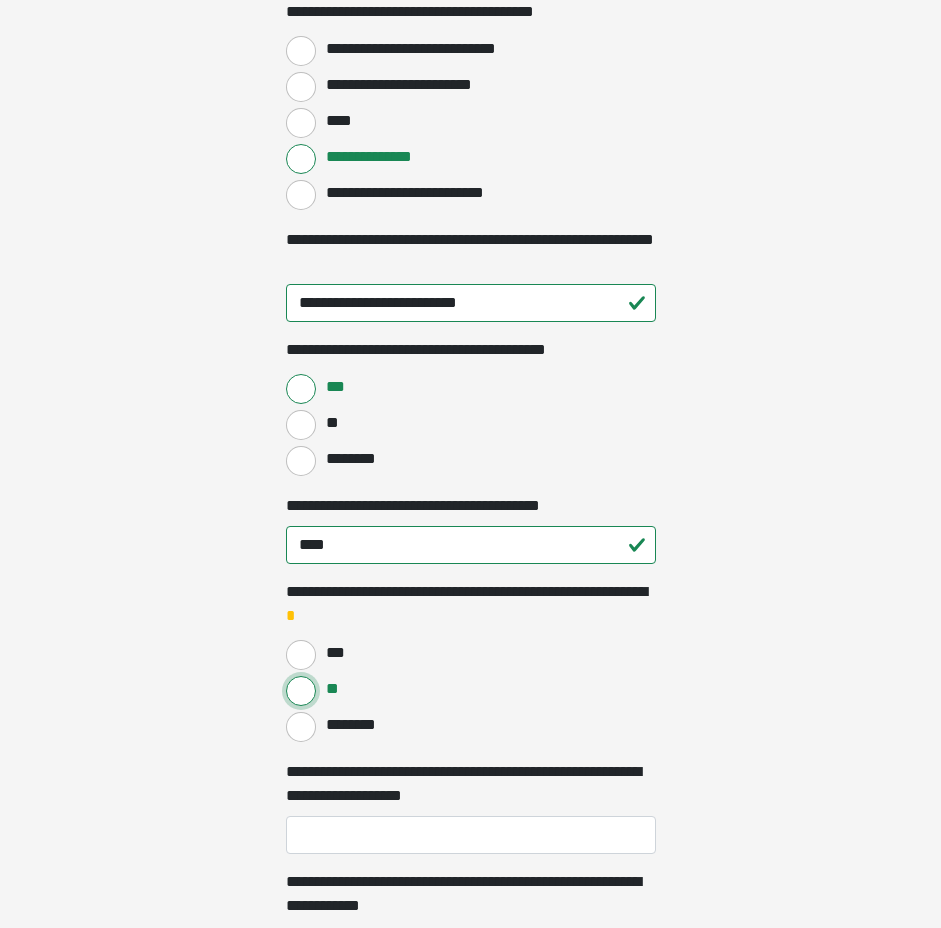 scroll, scrollTop: 1118, scrollLeft: 0, axis: vertical 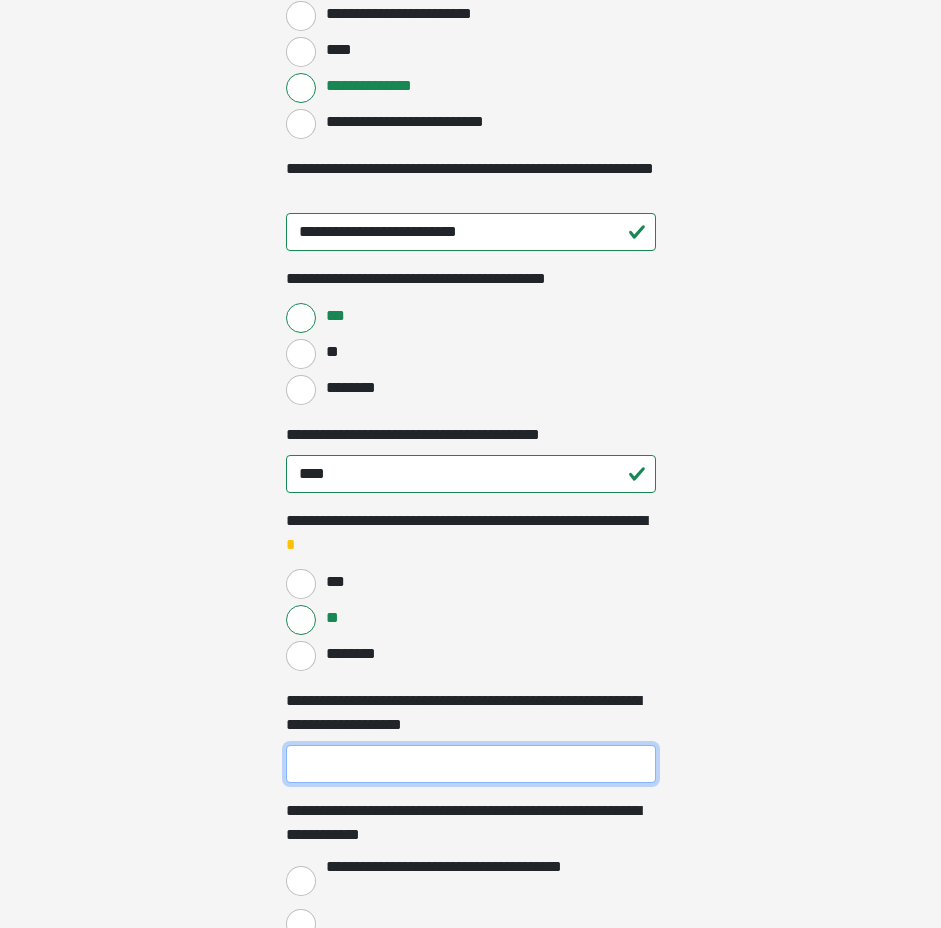 click on "**********" at bounding box center (471, 764) 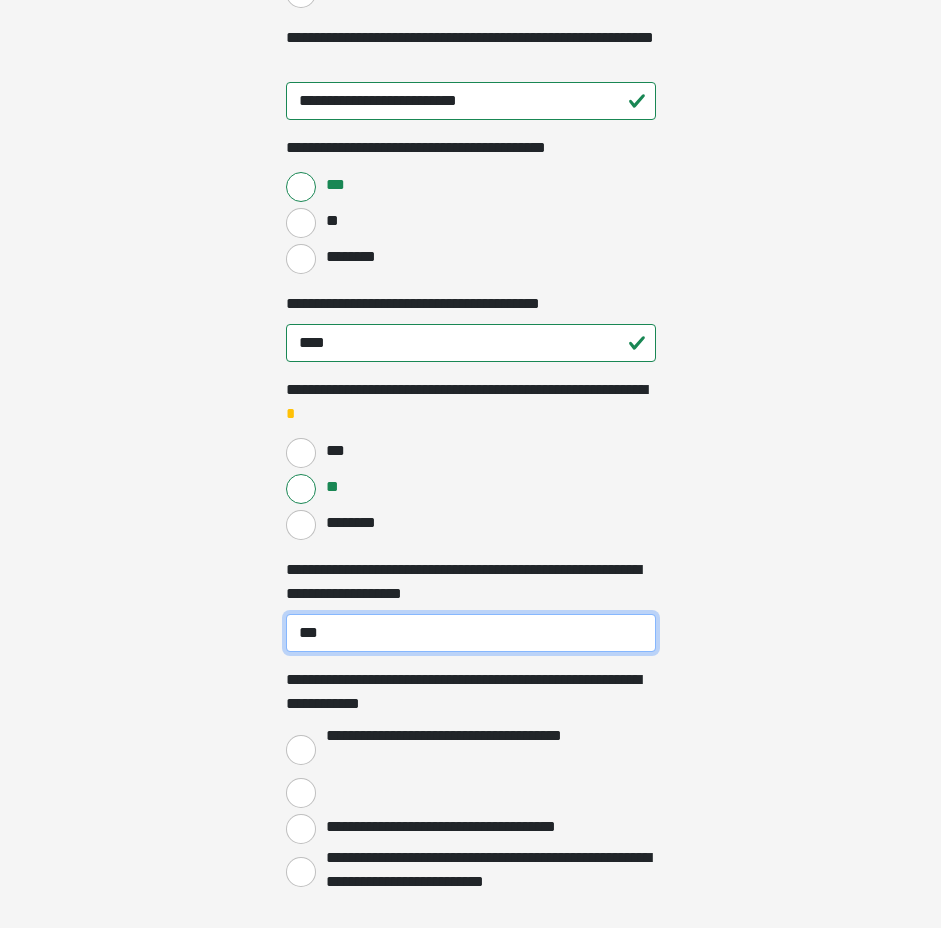 scroll, scrollTop: 1263, scrollLeft: 0, axis: vertical 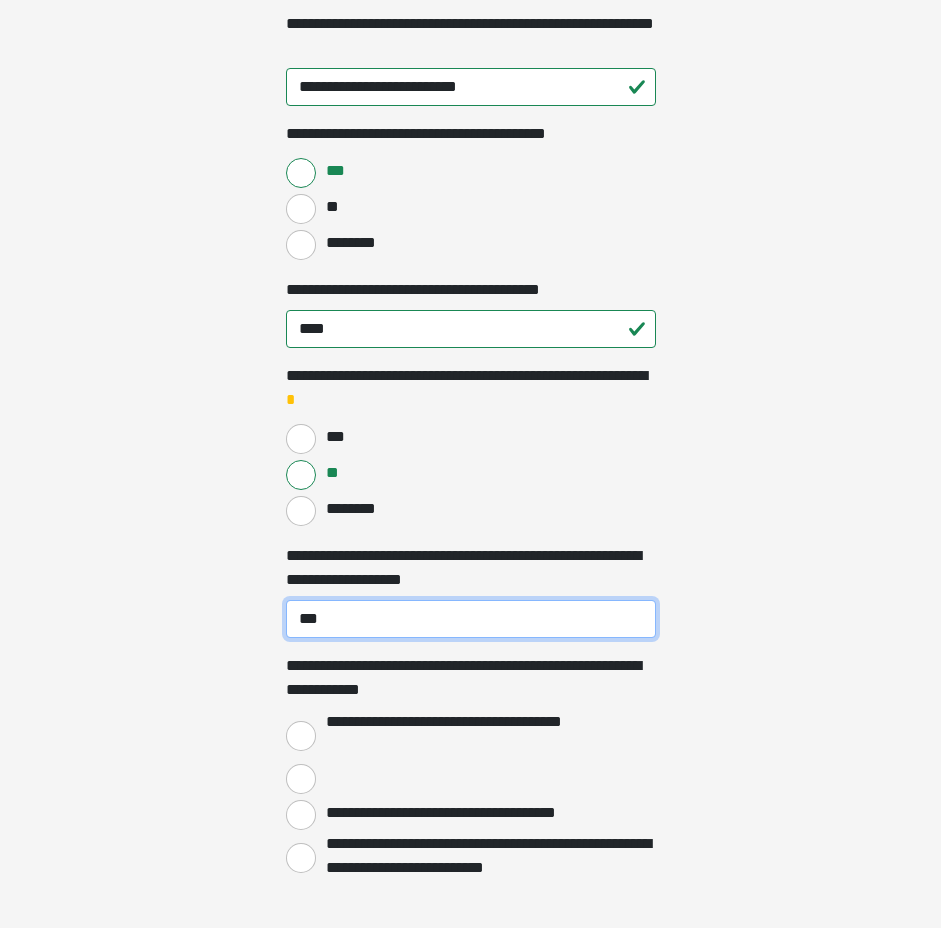 type on "***" 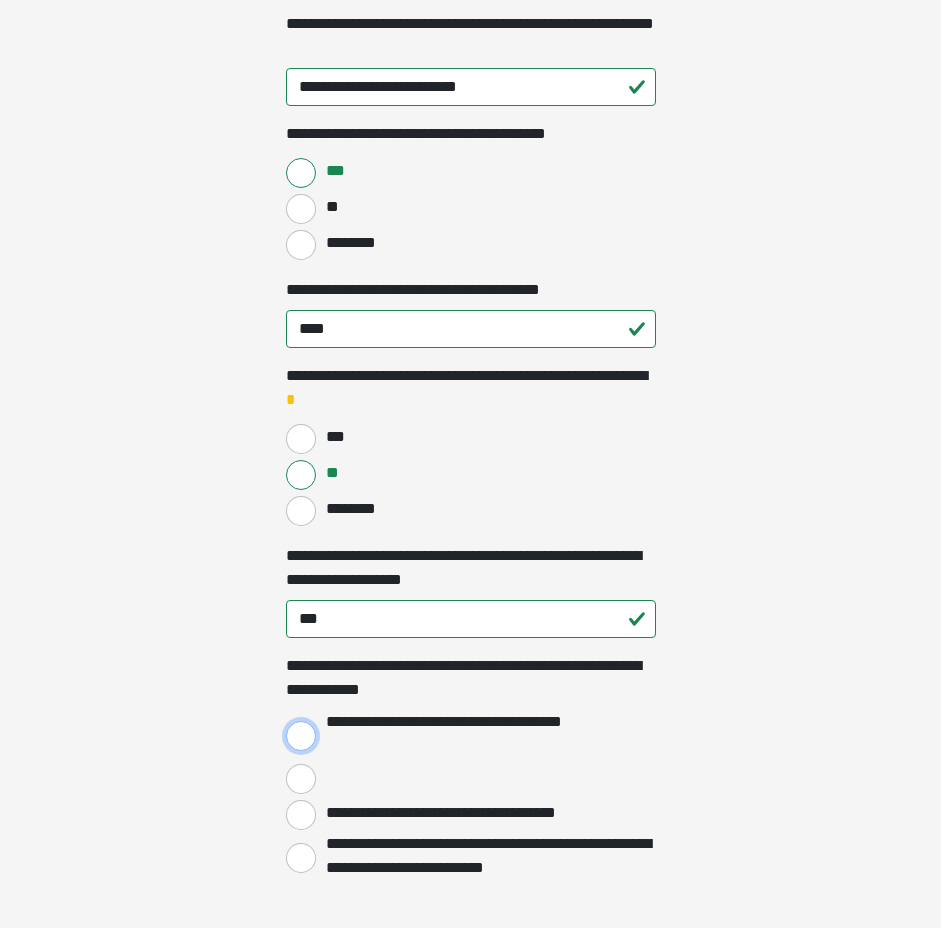 click on "**********" at bounding box center (301, 736) 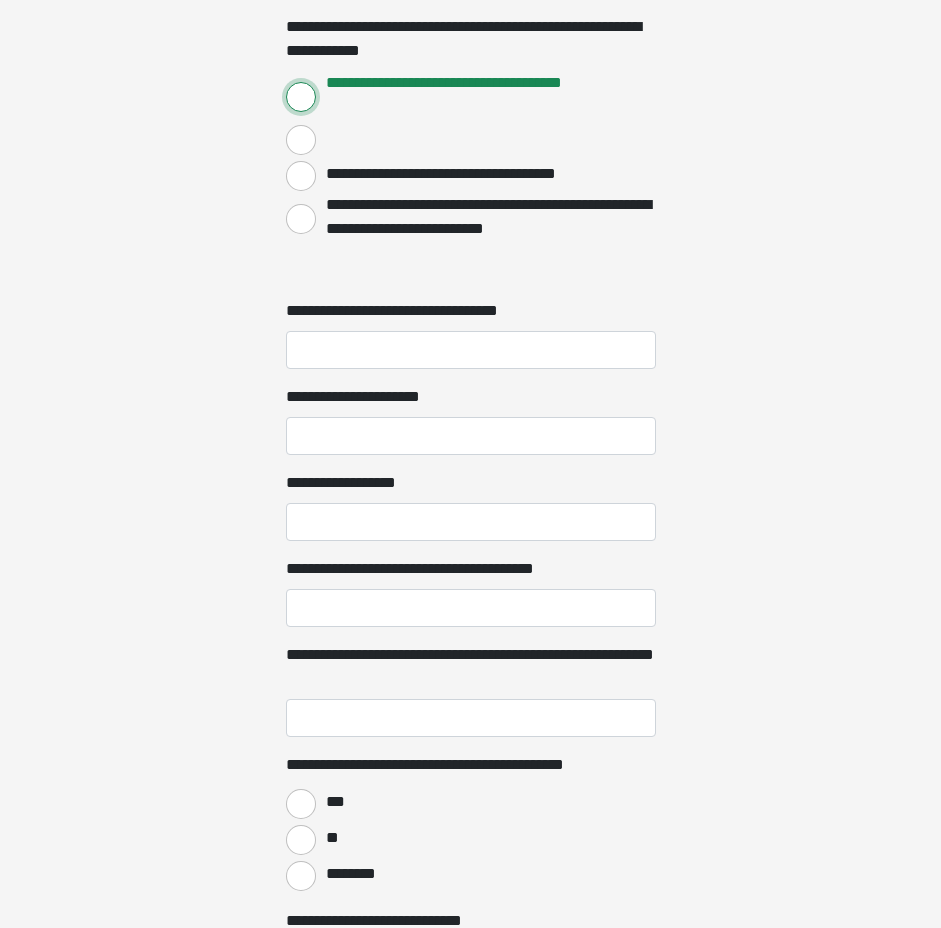 scroll, scrollTop: 1903, scrollLeft: 0, axis: vertical 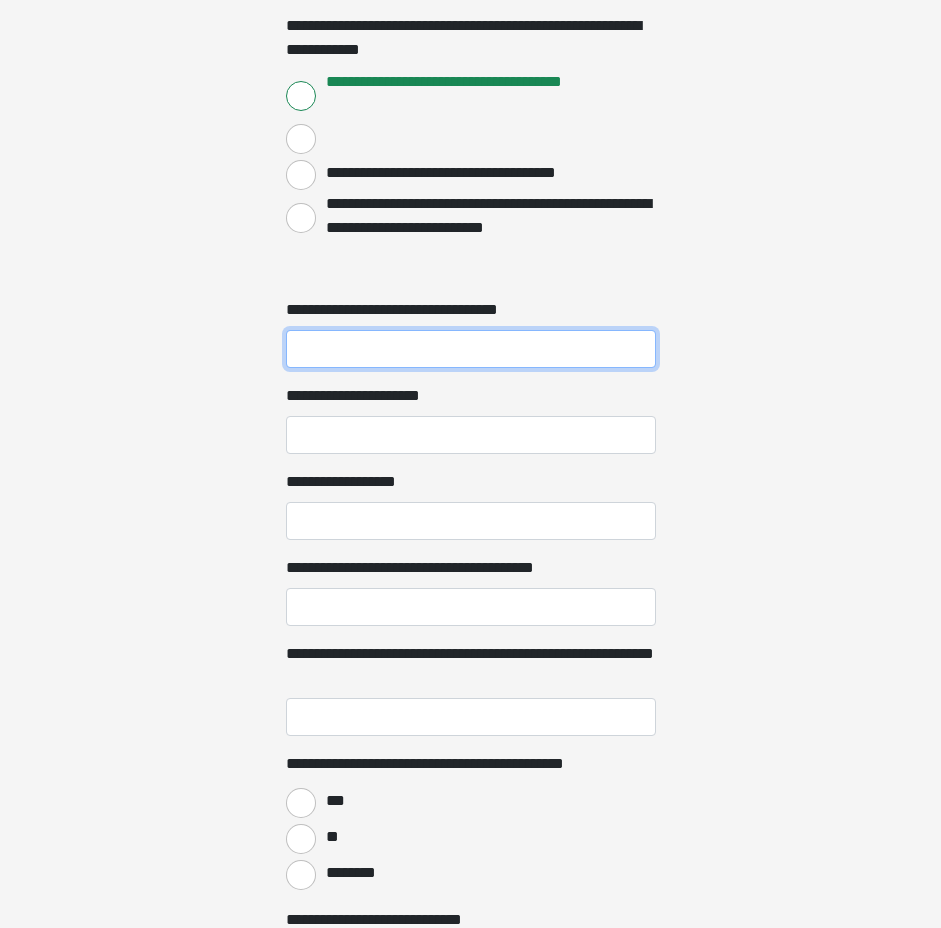 click on "**********" at bounding box center [471, 349] 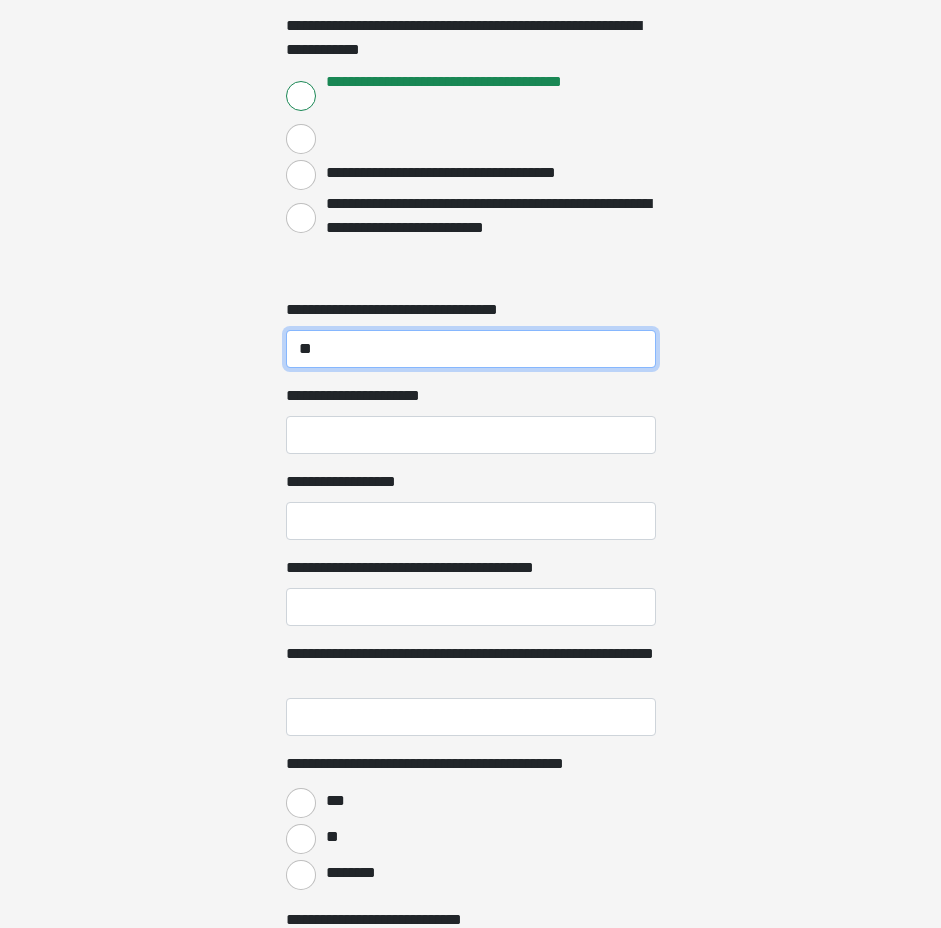 type on "**" 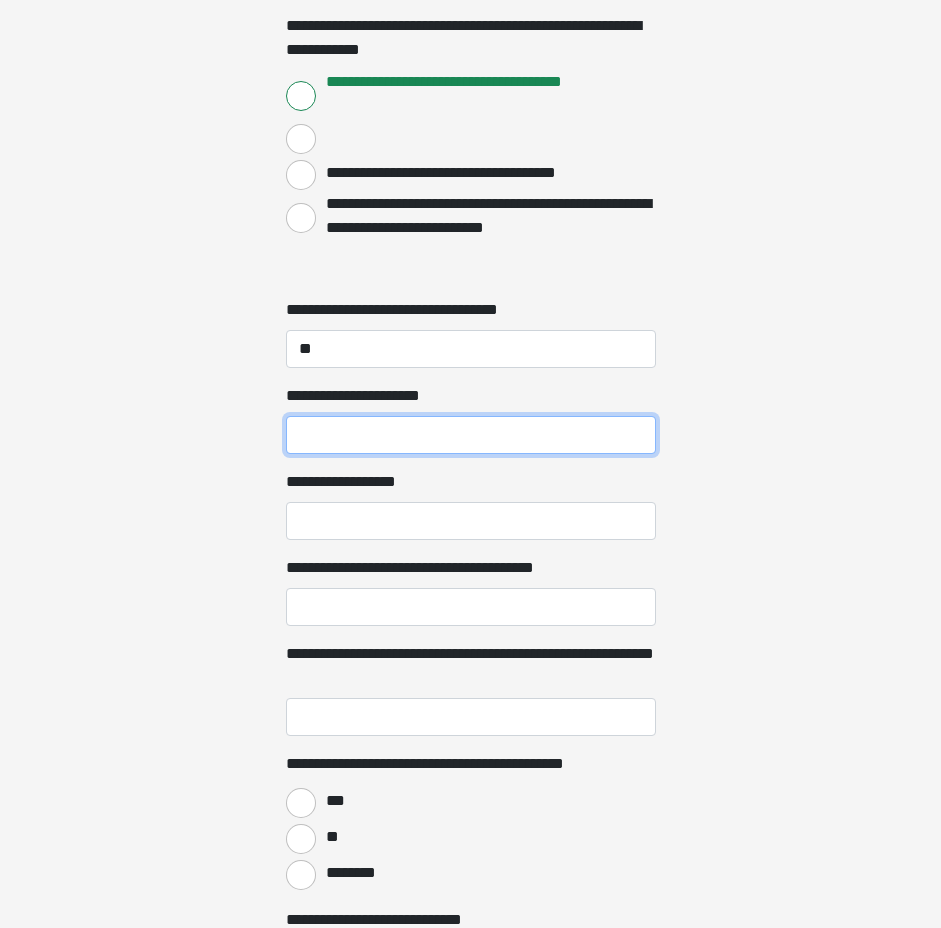 click on "**********" at bounding box center [471, 435] 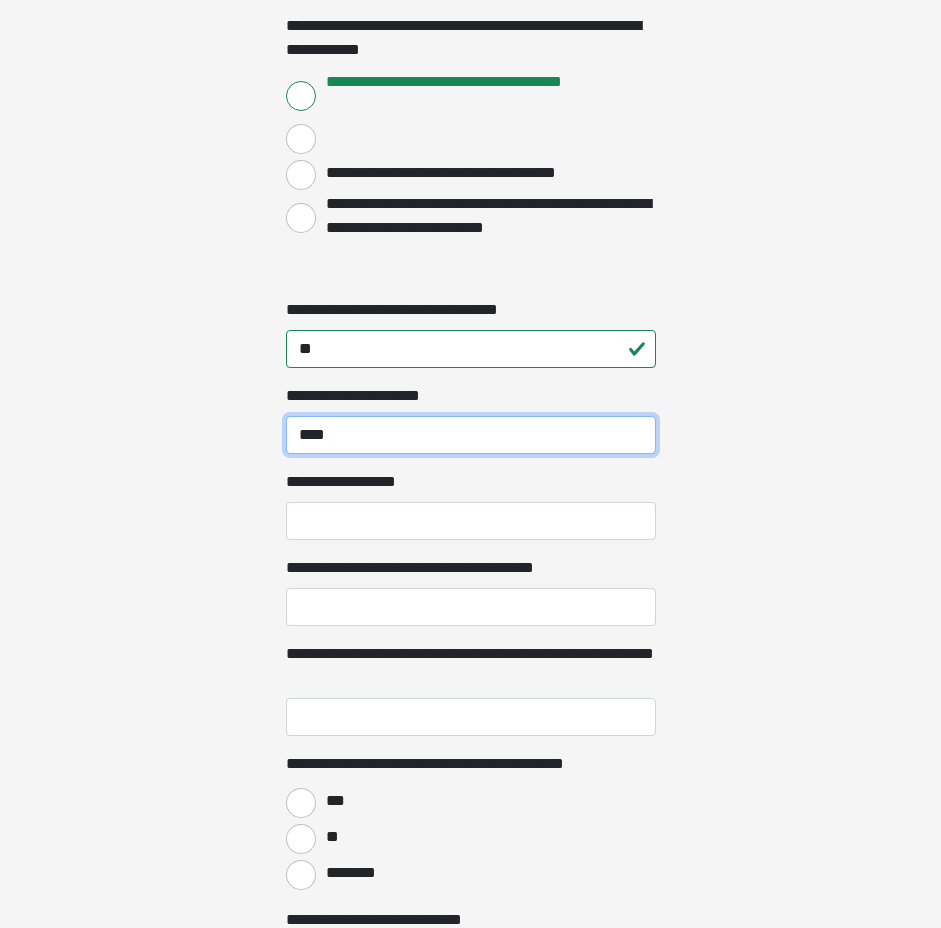 type on "****" 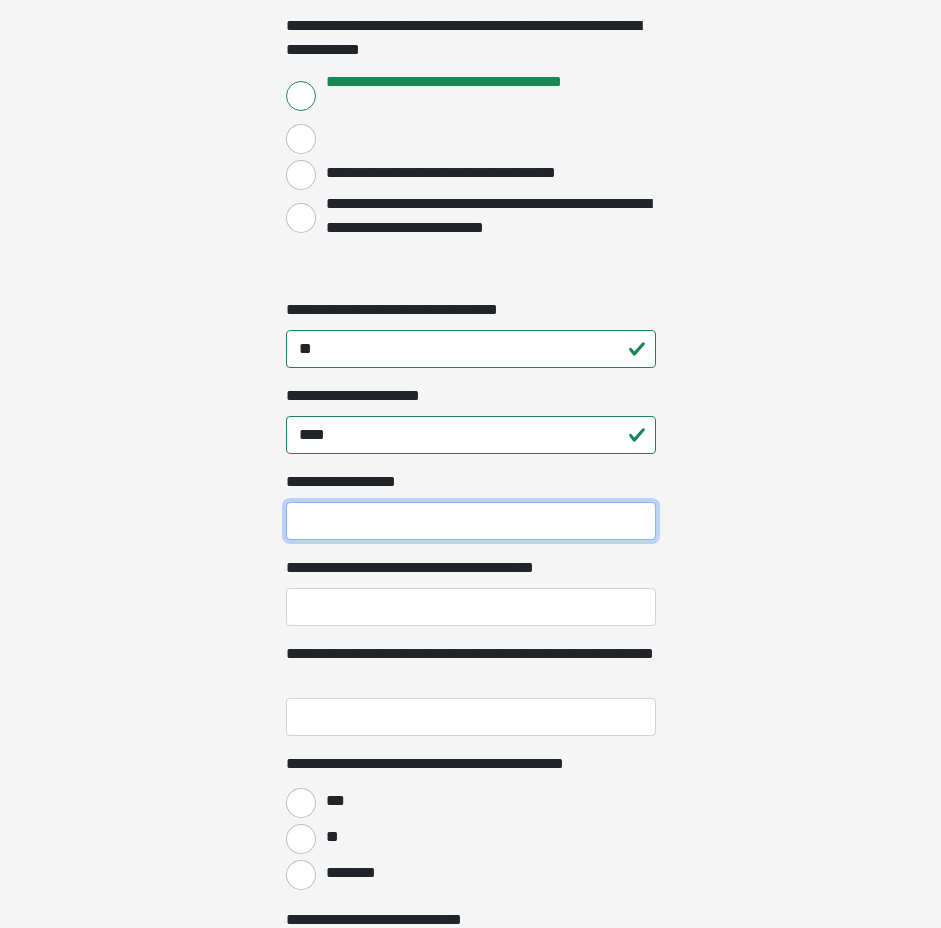 click on "**********" at bounding box center [471, 521] 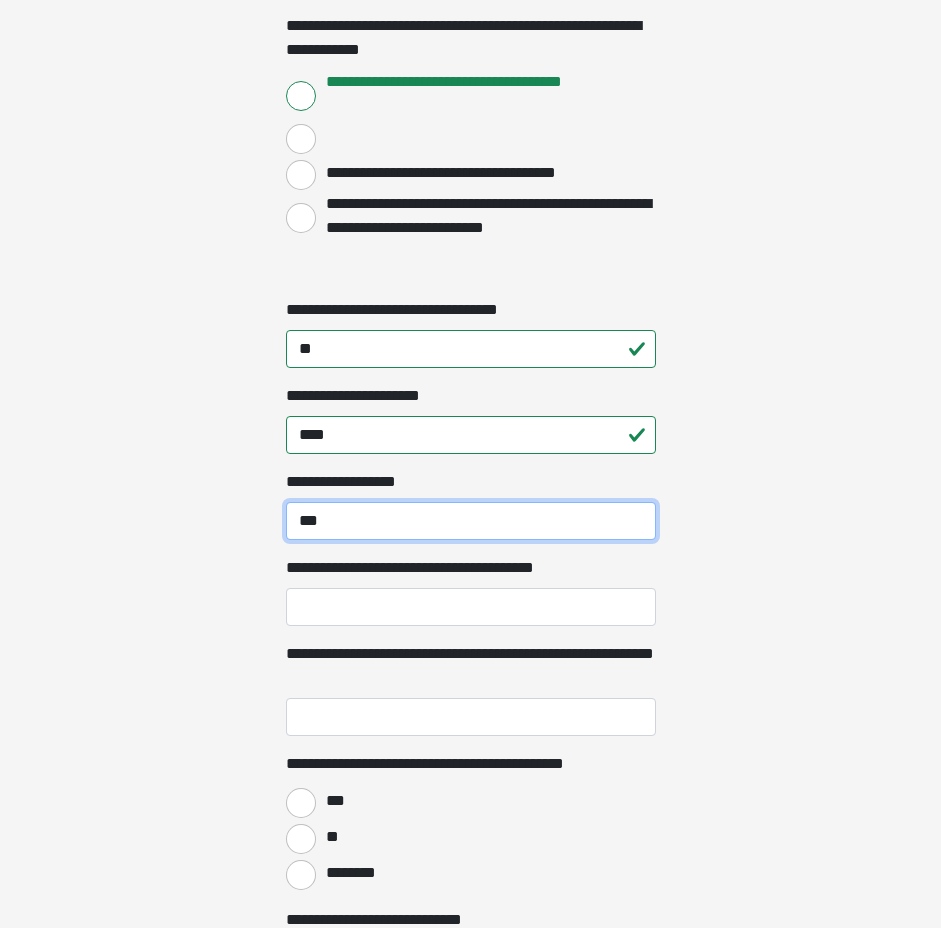 type on "***" 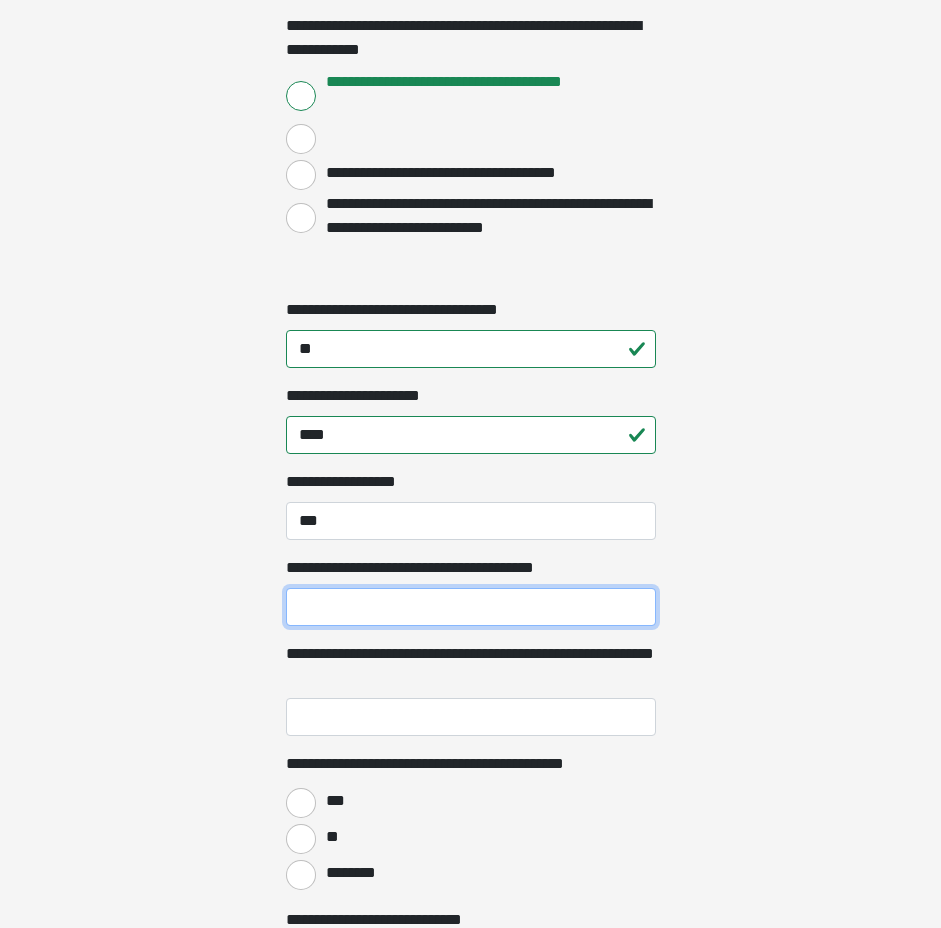 click on "**********" at bounding box center (471, 607) 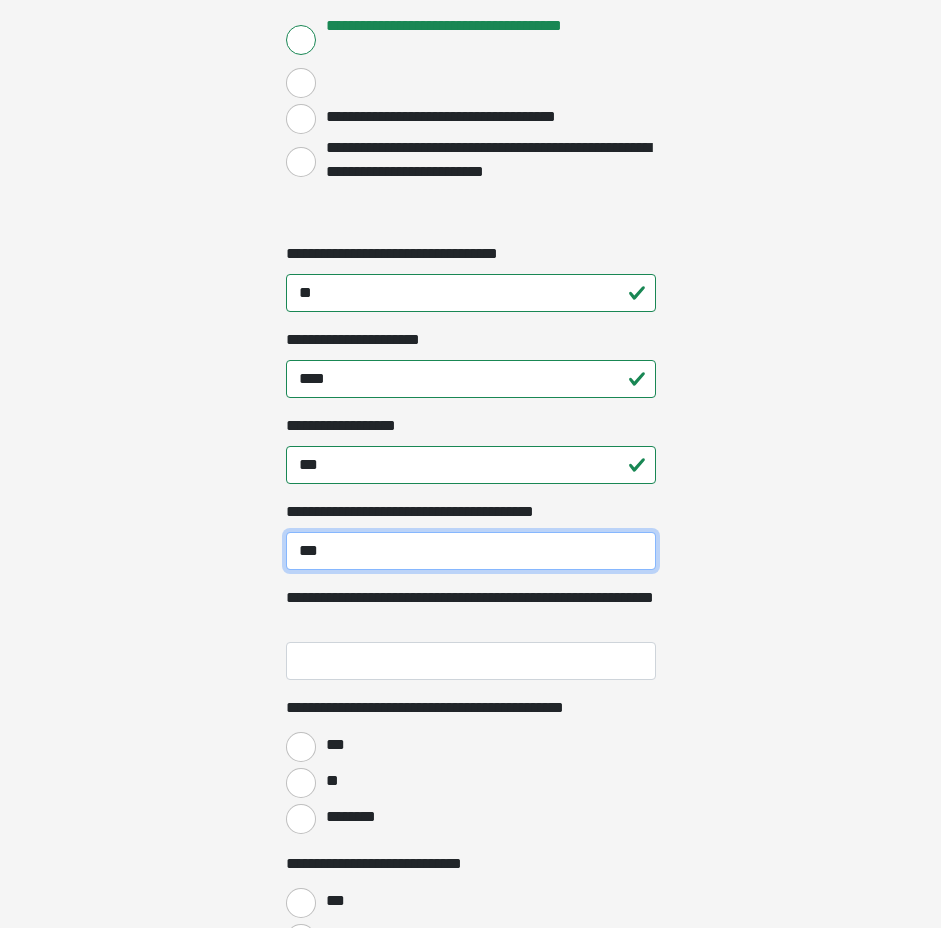 scroll, scrollTop: 1970, scrollLeft: 0, axis: vertical 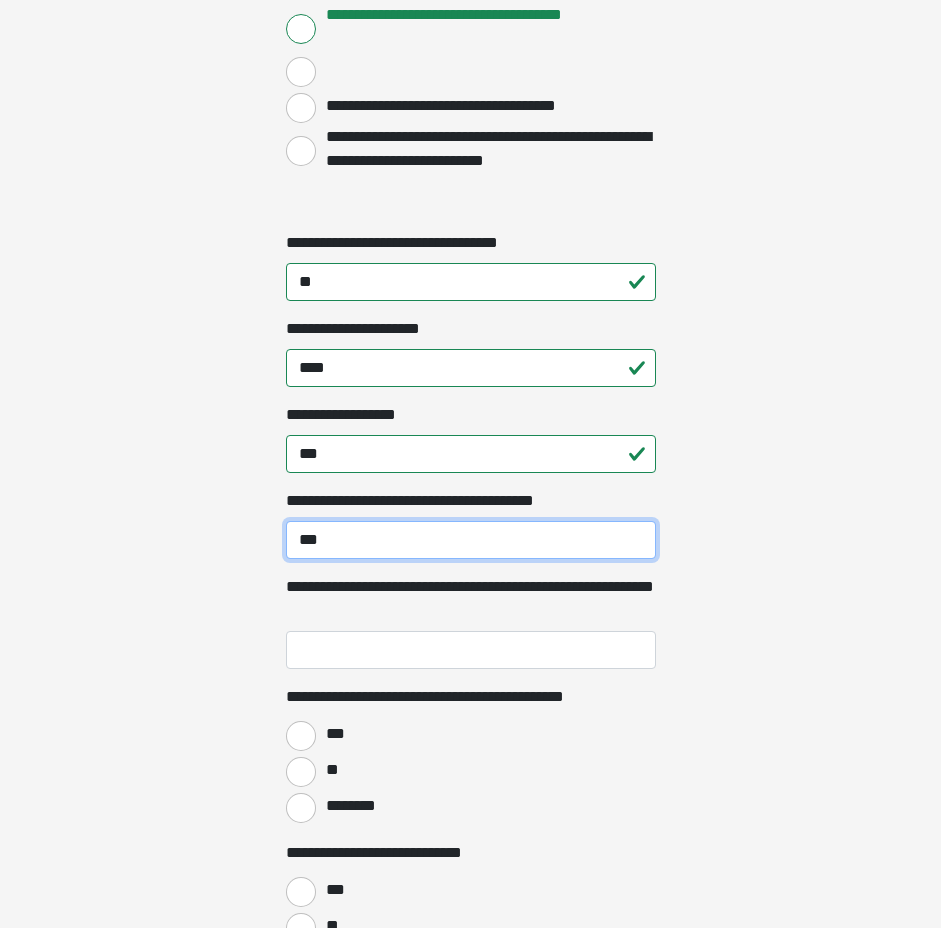 type on "***" 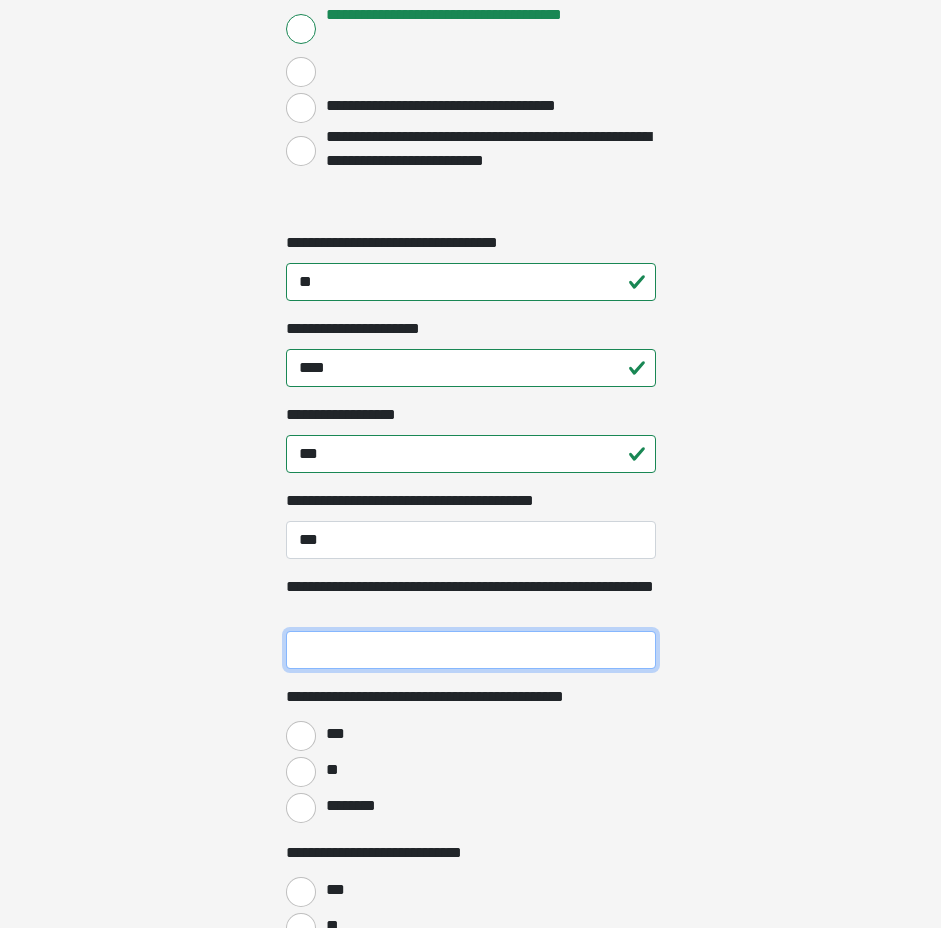 click on "**********" at bounding box center (471, 650) 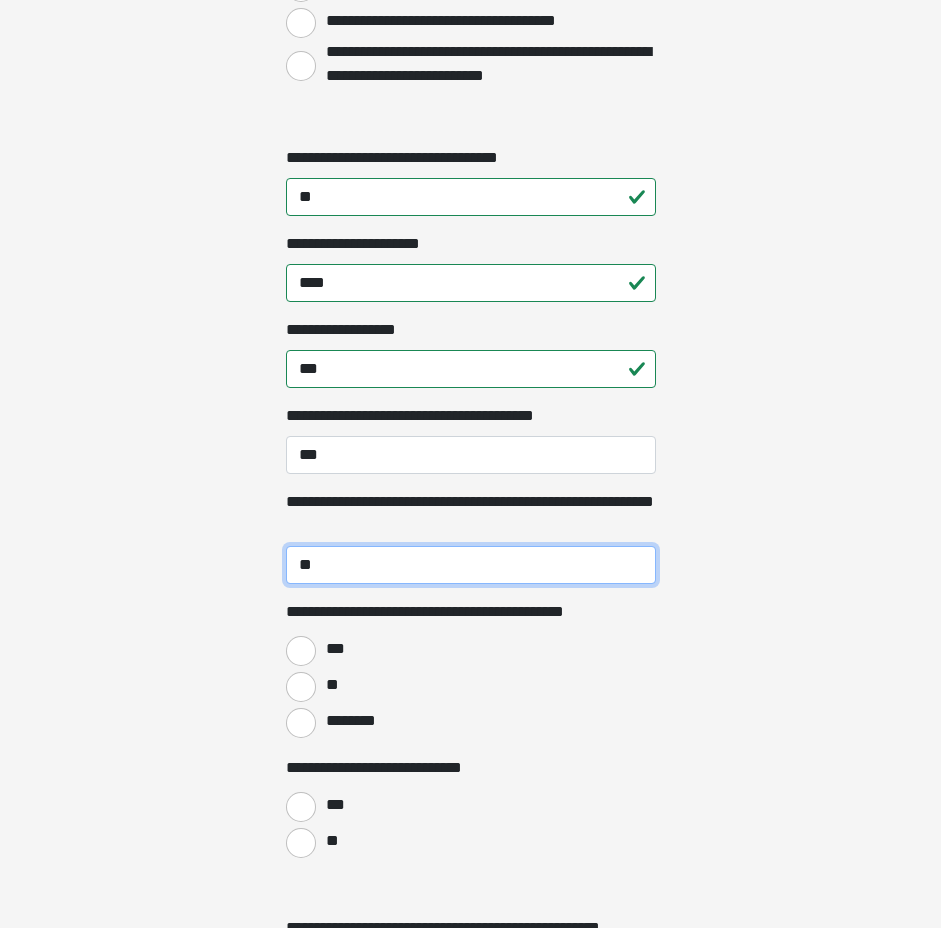 scroll, scrollTop: 2066, scrollLeft: 0, axis: vertical 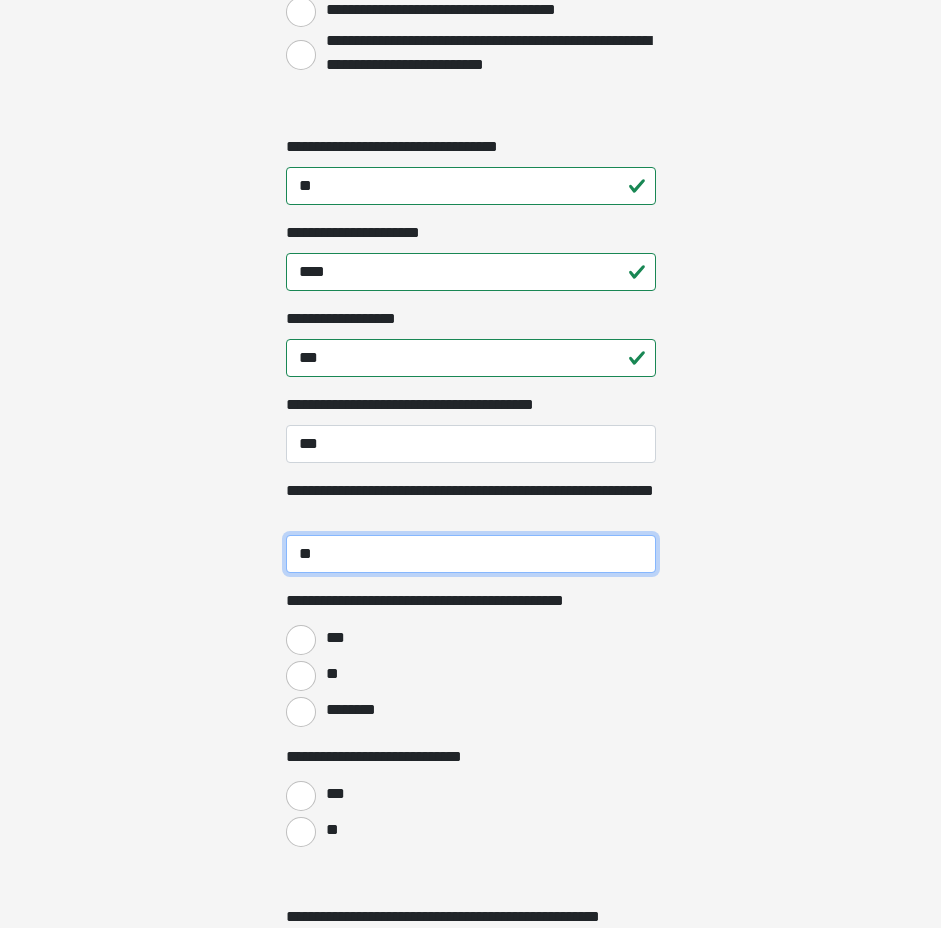 type on "**" 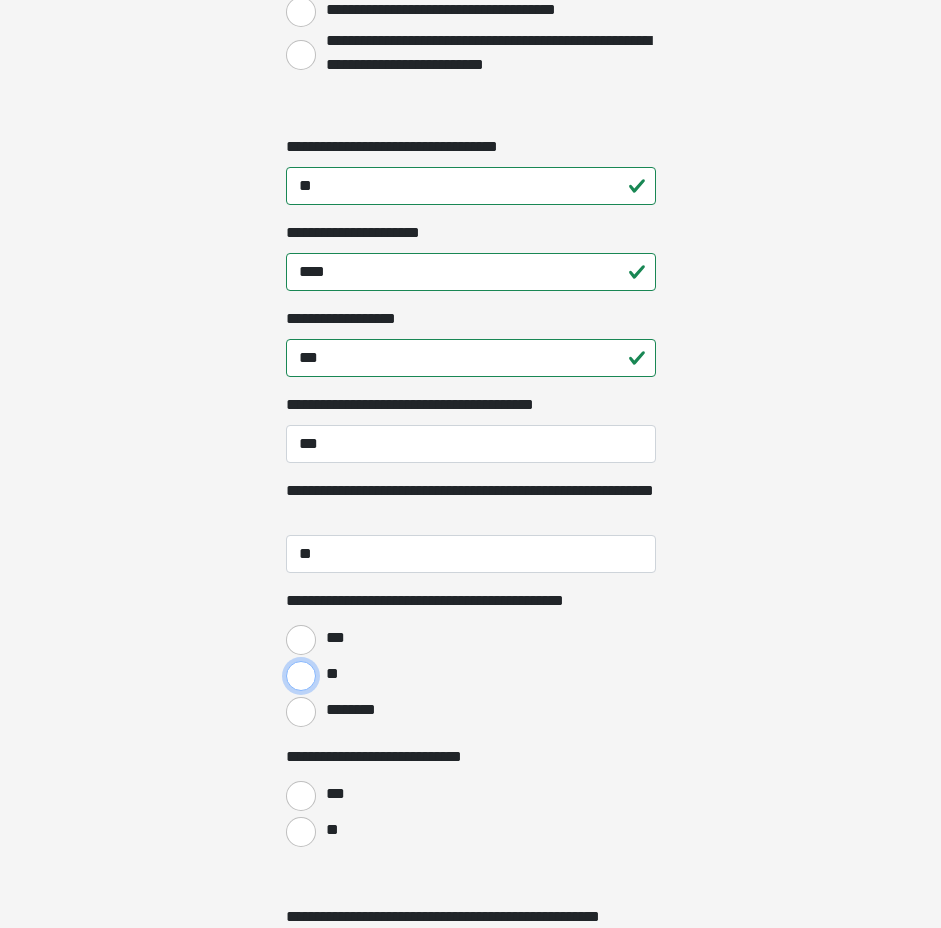 click on "**" at bounding box center (301, 676) 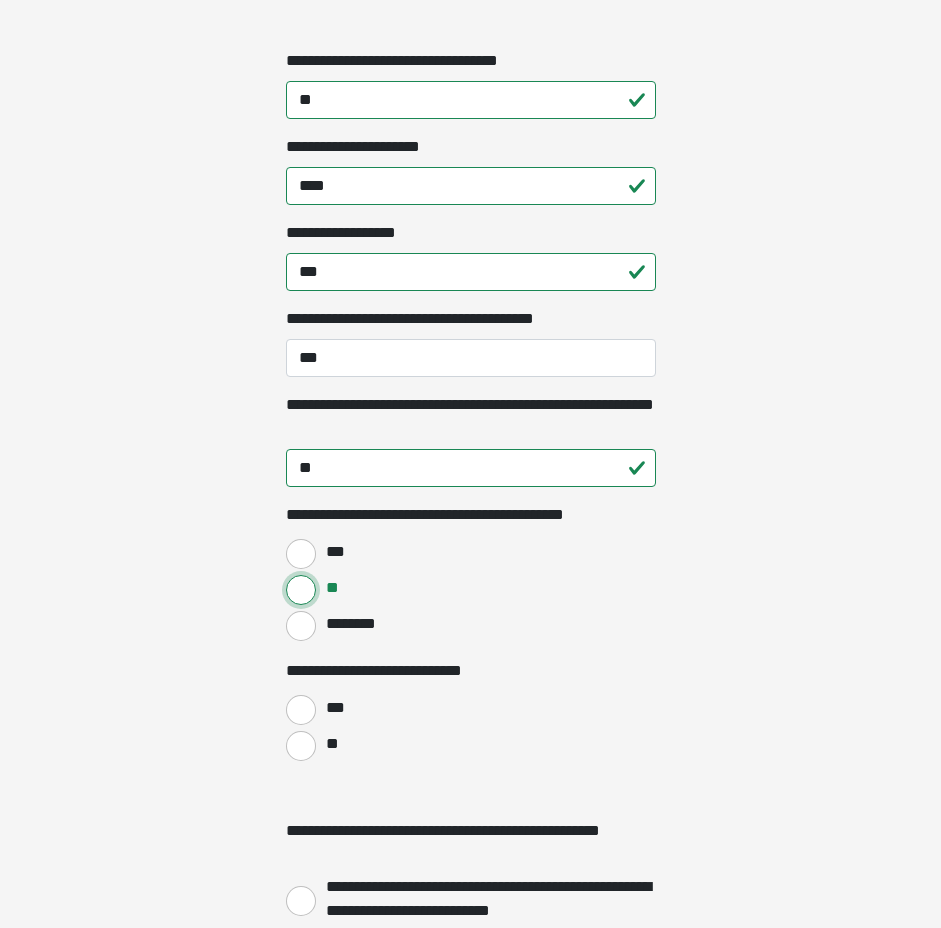 scroll, scrollTop: 2182, scrollLeft: 0, axis: vertical 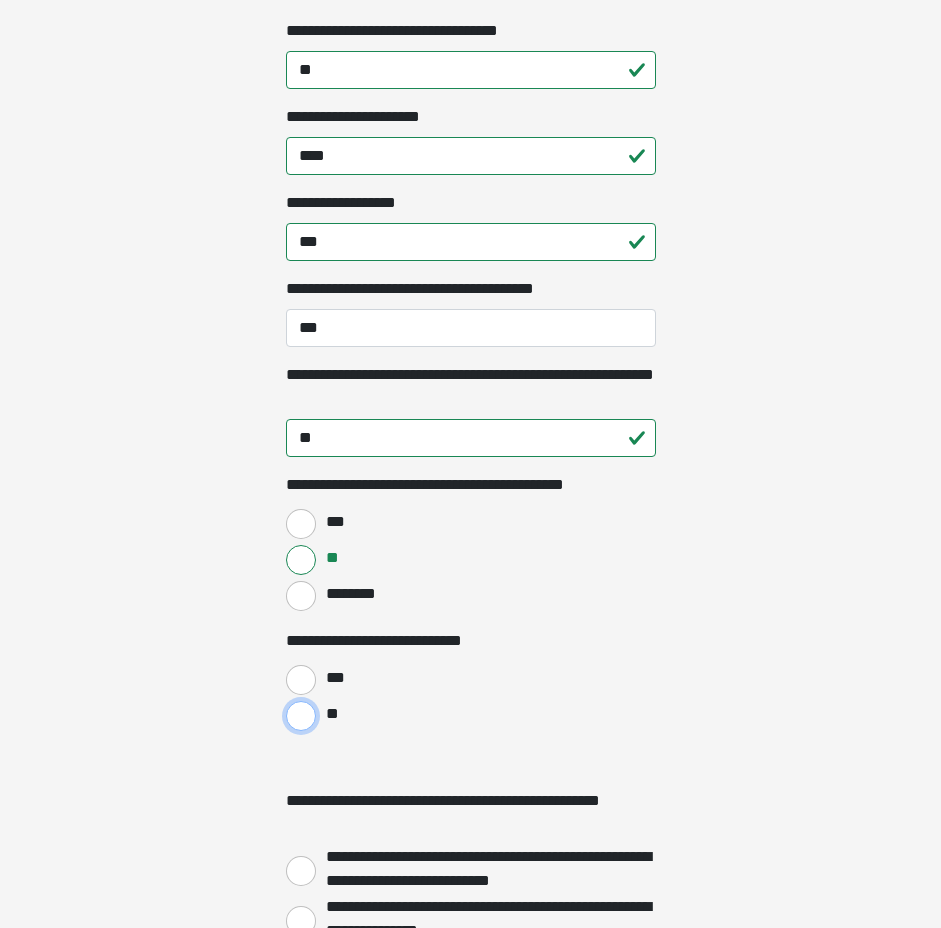 click on "**" at bounding box center [301, 716] 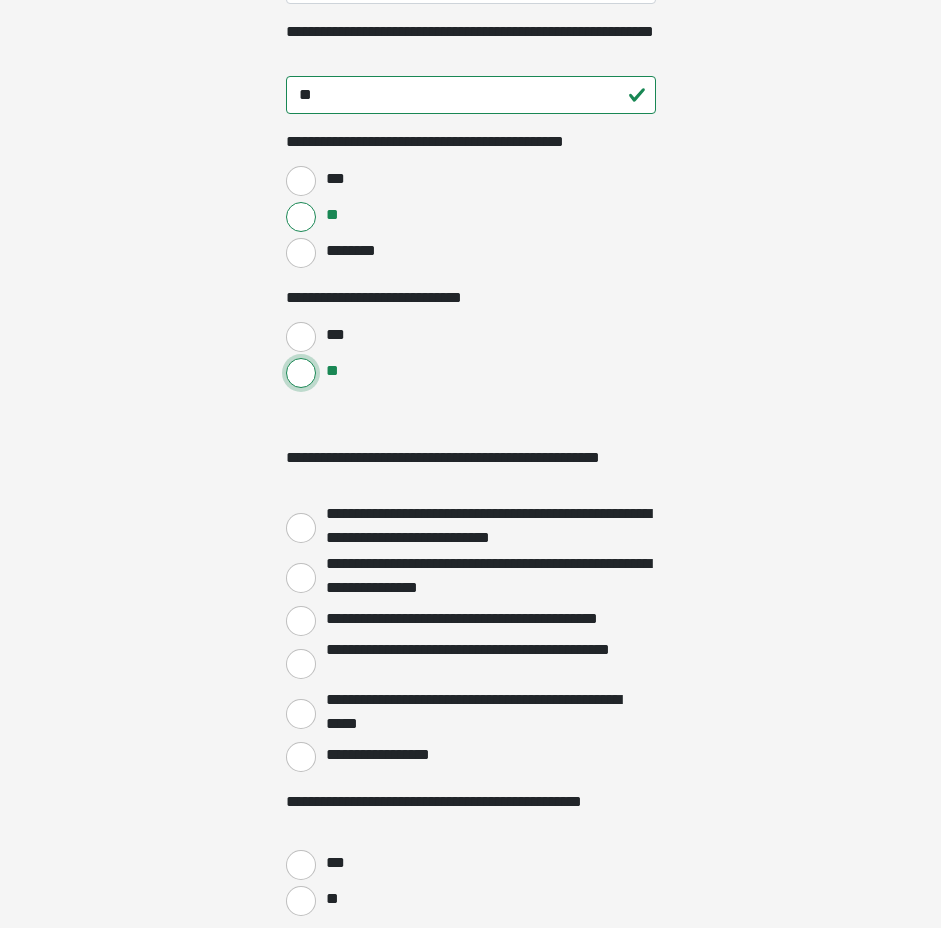 scroll, scrollTop: 2530, scrollLeft: 0, axis: vertical 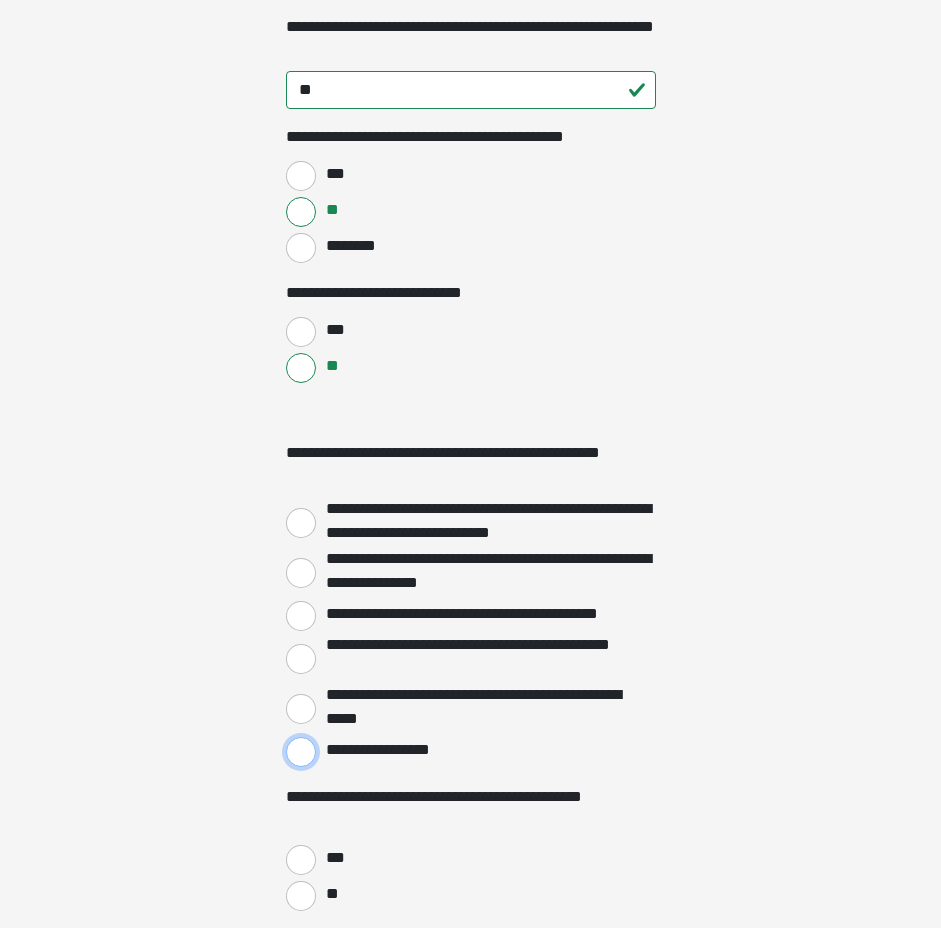 click on "**********" at bounding box center (301, 752) 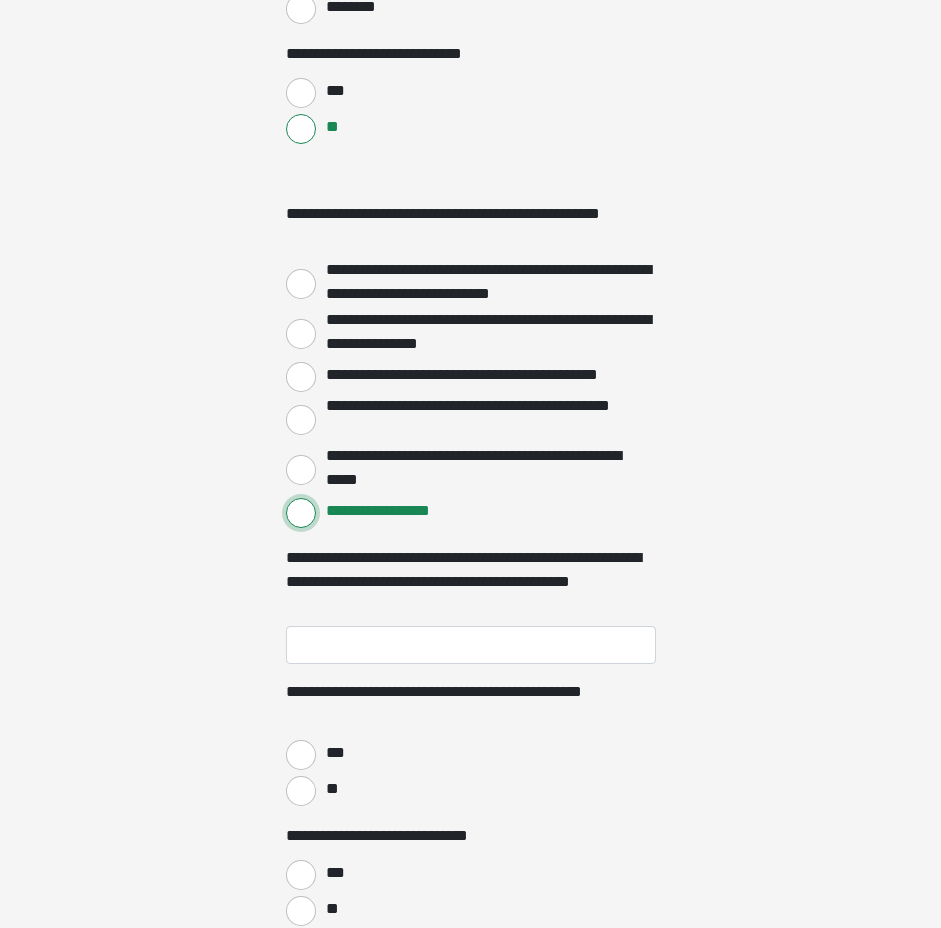 scroll, scrollTop: 2782, scrollLeft: 0, axis: vertical 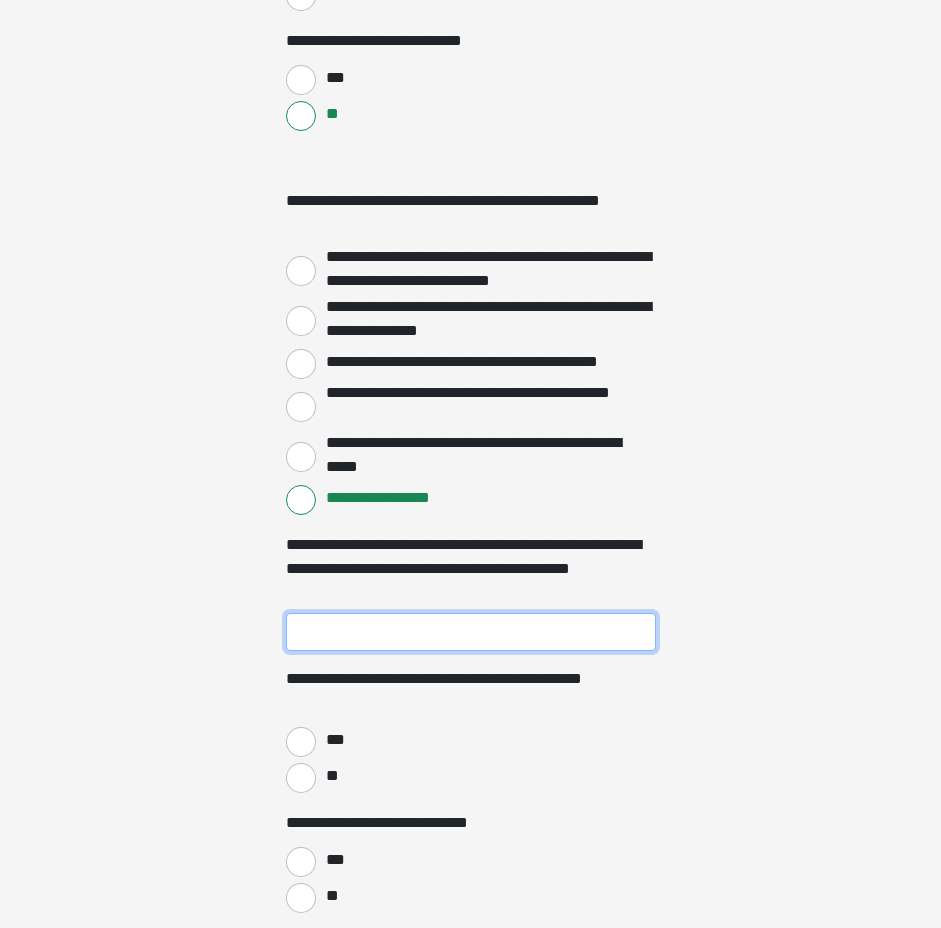 click on "**********" at bounding box center [471, 632] 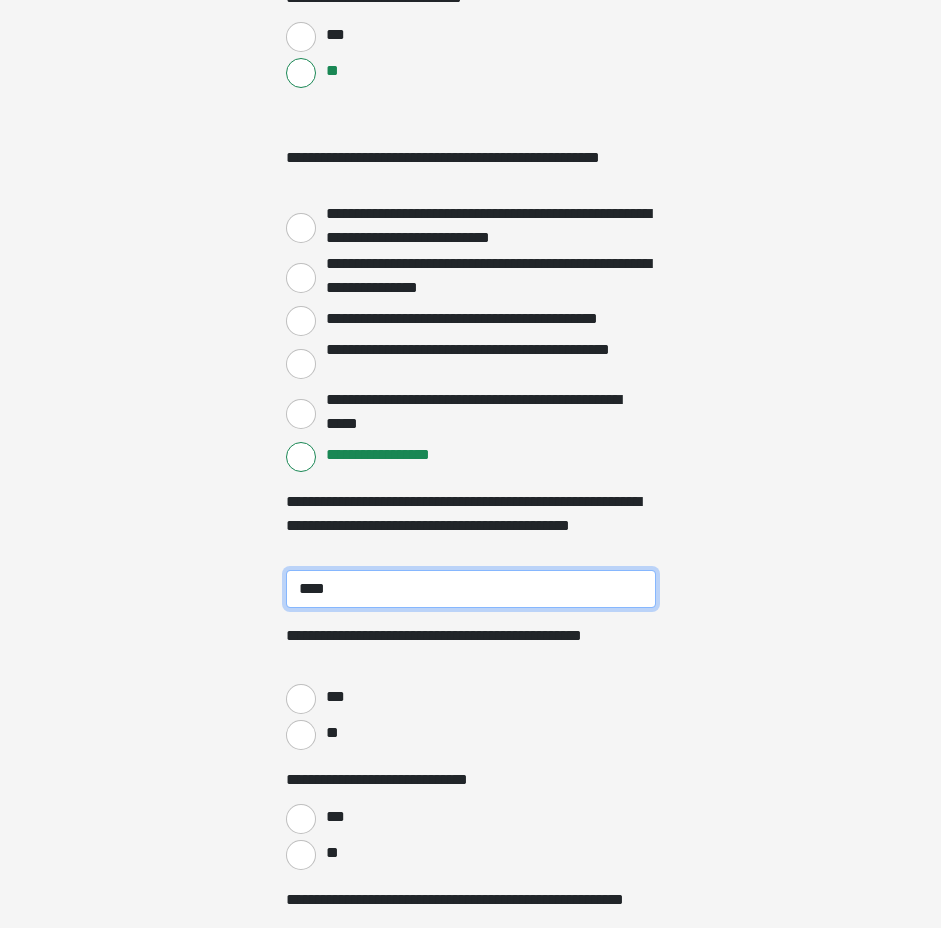 scroll, scrollTop: 2833, scrollLeft: 0, axis: vertical 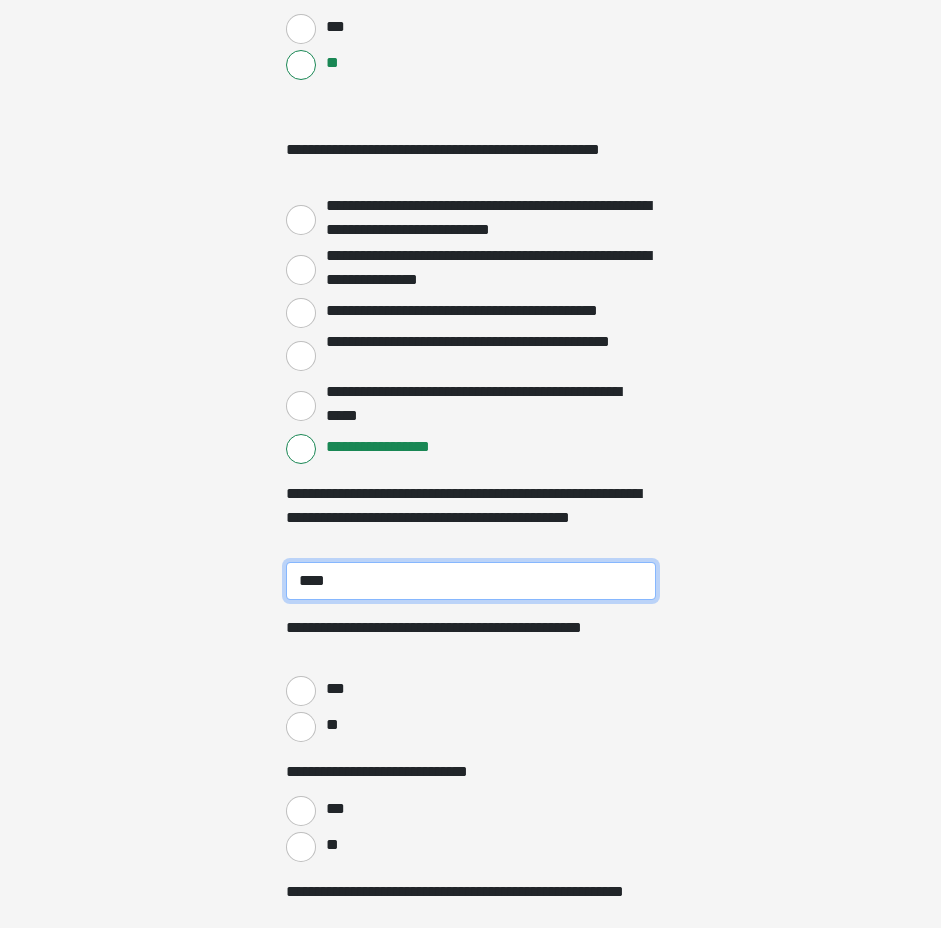 type on "****" 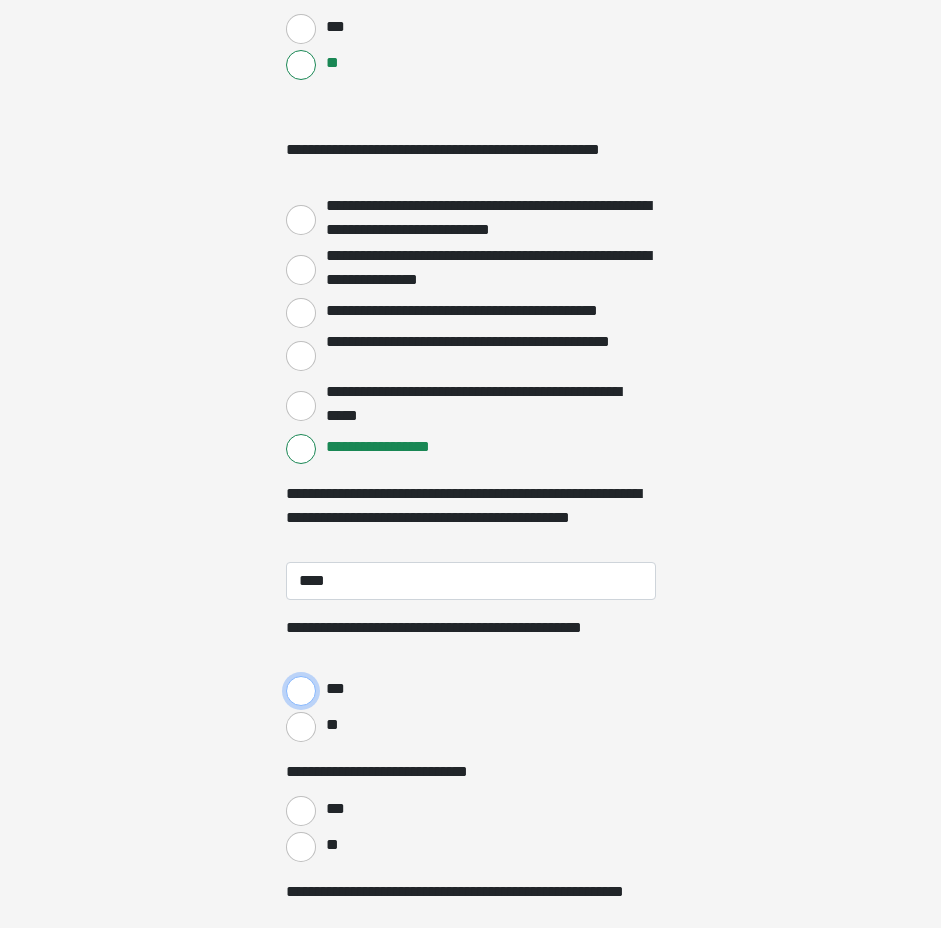 click on "***" at bounding box center (301, 691) 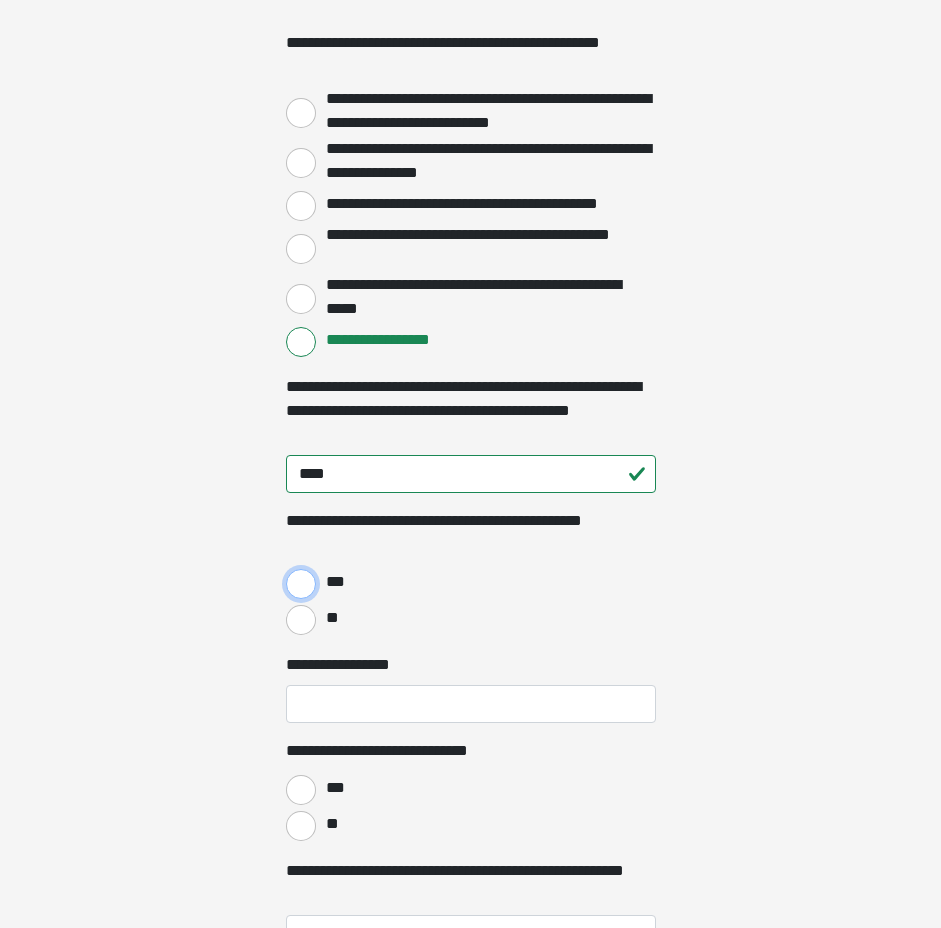 scroll, scrollTop: 2939, scrollLeft: 0, axis: vertical 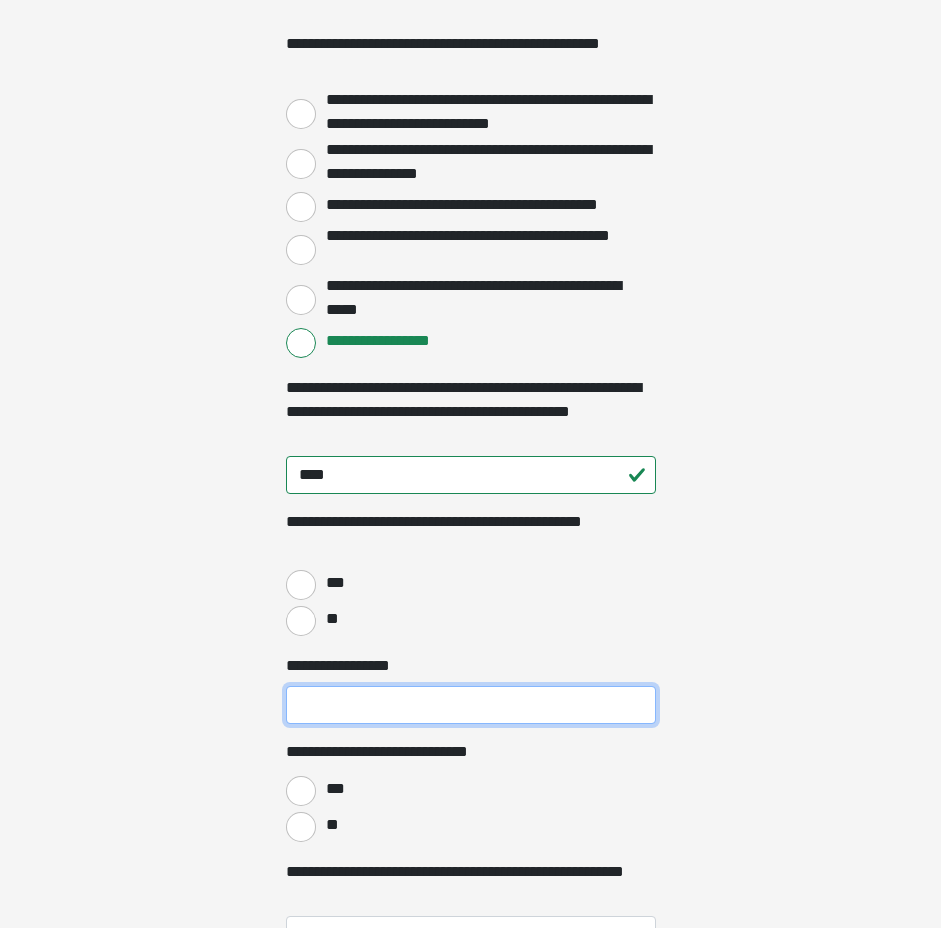 click on "**********" at bounding box center [471, 705] 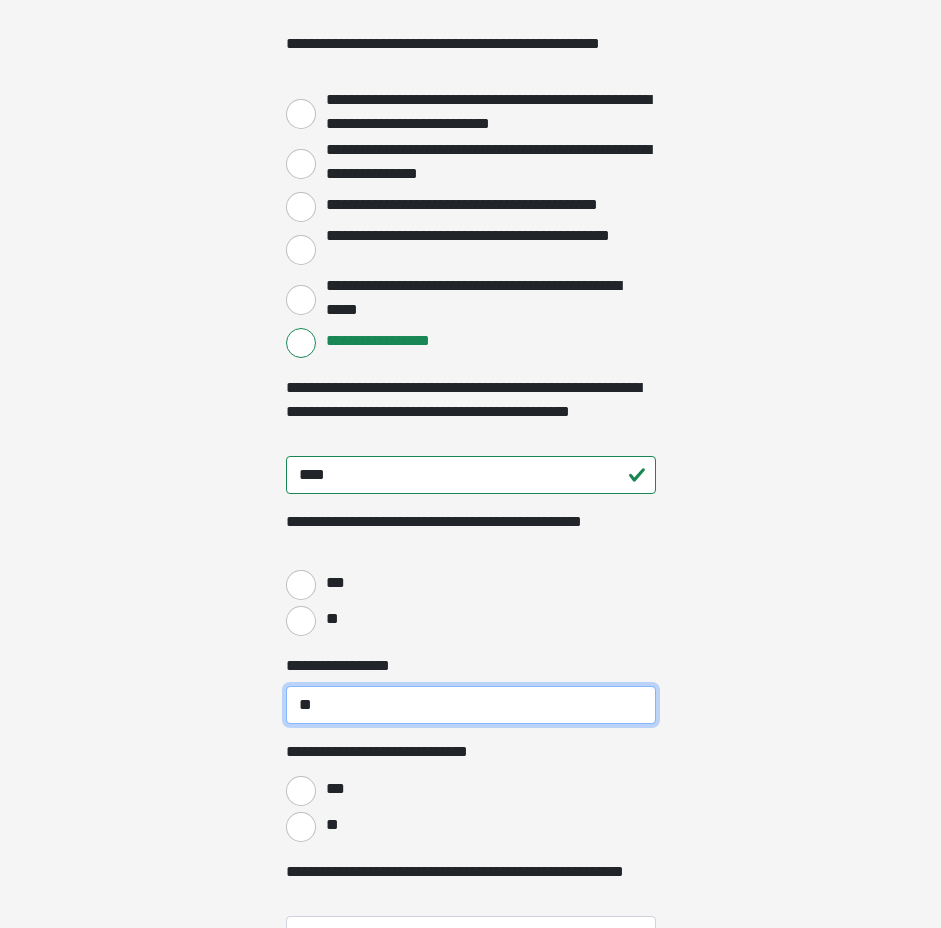 type on "**" 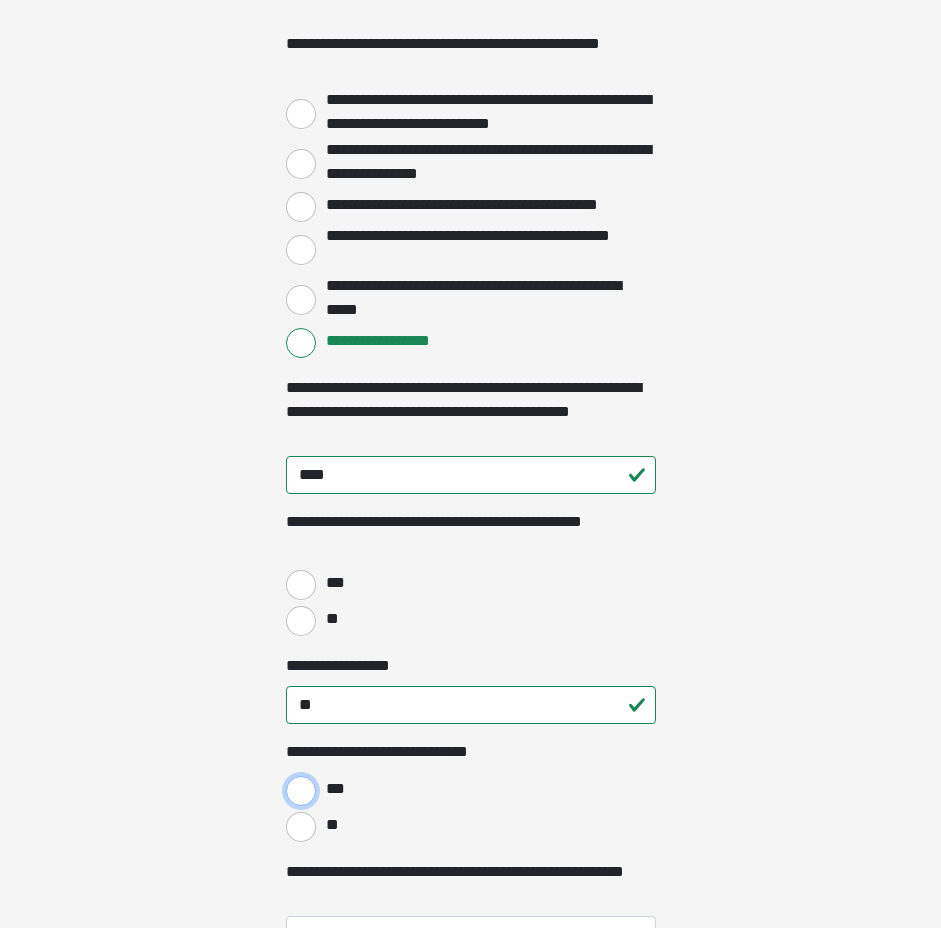 click on "***" at bounding box center [301, 791] 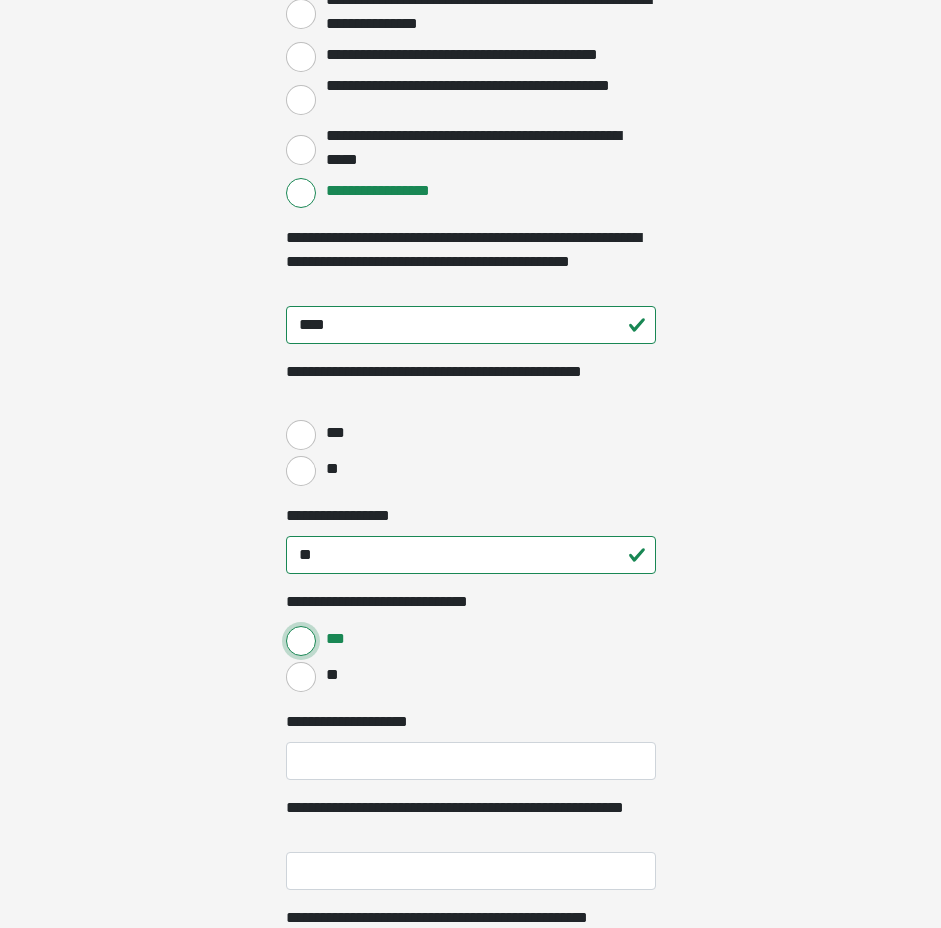 scroll, scrollTop: 3099, scrollLeft: 0, axis: vertical 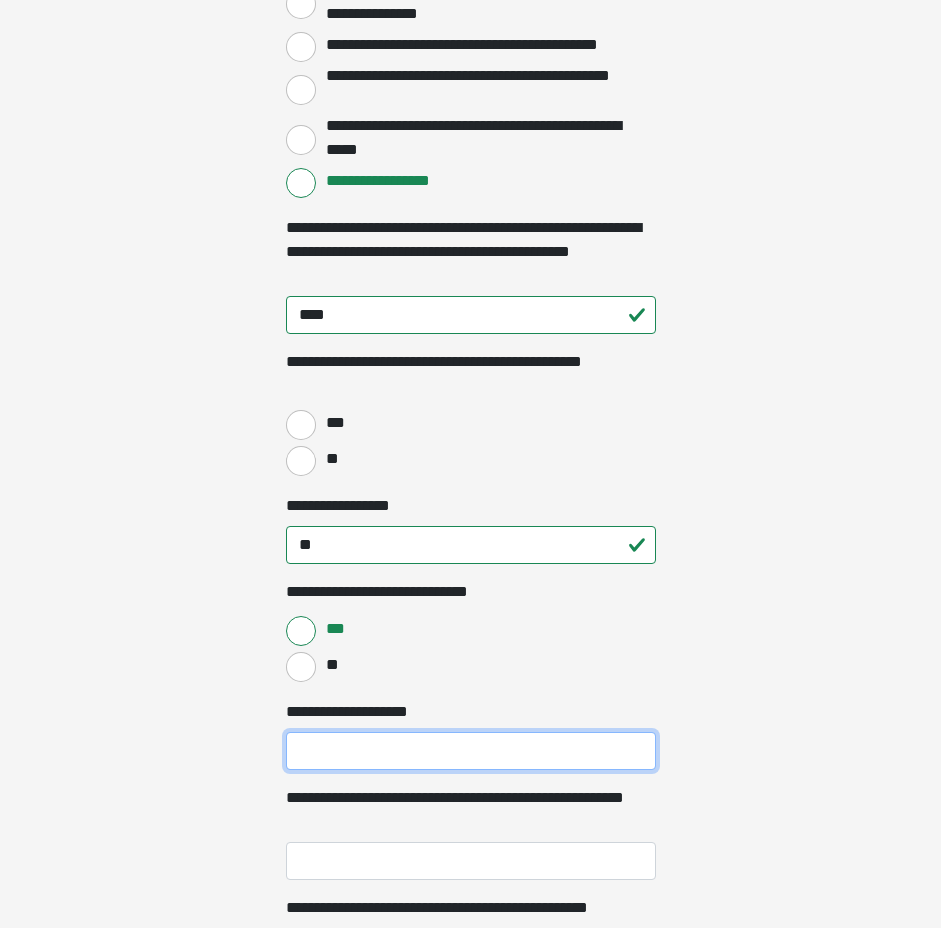 click on "**********" at bounding box center [471, 751] 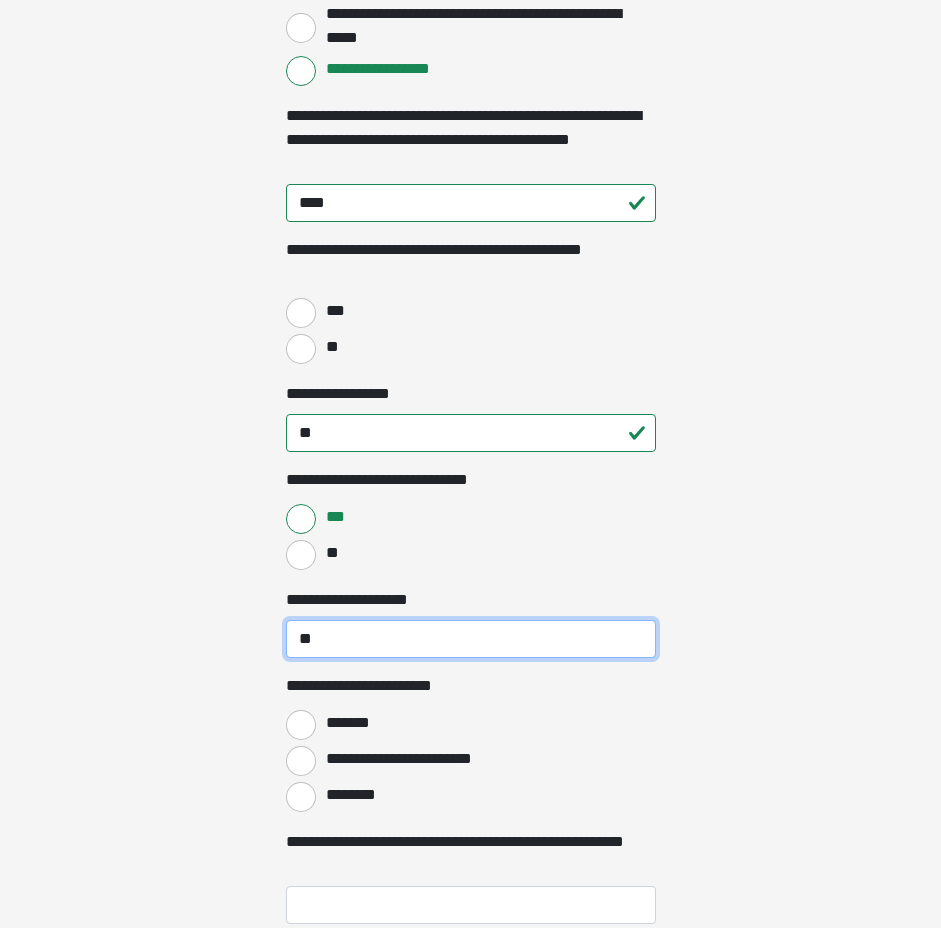 scroll, scrollTop: 3260, scrollLeft: 0, axis: vertical 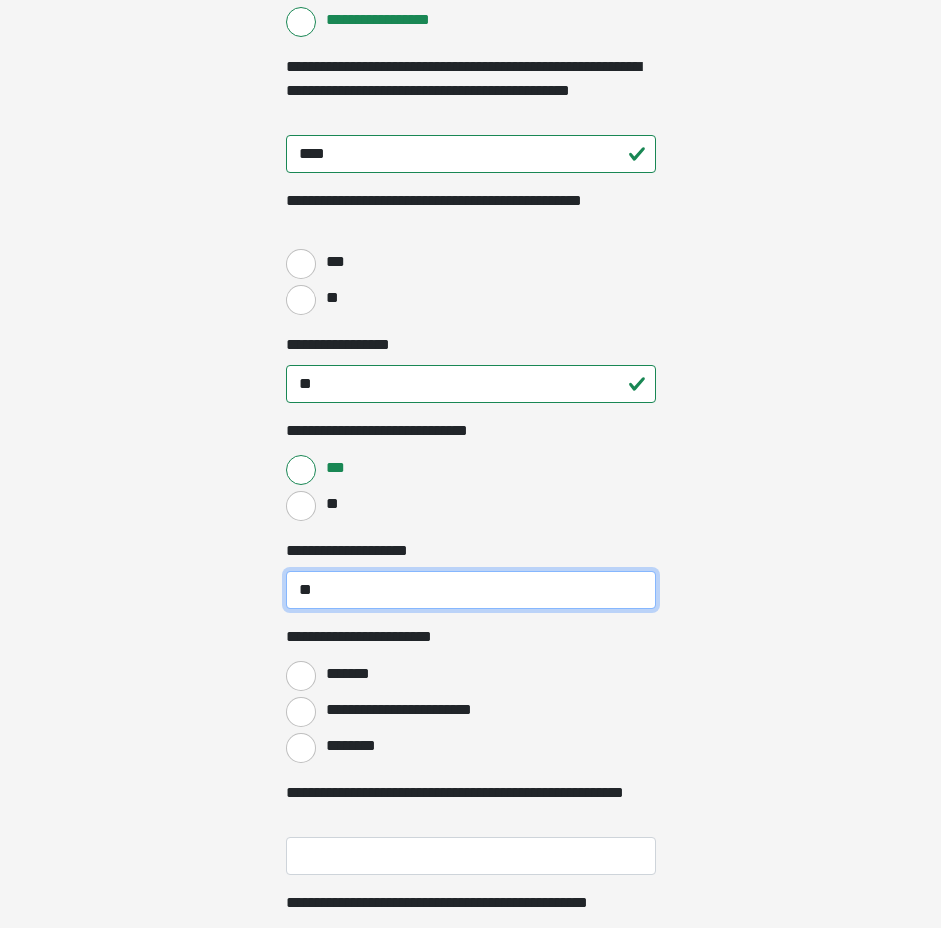 type on "**" 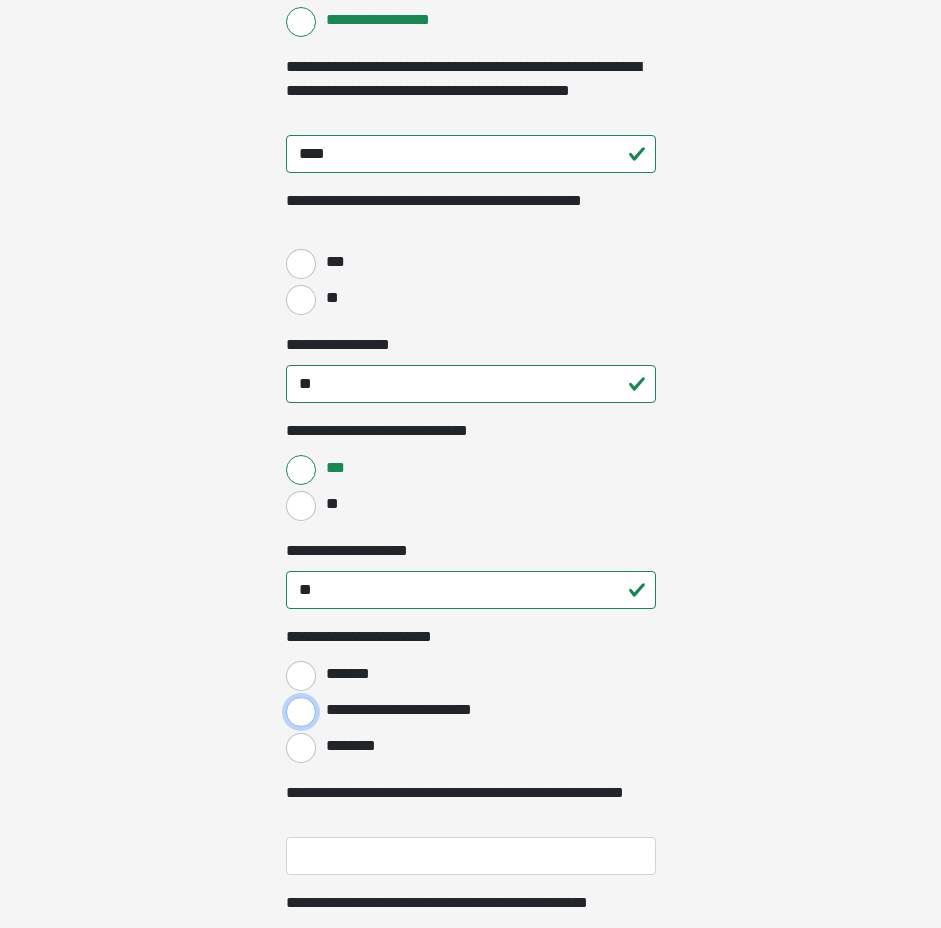 click on "**********" at bounding box center [301, 712] 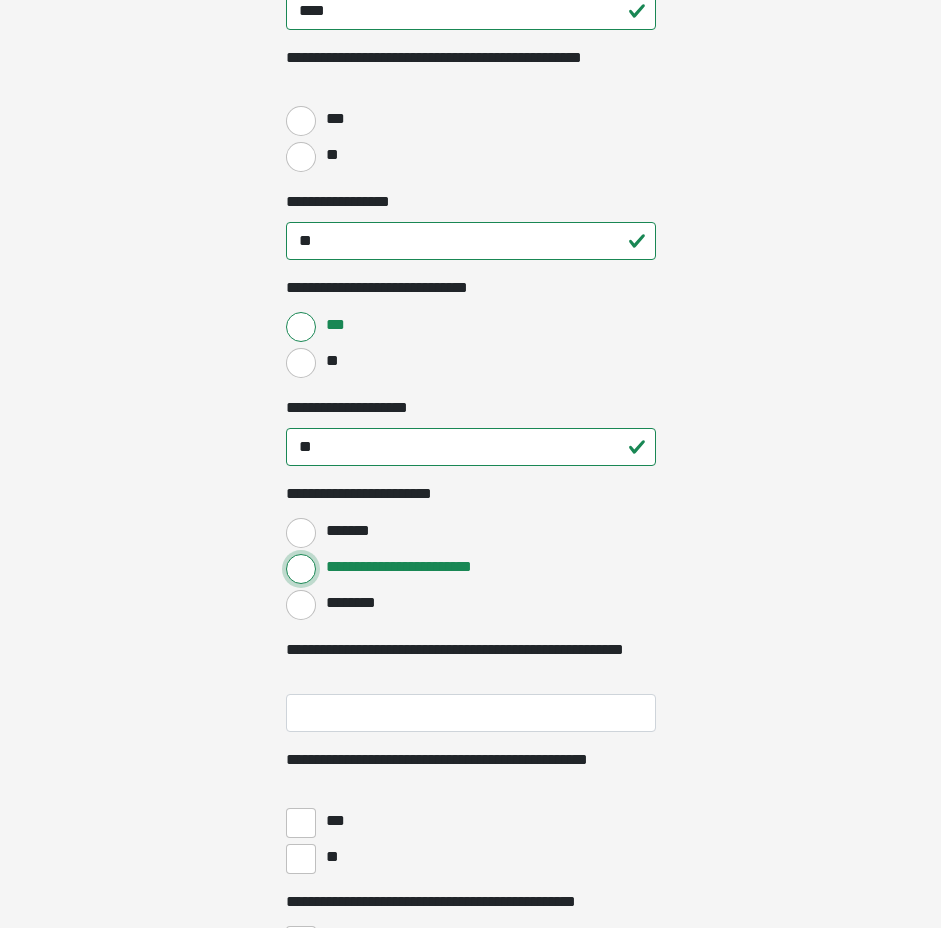 scroll, scrollTop: 3411, scrollLeft: 0, axis: vertical 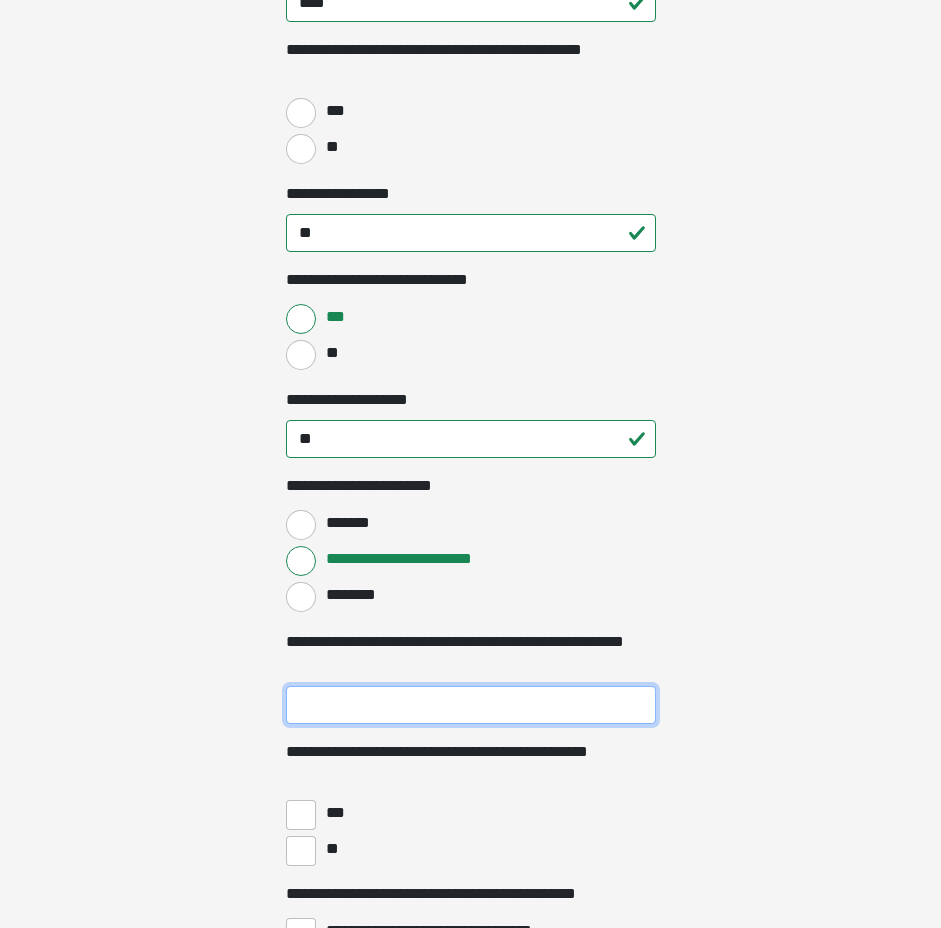 click on "**********" at bounding box center (471, 705) 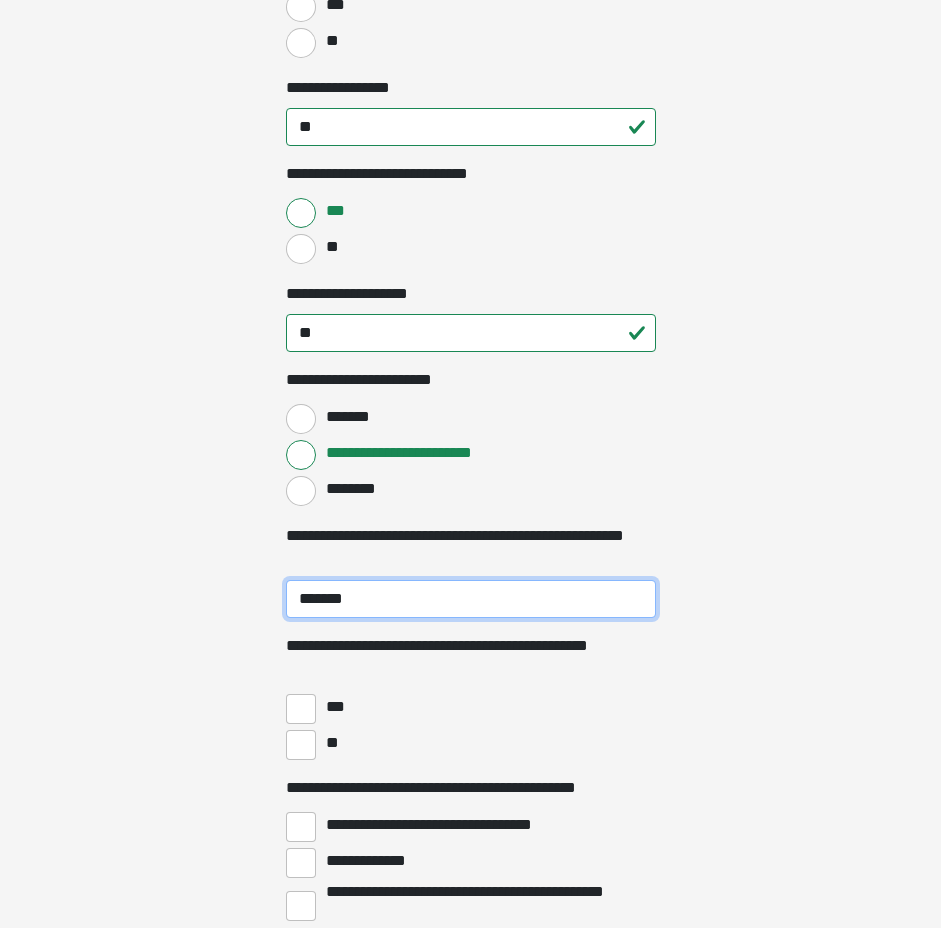 scroll, scrollTop: 3543, scrollLeft: 0, axis: vertical 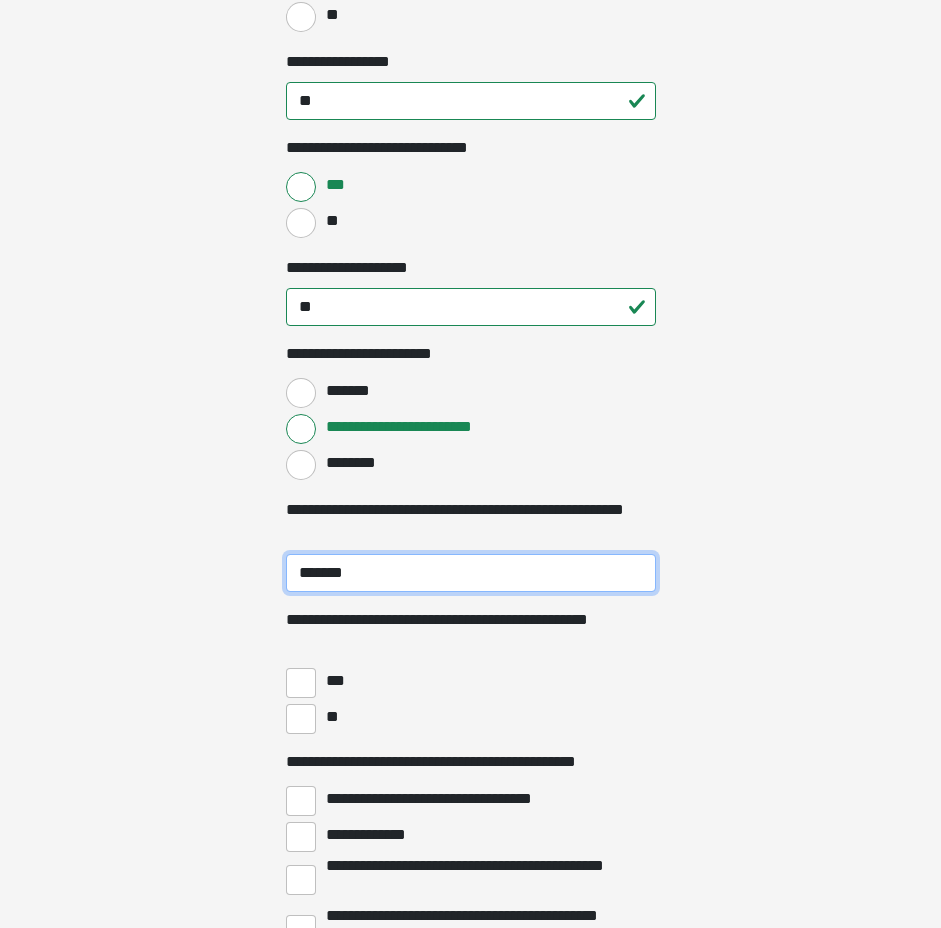 type on "*******" 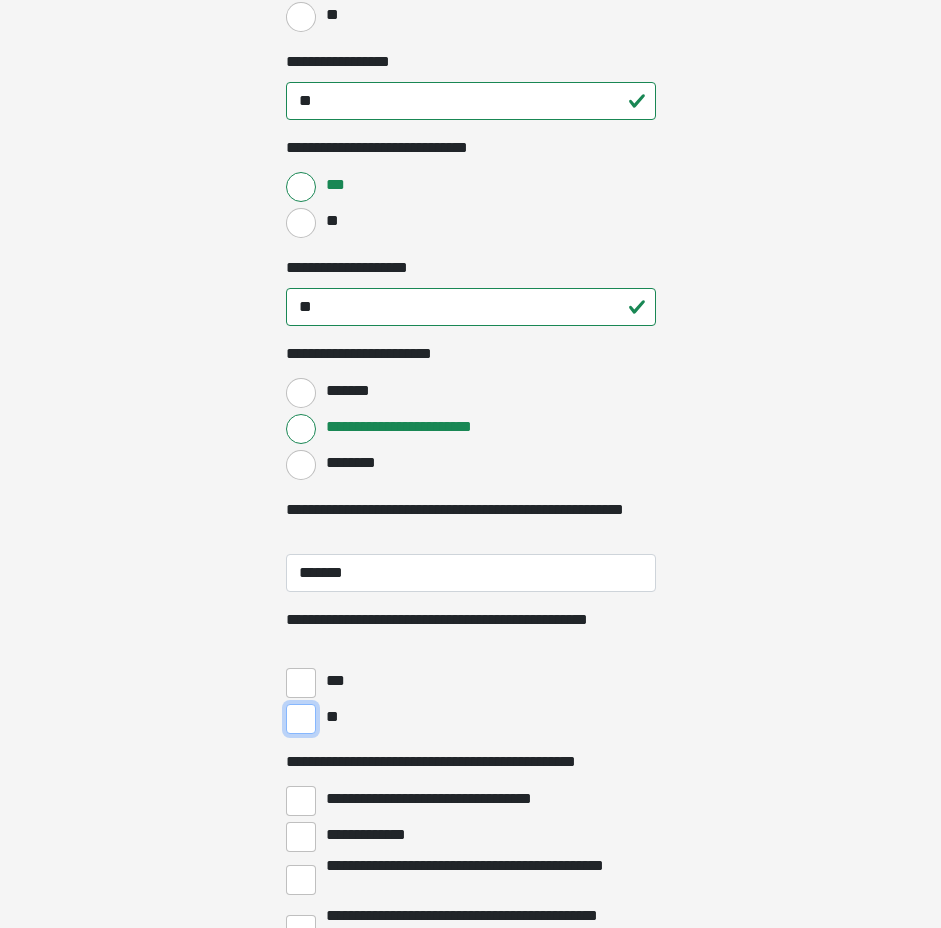 click on "**" at bounding box center [301, 719] 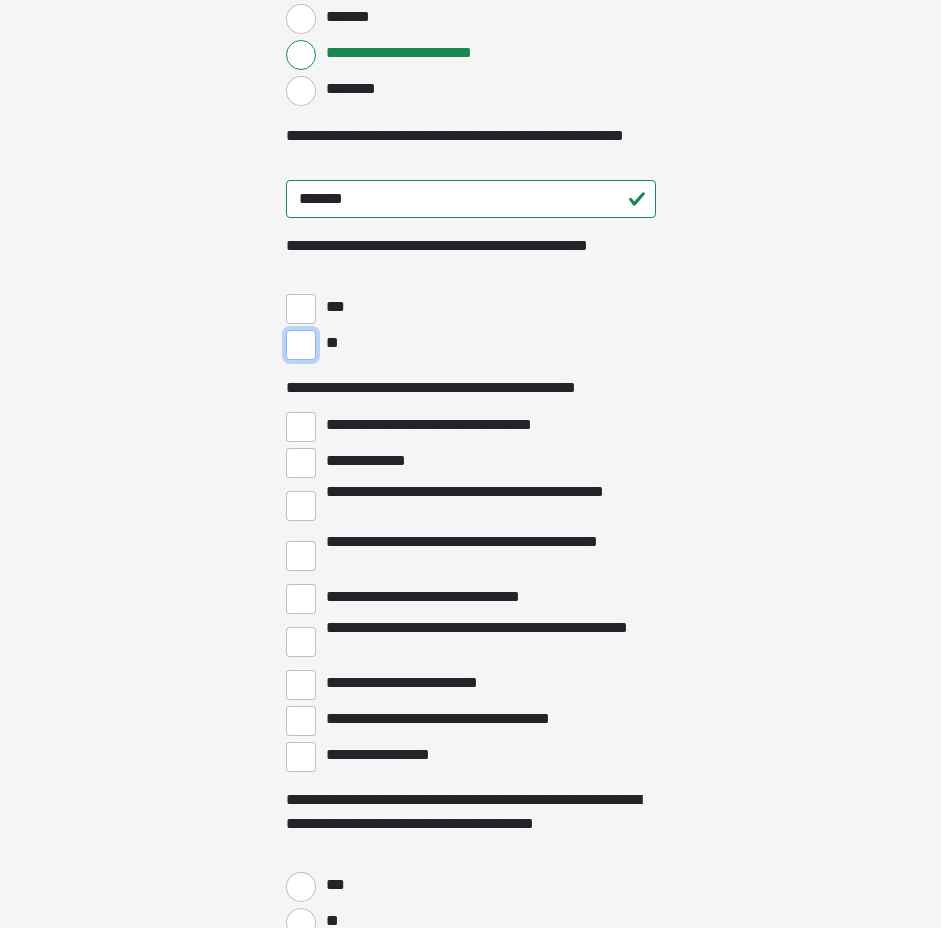scroll, scrollTop: 3926, scrollLeft: 0, axis: vertical 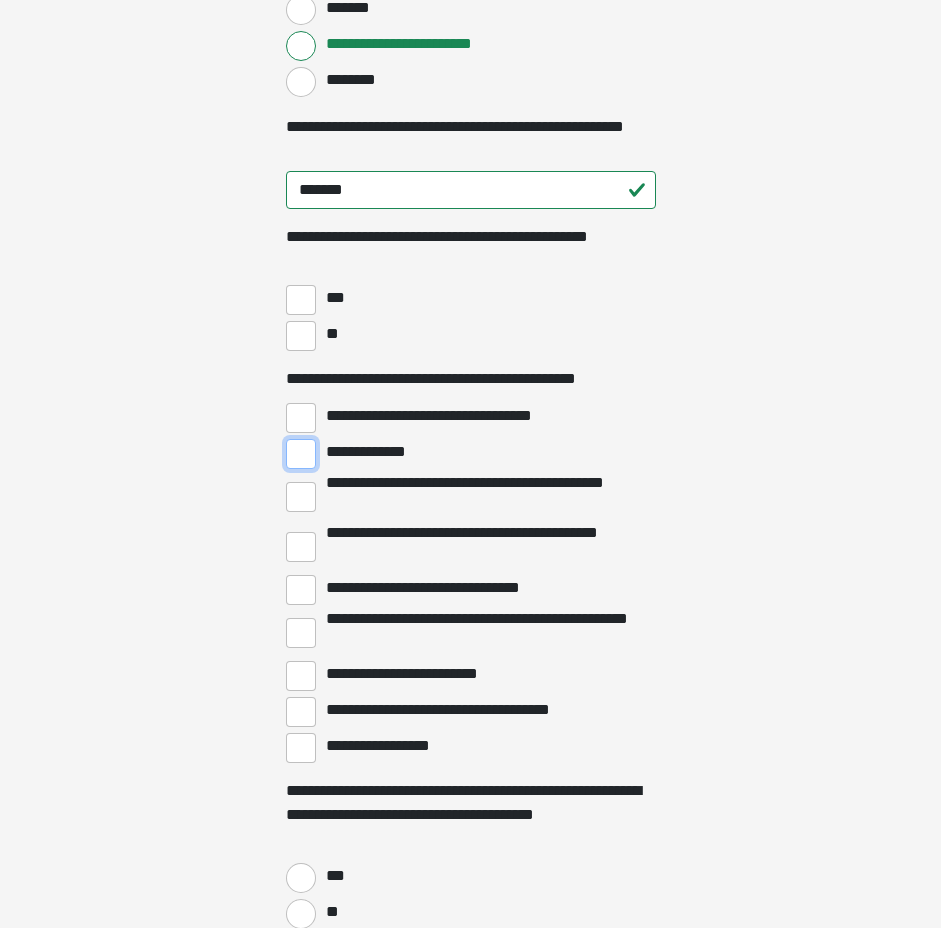 click on "**********" at bounding box center [301, 454] 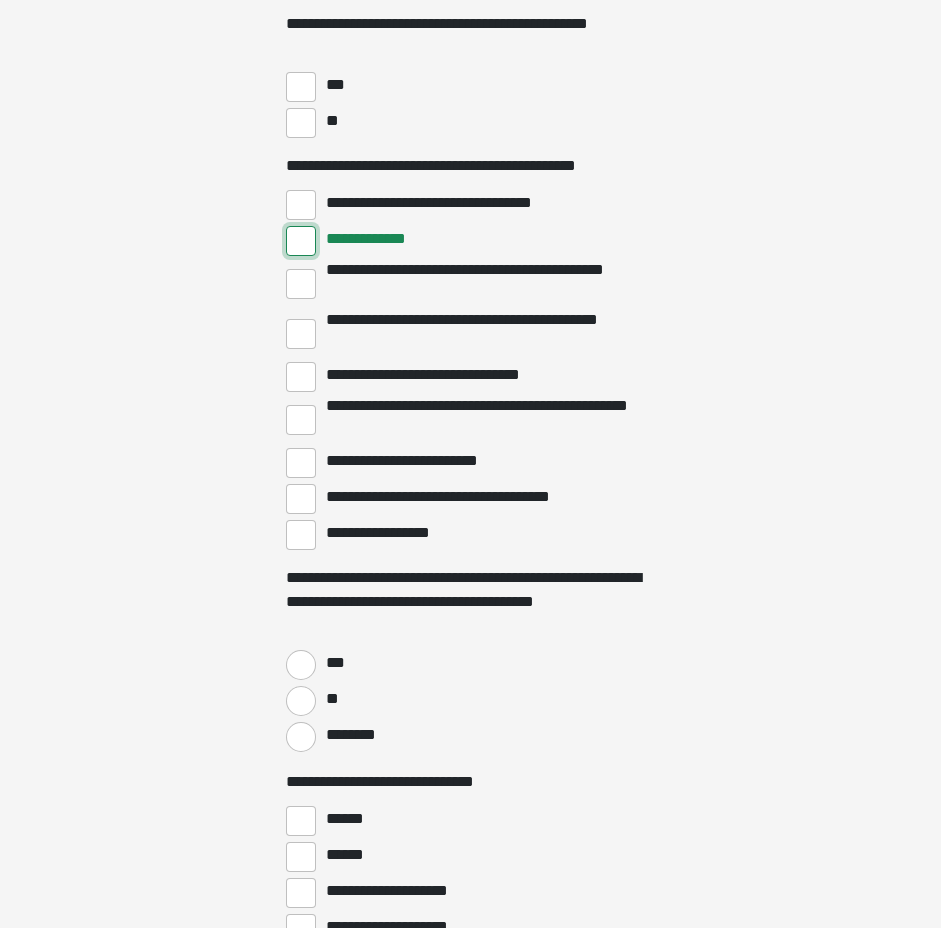 scroll, scrollTop: 4138, scrollLeft: 0, axis: vertical 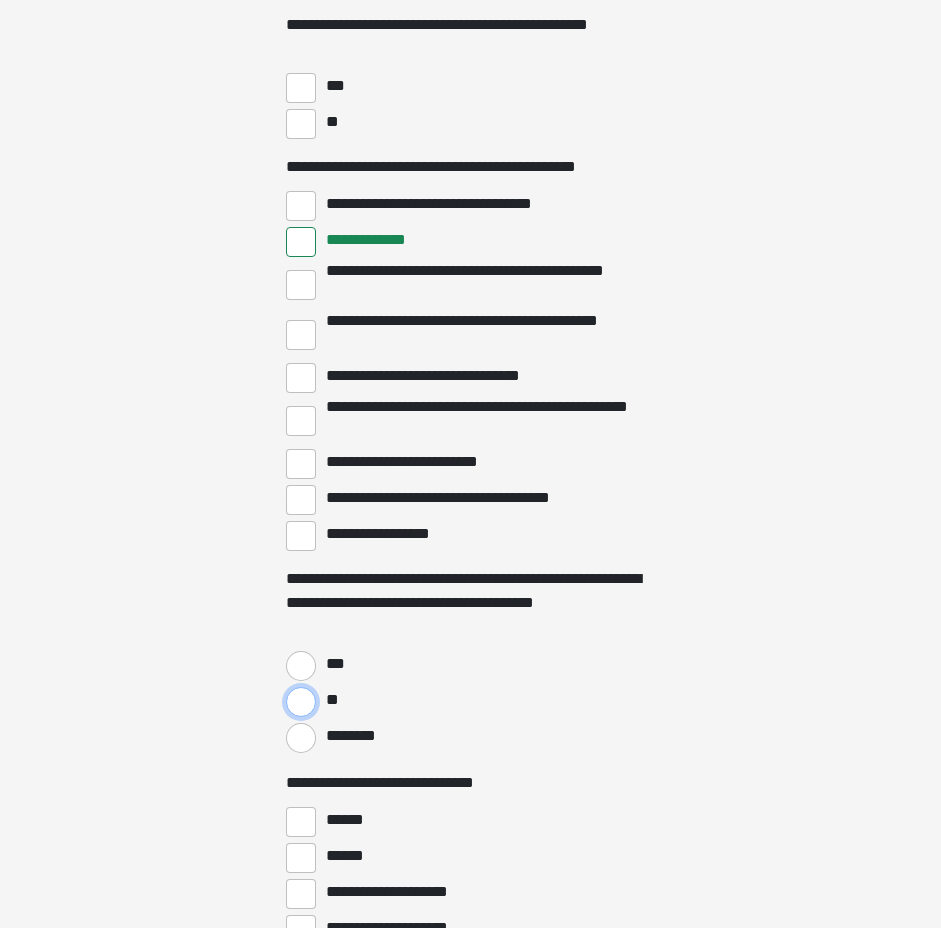 click on "**" at bounding box center (301, 702) 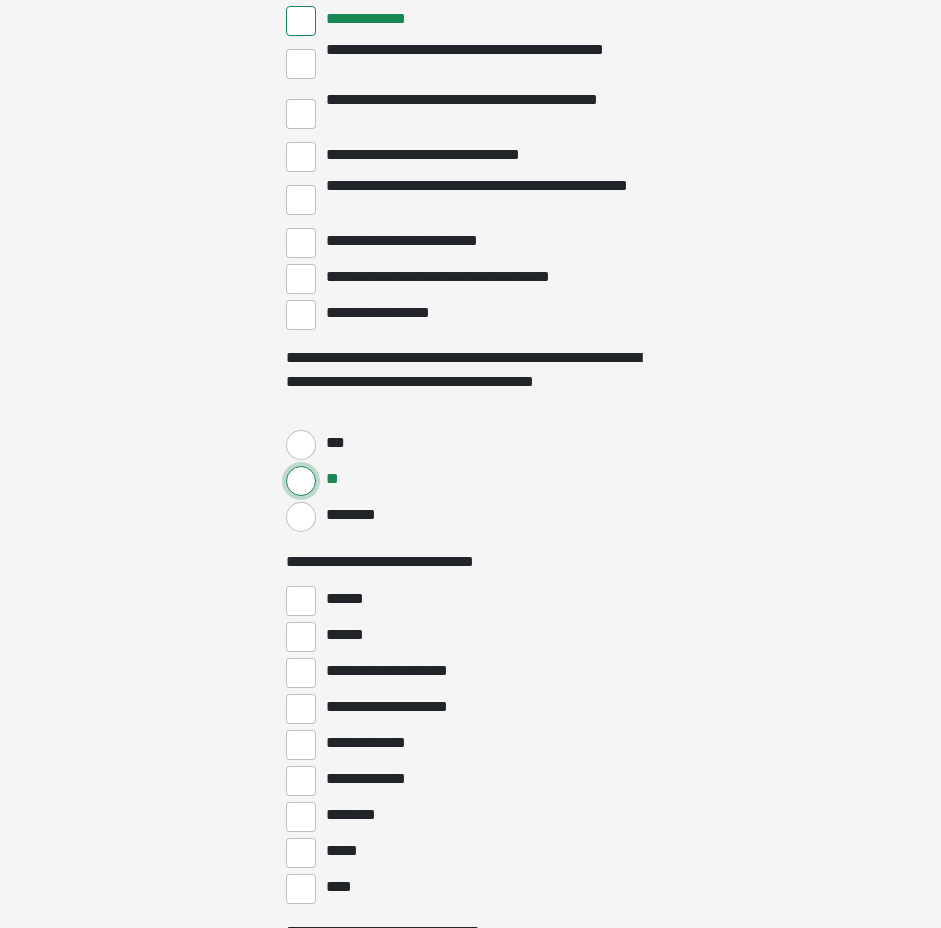 scroll, scrollTop: 4353, scrollLeft: 0, axis: vertical 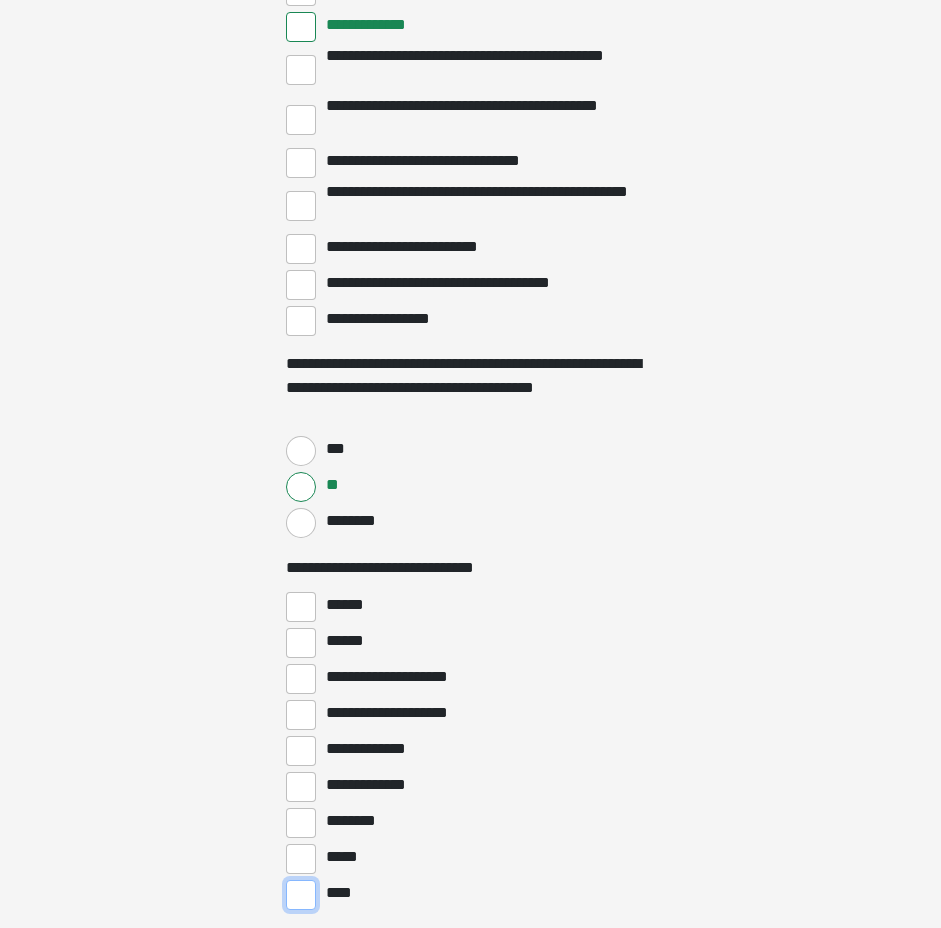 click on "****" at bounding box center [301, 895] 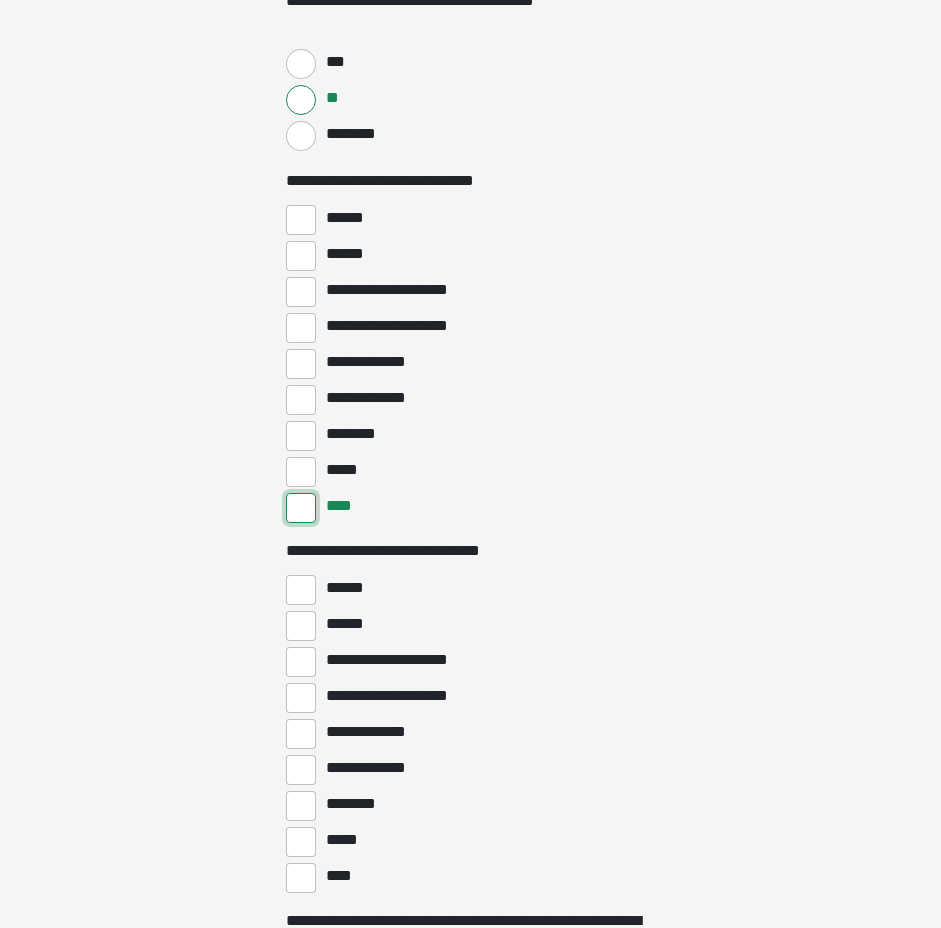 scroll, scrollTop: 4752, scrollLeft: 0, axis: vertical 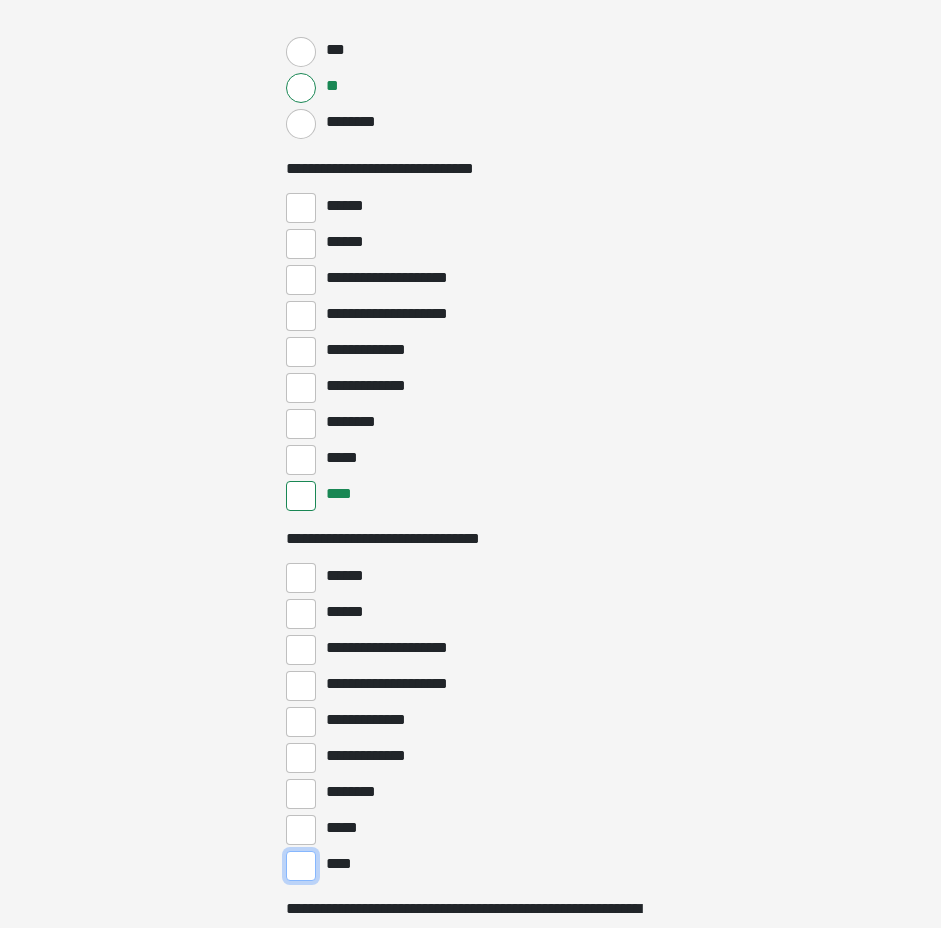 click on "****" at bounding box center [301, 866] 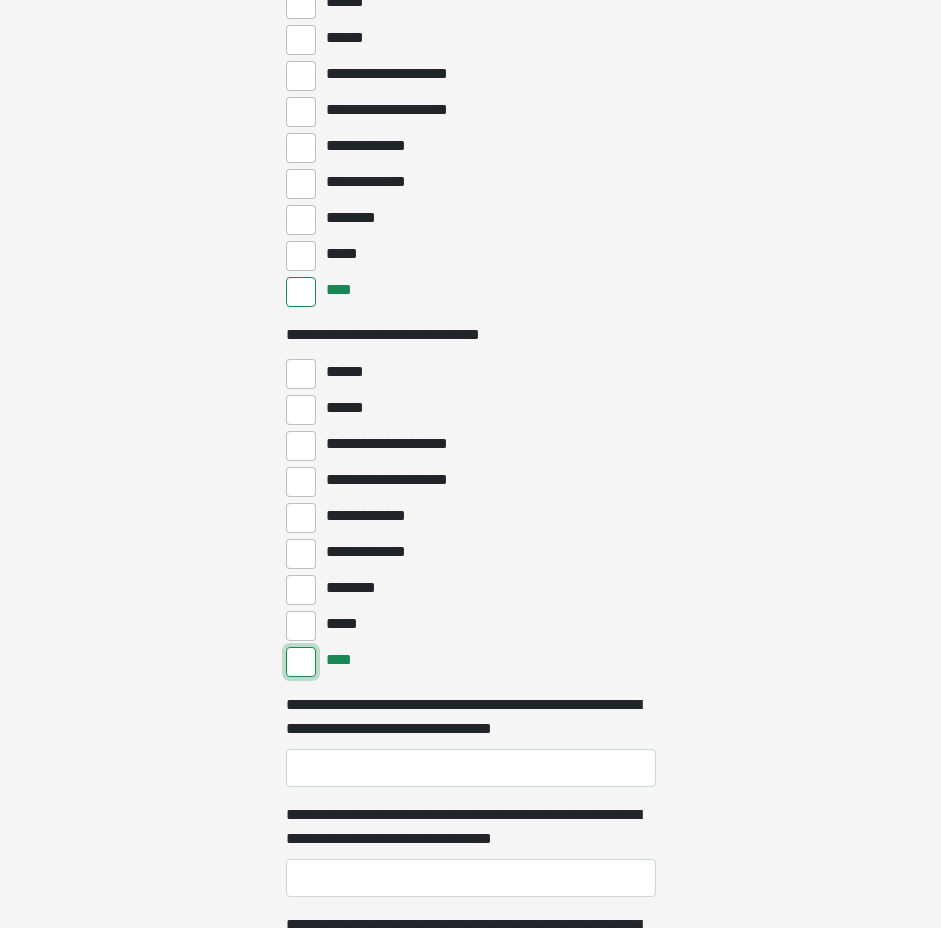 scroll, scrollTop: 4957, scrollLeft: 0, axis: vertical 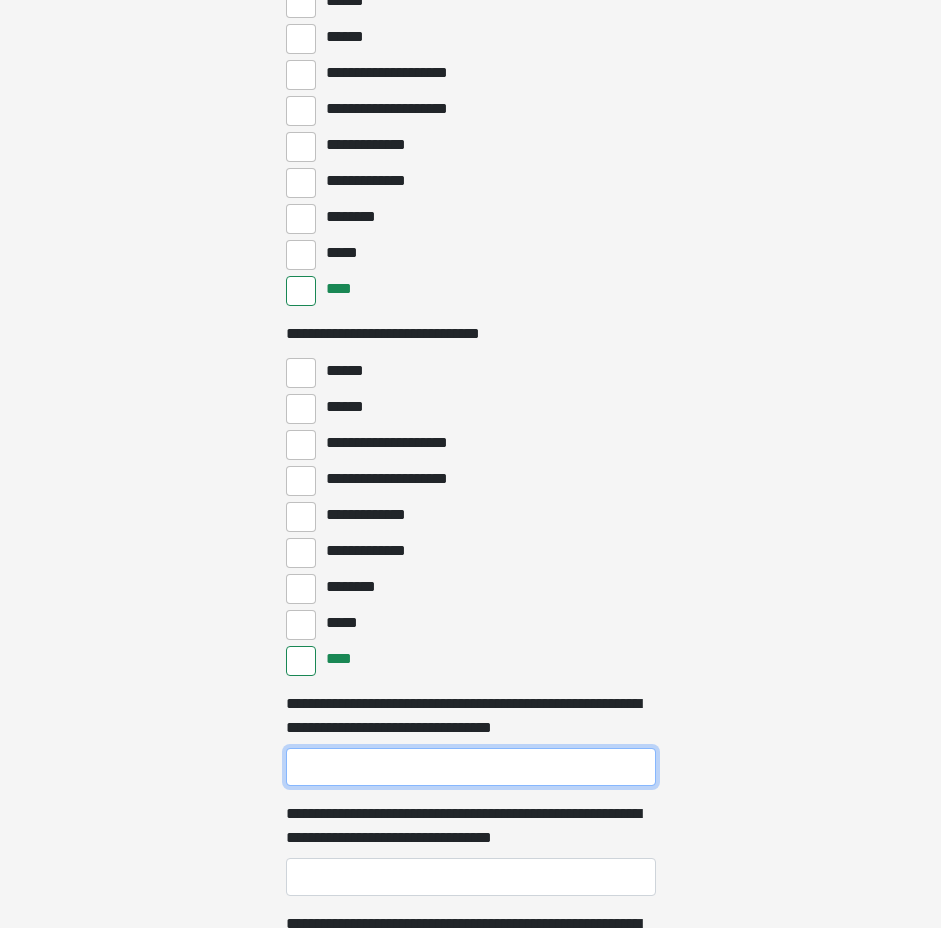 click on "**********" at bounding box center (471, 767) 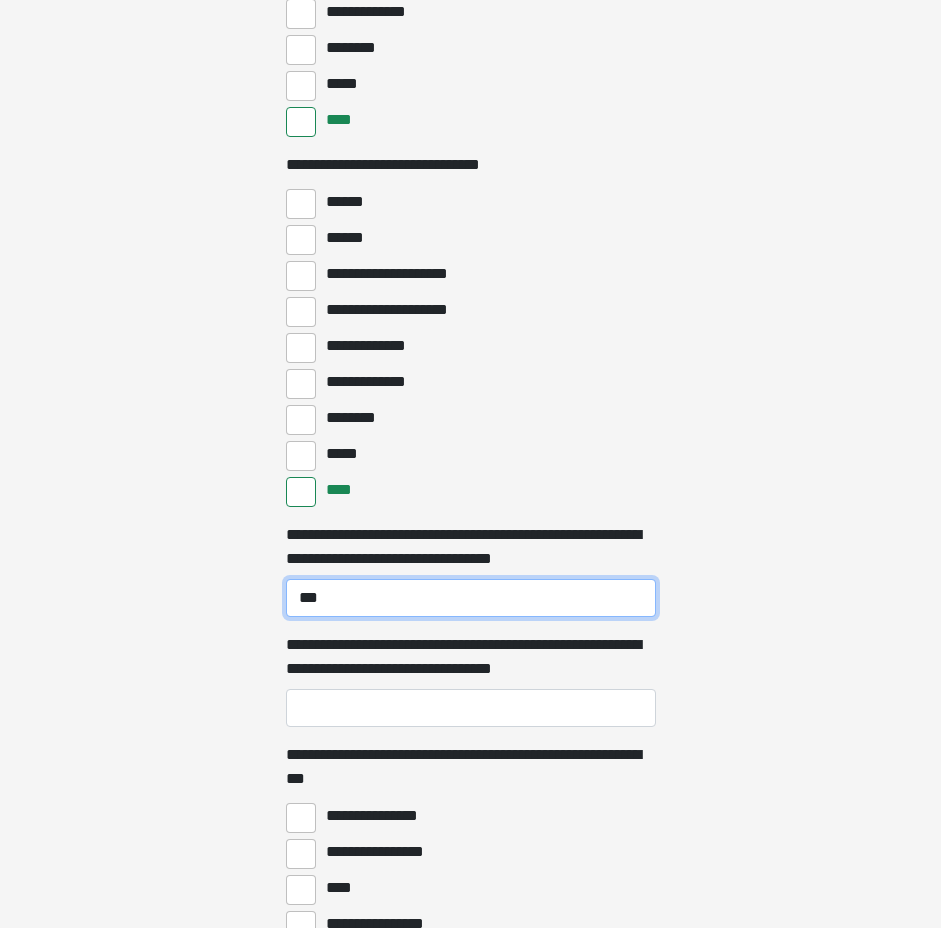 scroll, scrollTop: 5127, scrollLeft: 0, axis: vertical 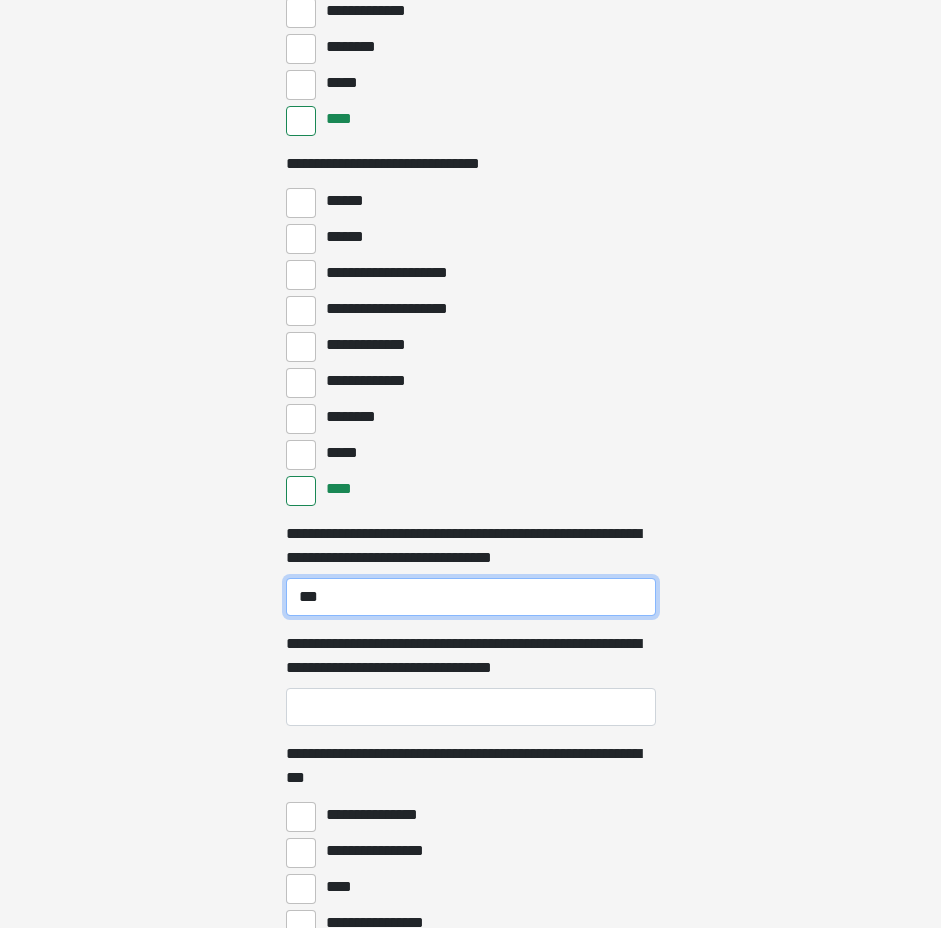 type on "***" 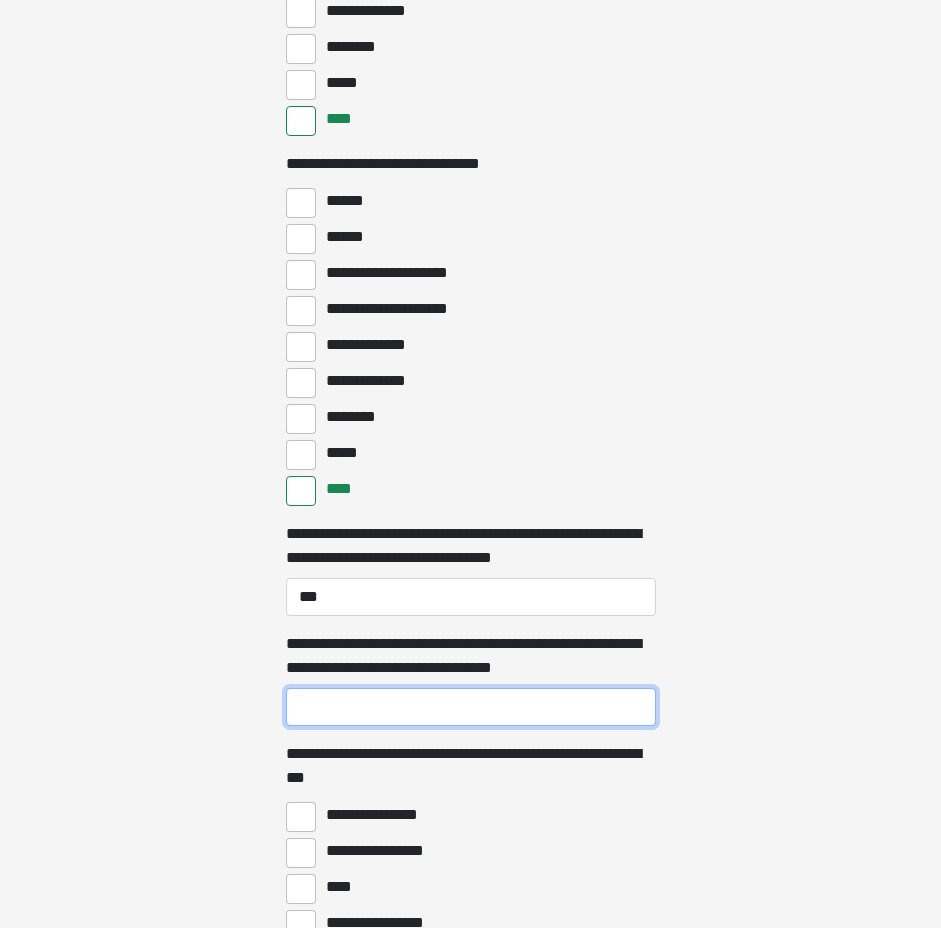 click on "**********" at bounding box center (471, 707) 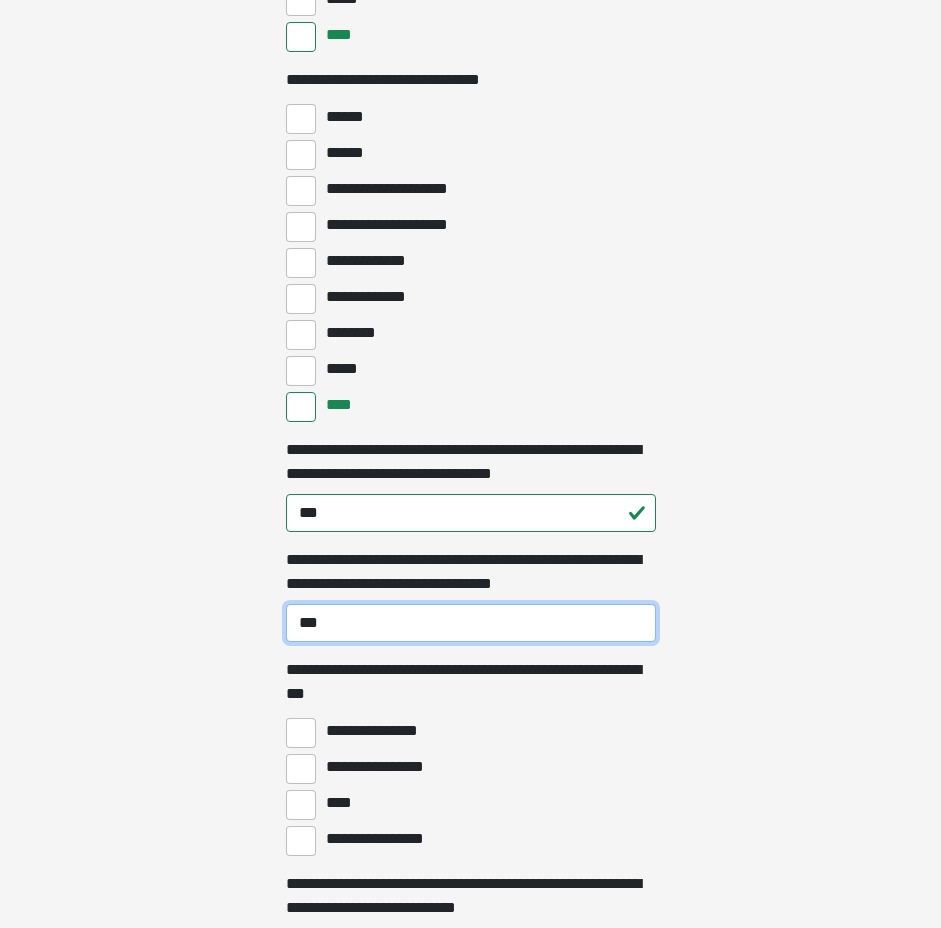 scroll, scrollTop: 5220, scrollLeft: 0, axis: vertical 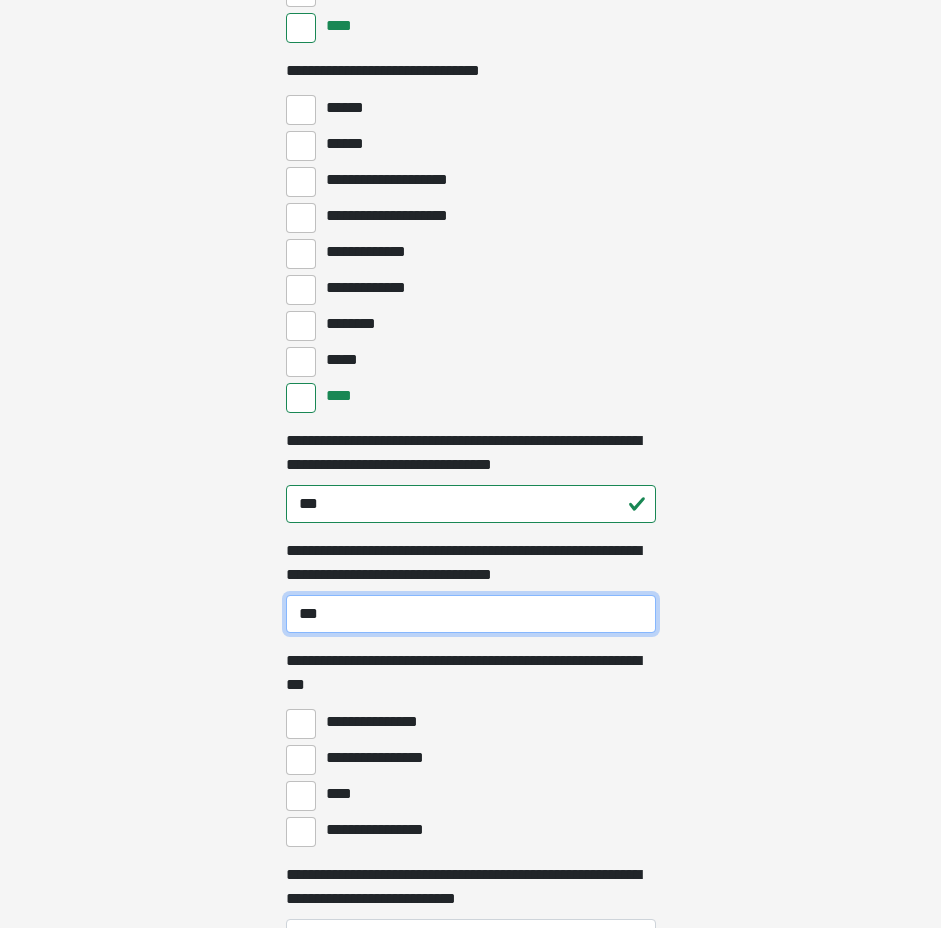 type on "***" 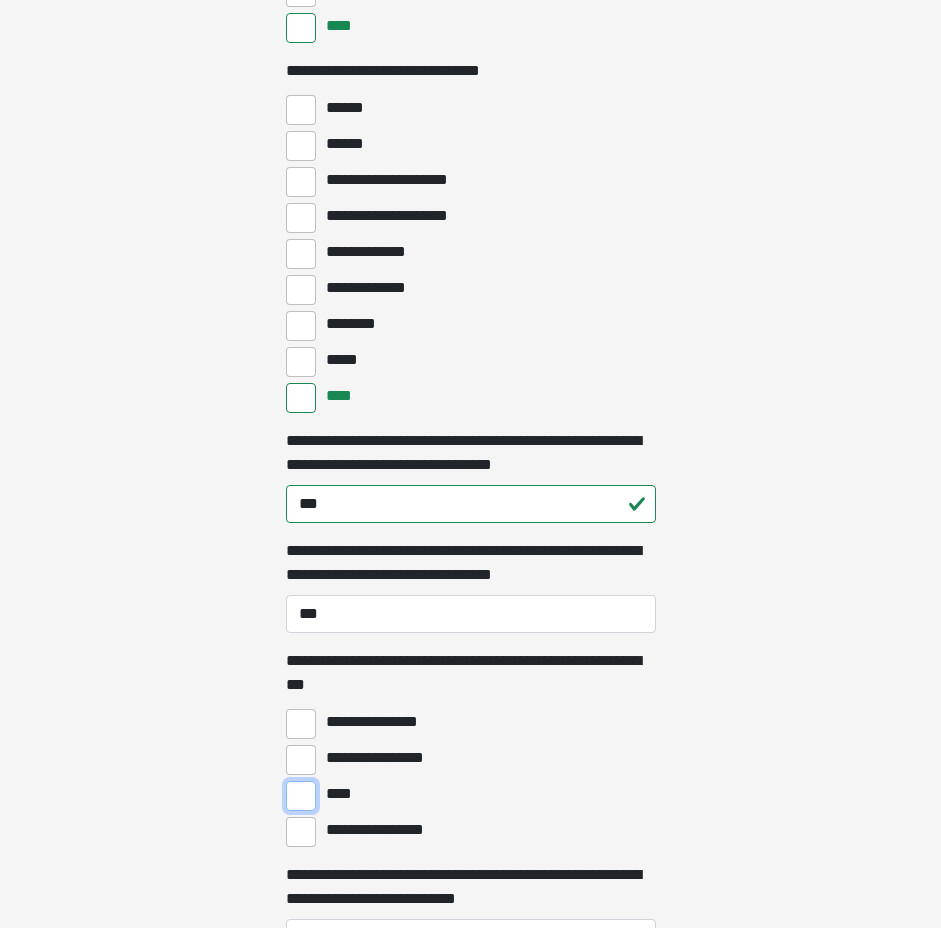 click on "****" at bounding box center [301, 796] 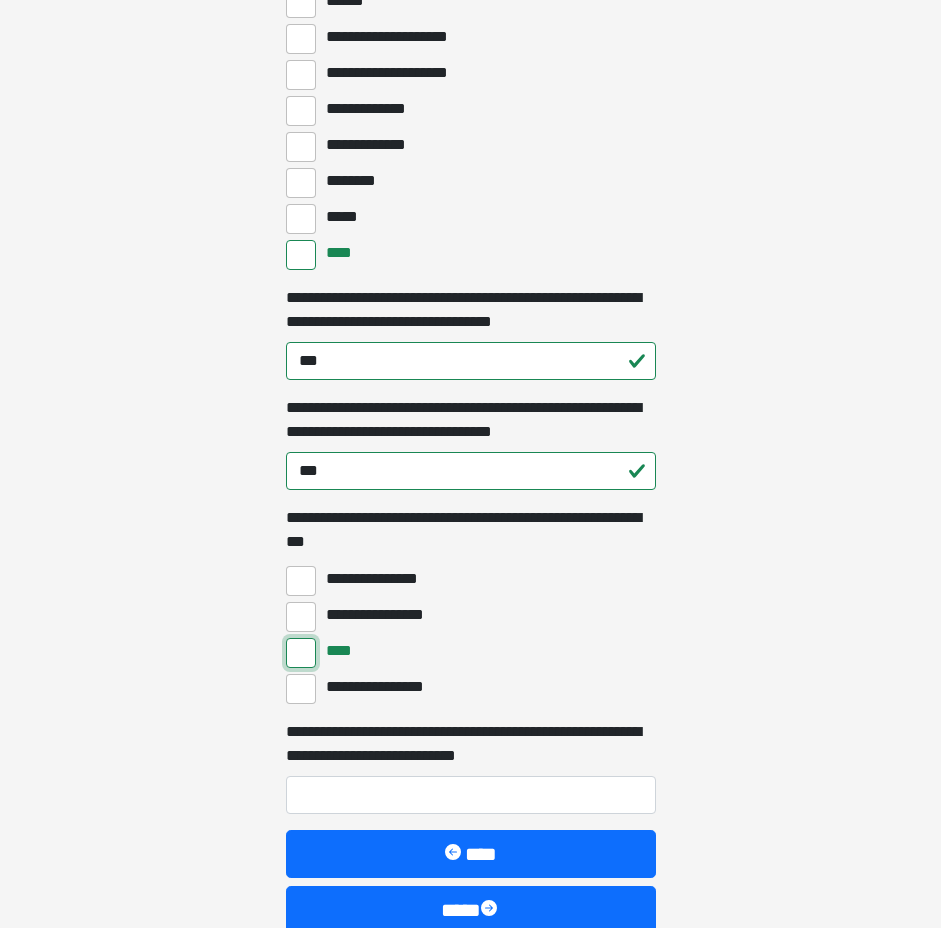 scroll, scrollTop: 5382, scrollLeft: 0, axis: vertical 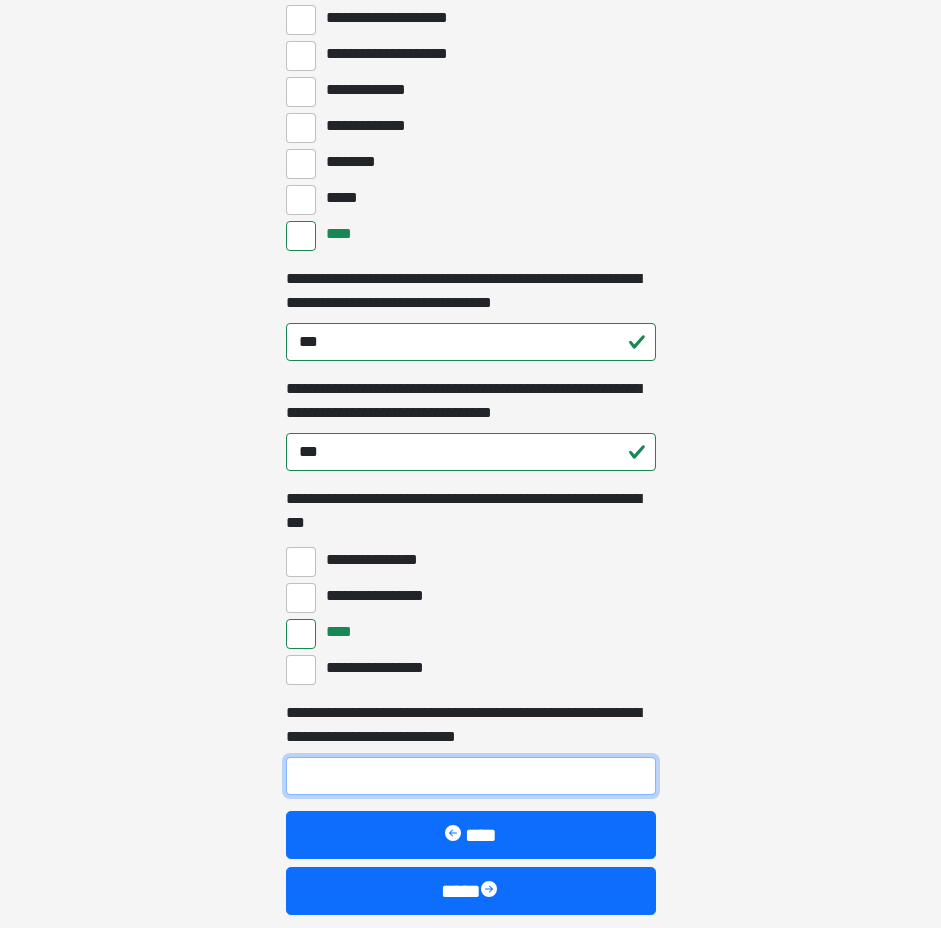 click on "**********" at bounding box center (471, 776) 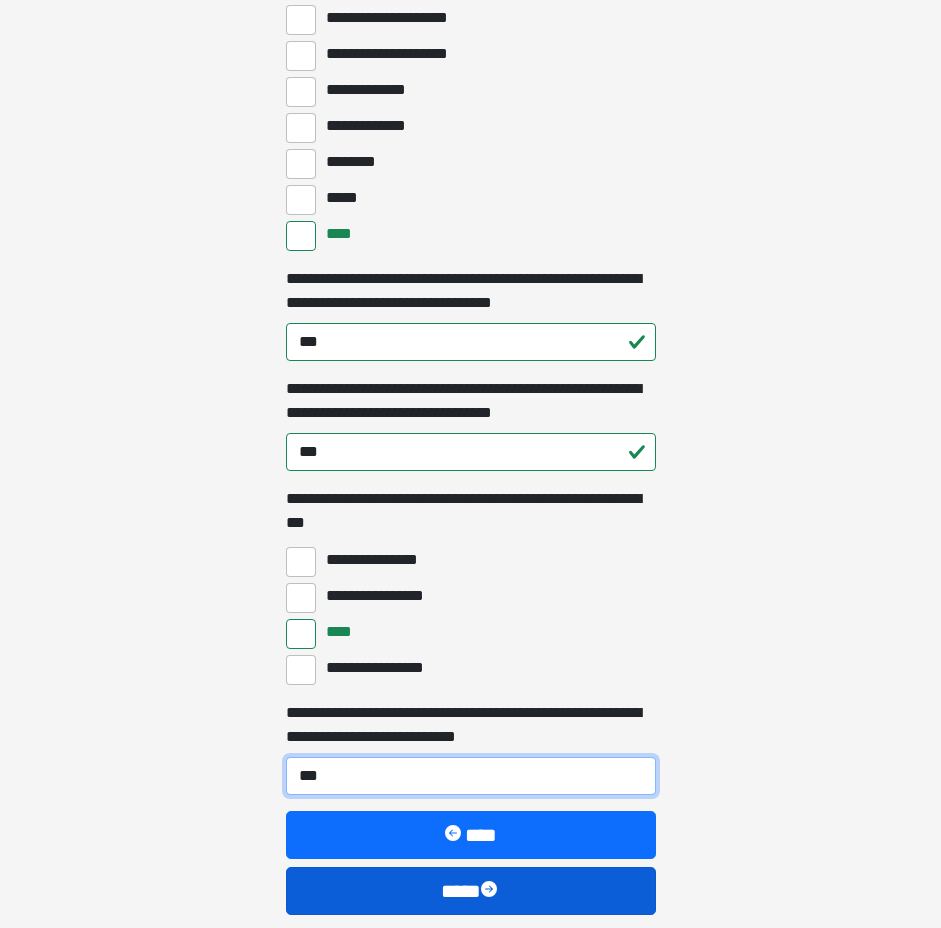 type on "***" 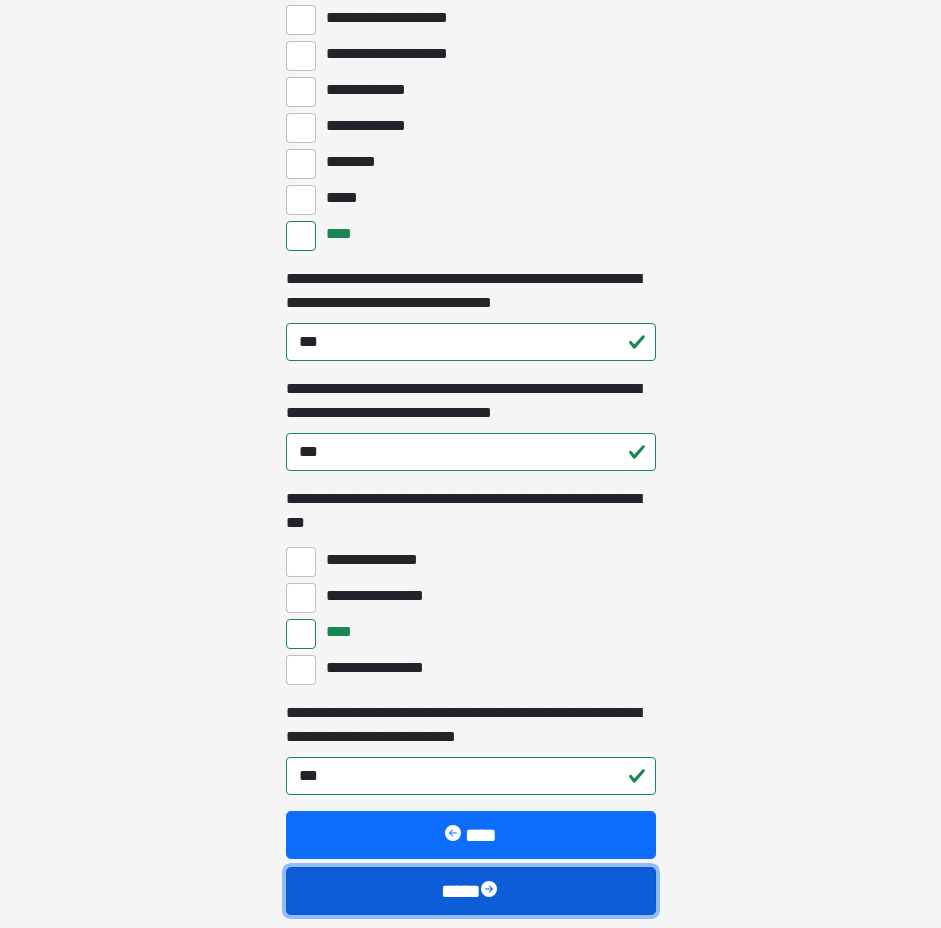 click on "****" at bounding box center (471, 891) 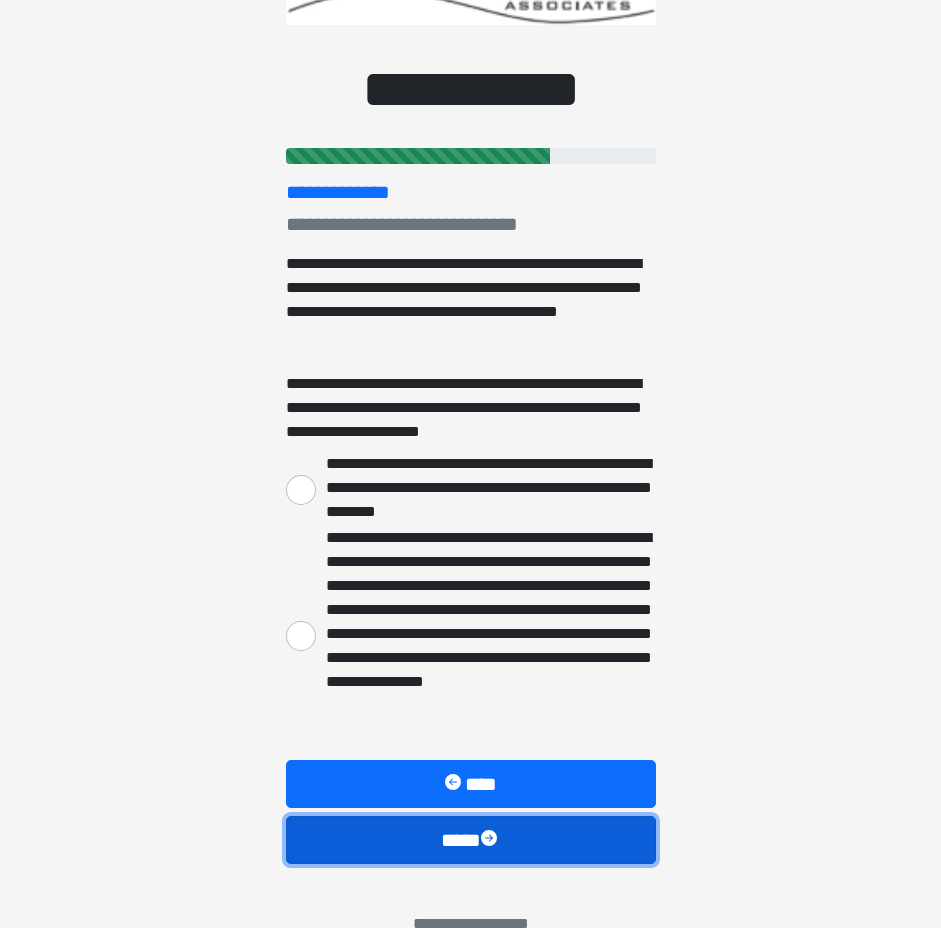 scroll, scrollTop: 0, scrollLeft: 0, axis: both 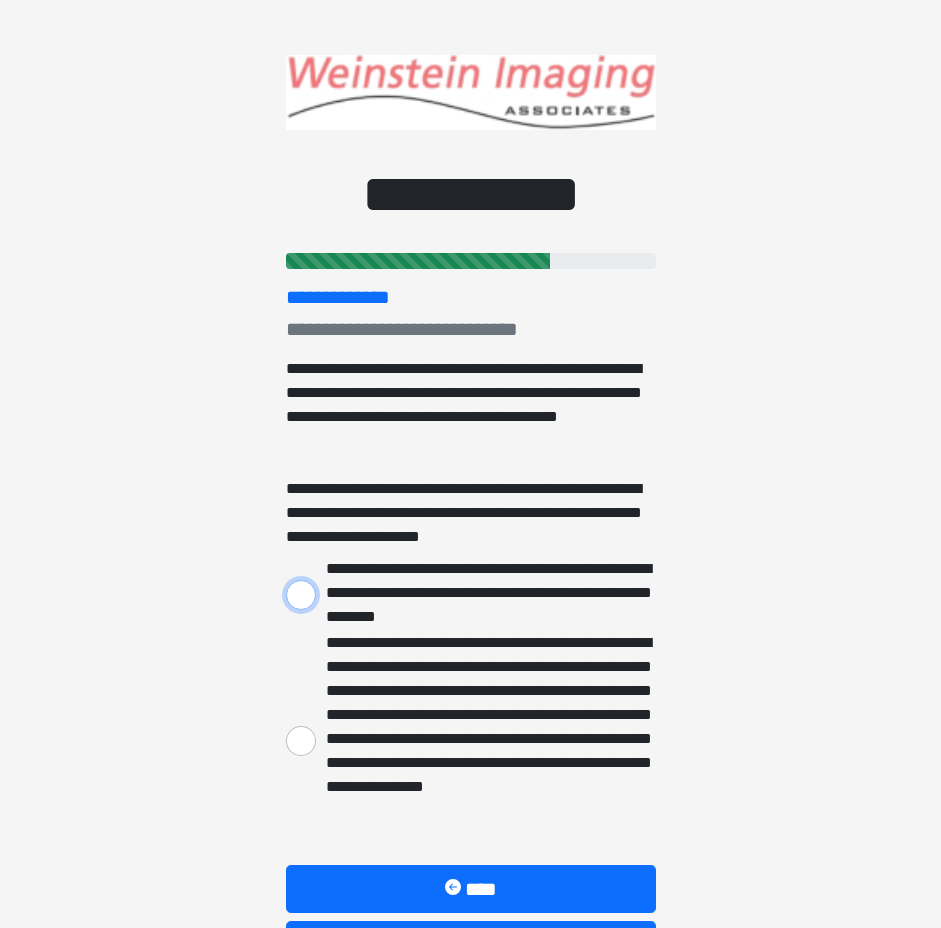 click on "**********" at bounding box center [301, 595] 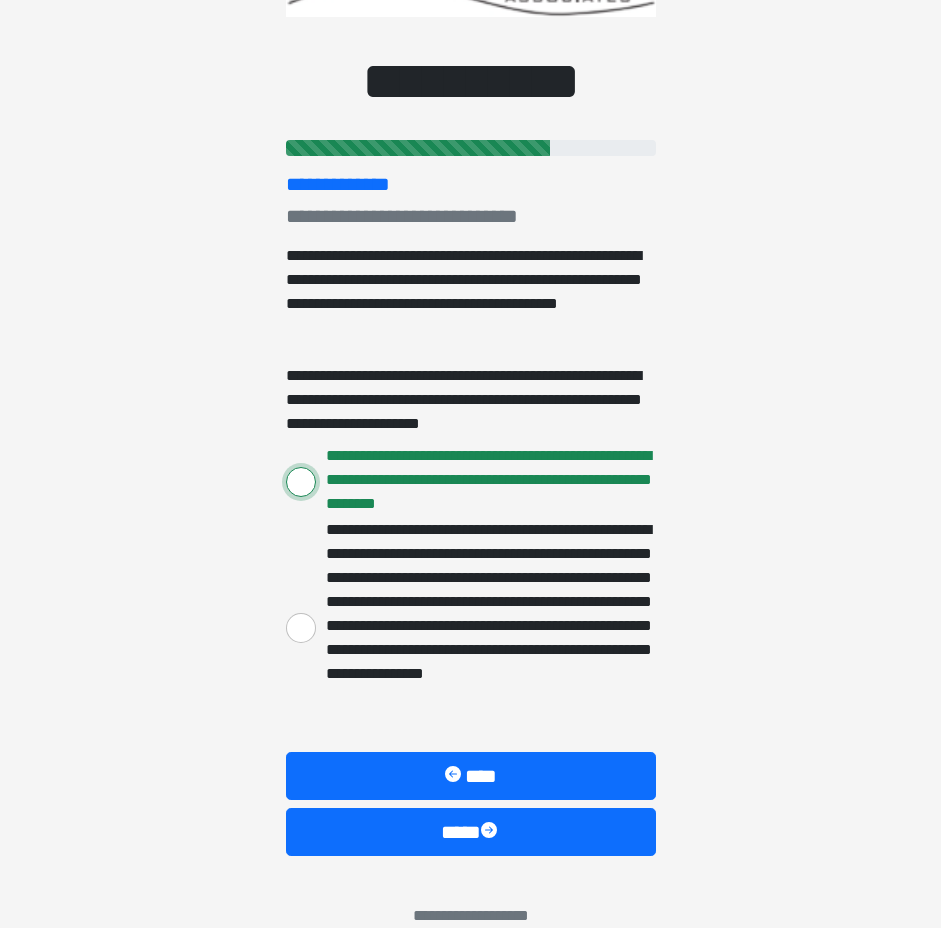 scroll, scrollTop: 120, scrollLeft: 0, axis: vertical 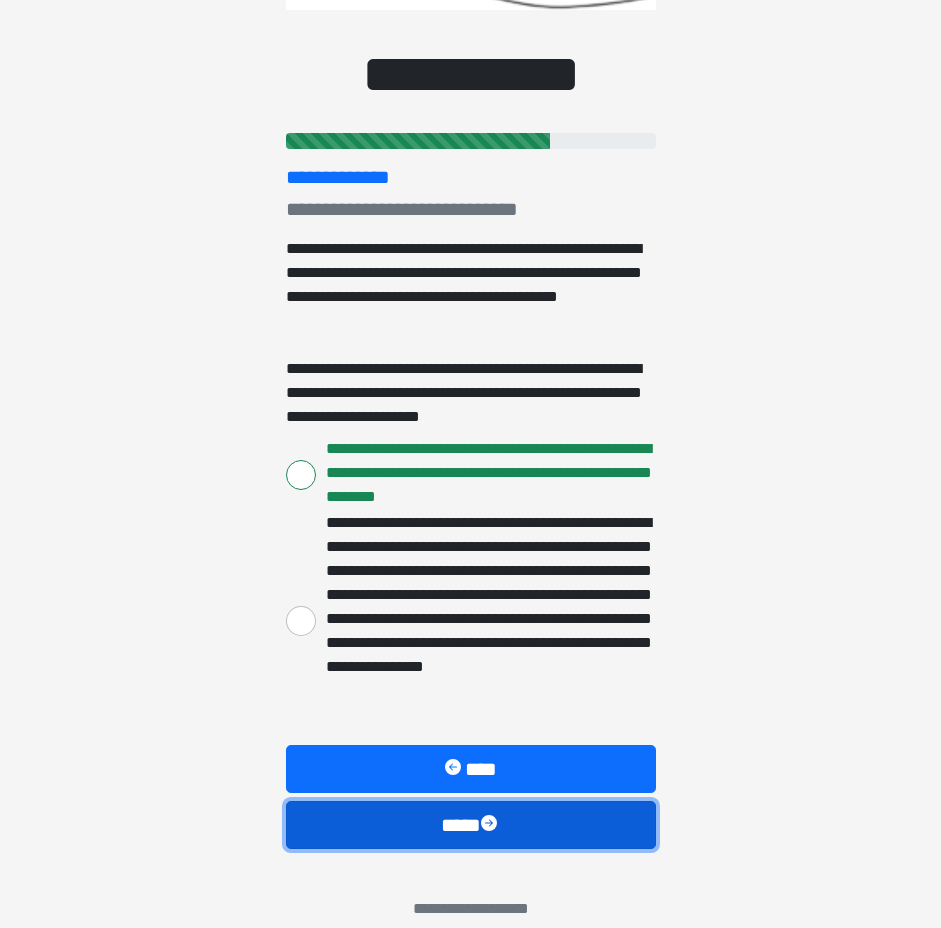 click on "****" at bounding box center [471, 825] 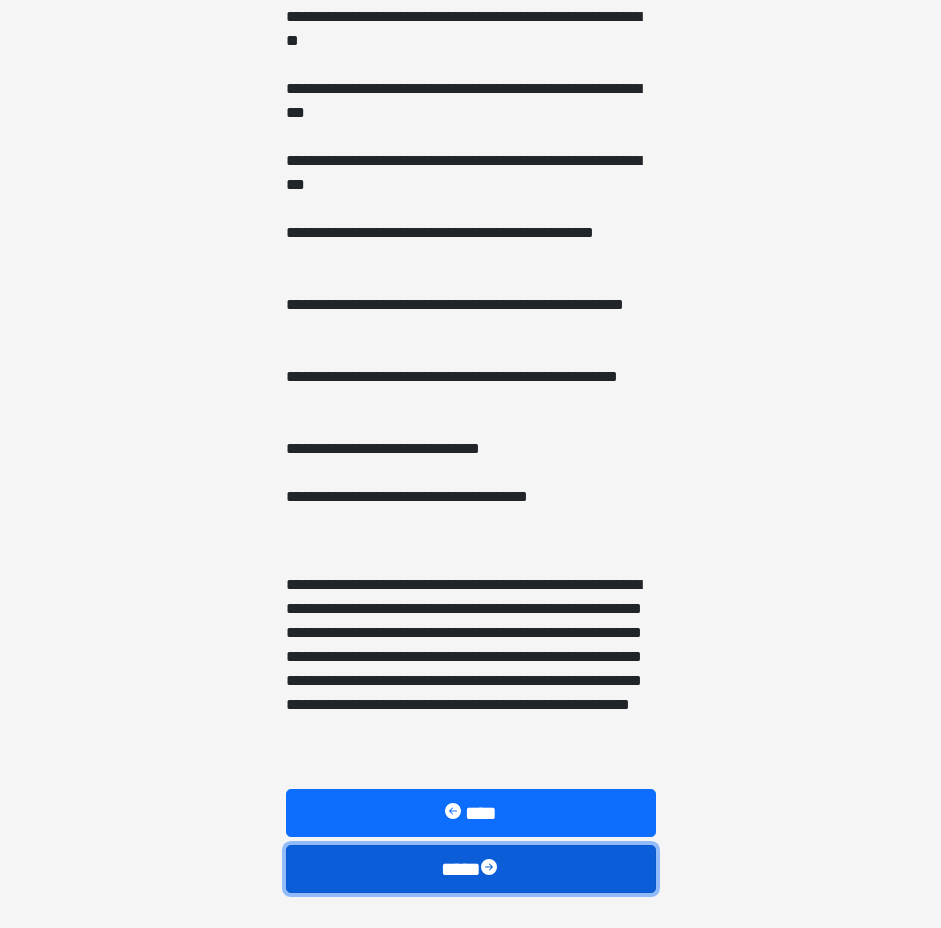 scroll, scrollTop: 1291, scrollLeft: 0, axis: vertical 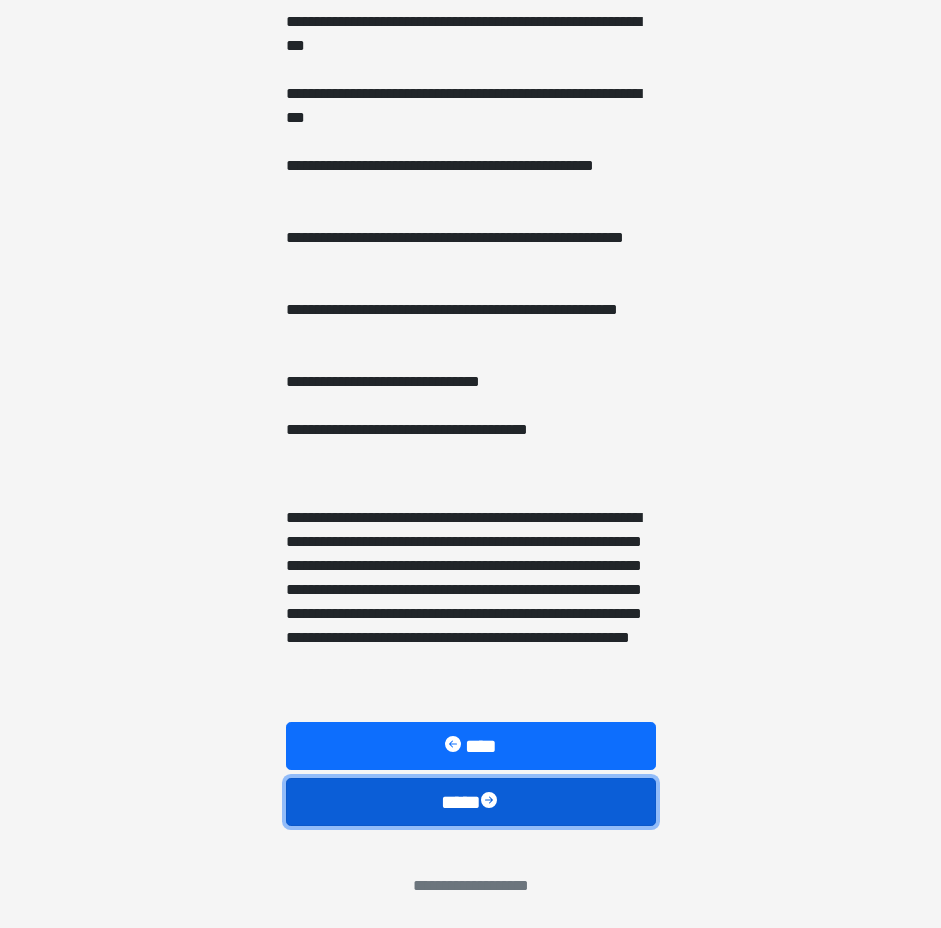 click on "****" at bounding box center [471, 802] 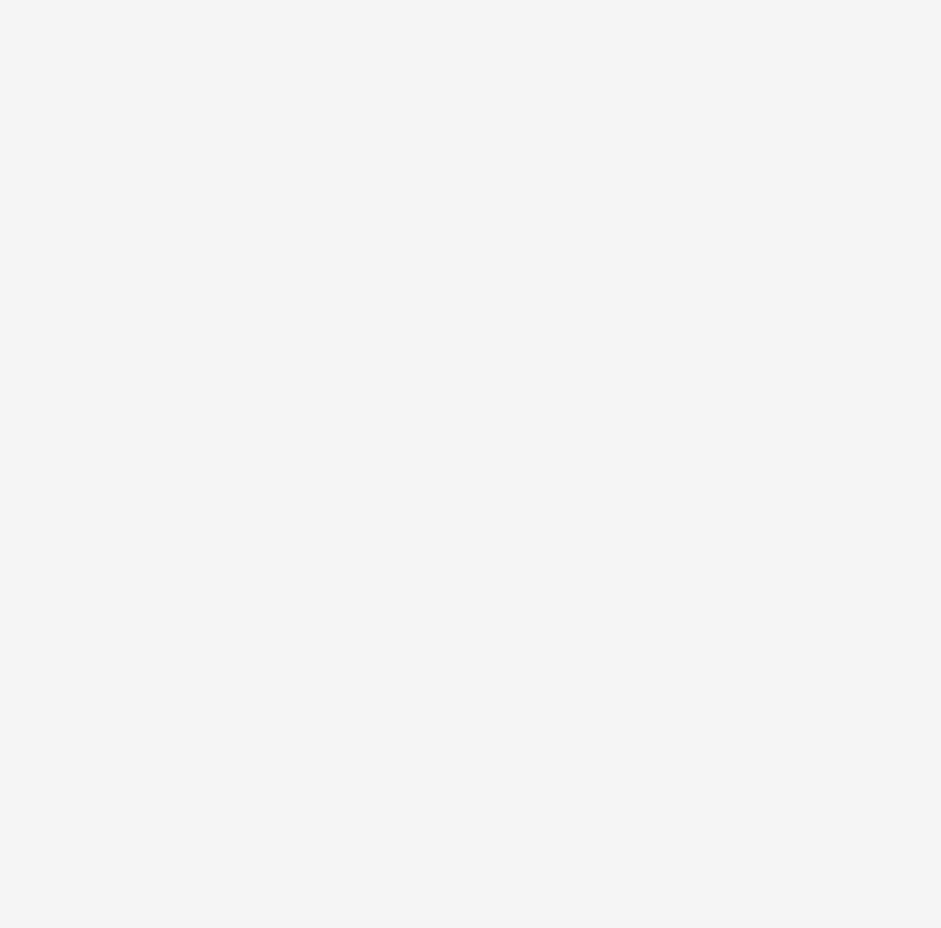 scroll, scrollTop: 0, scrollLeft: 0, axis: both 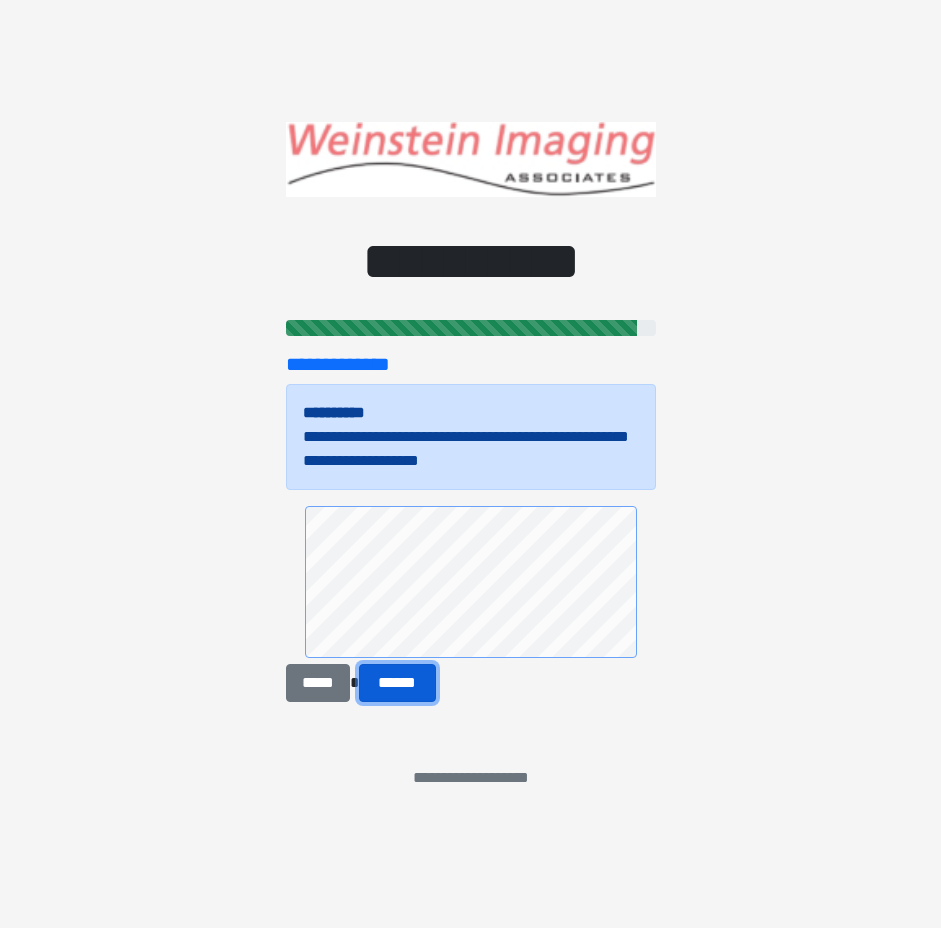 click on "******" at bounding box center [397, 683] 